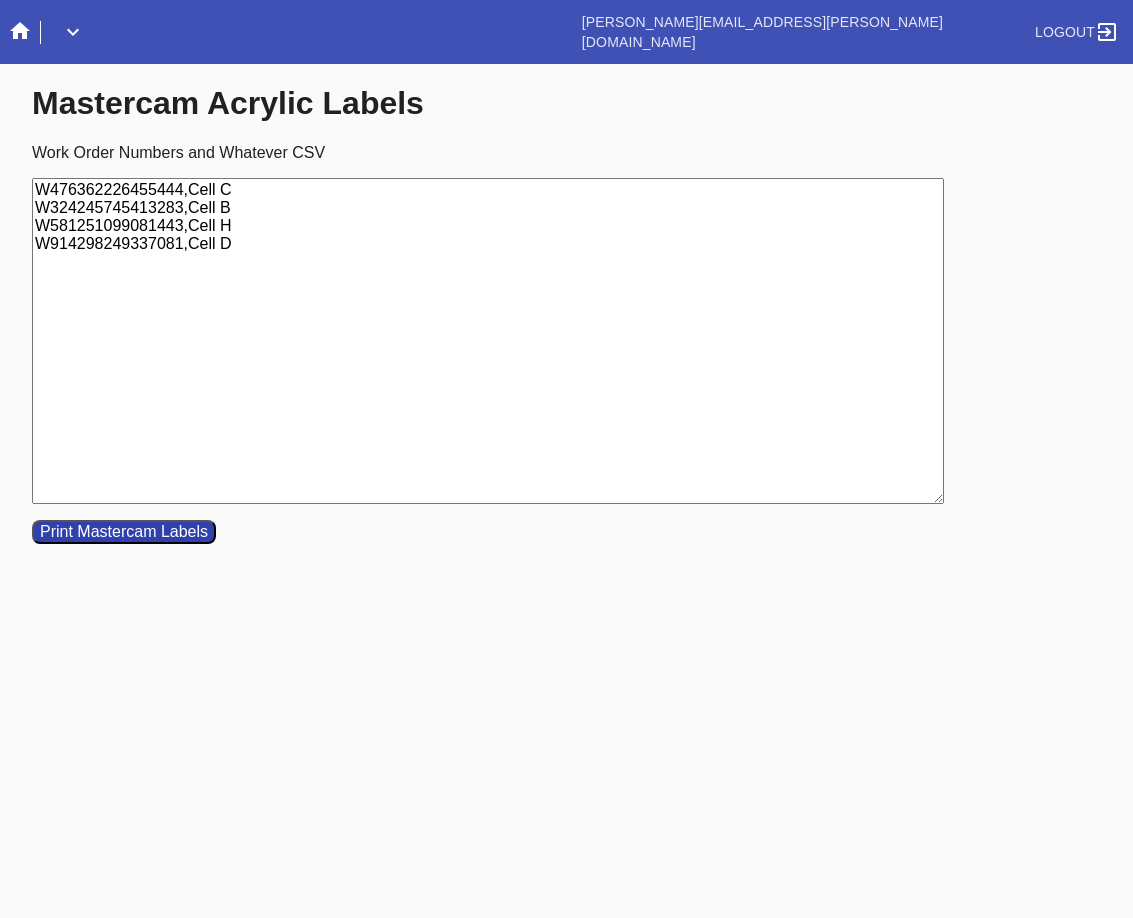 scroll, scrollTop: 0, scrollLeft: 0, axis: both 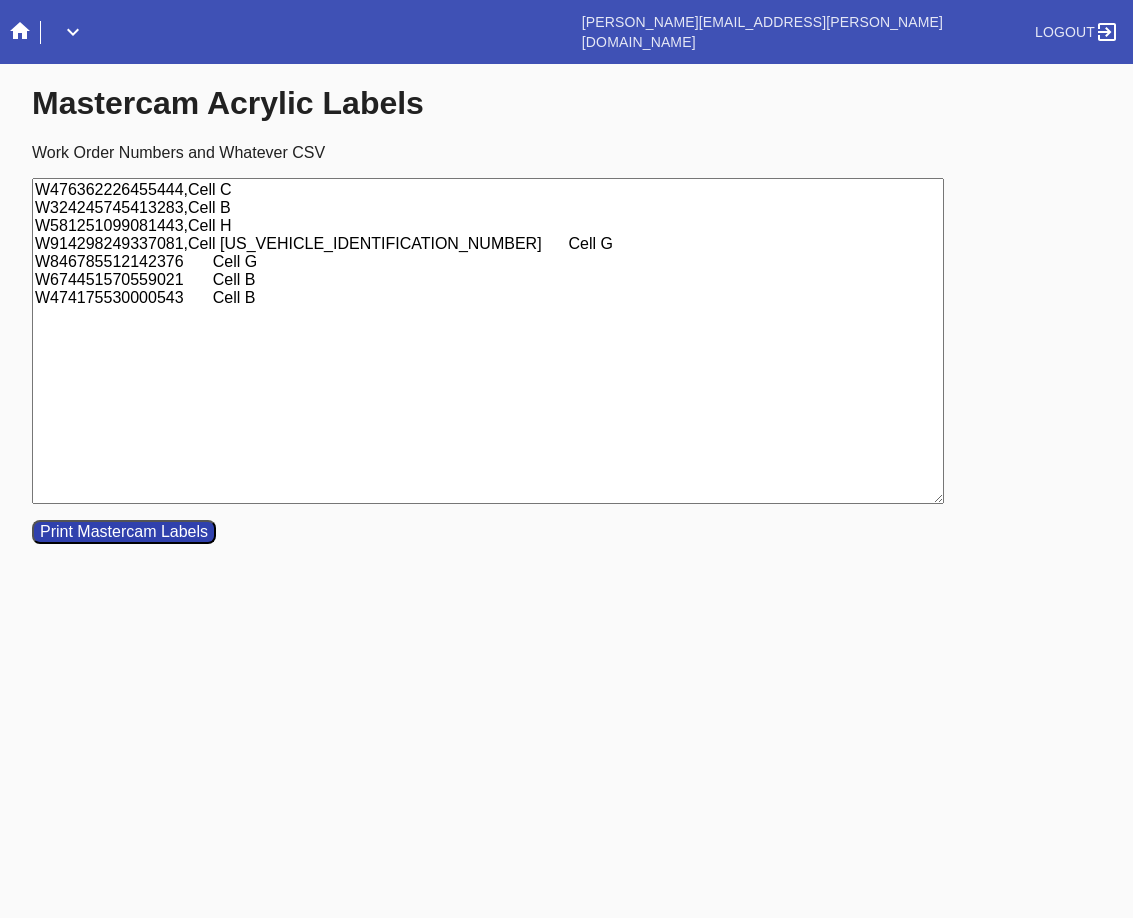 click on "W476362226455444,Cell C
W324245745413283,Cell B
W581251099081443,Cell H
W914298249337081,Cell [US_VEHICLE_IDENTIFICATION_NUMBER]	Cell G
W846785512142376	Cell G
W674451570559021	Cell B
W474175530000543	Cell B" at bounding box center (488, 341) 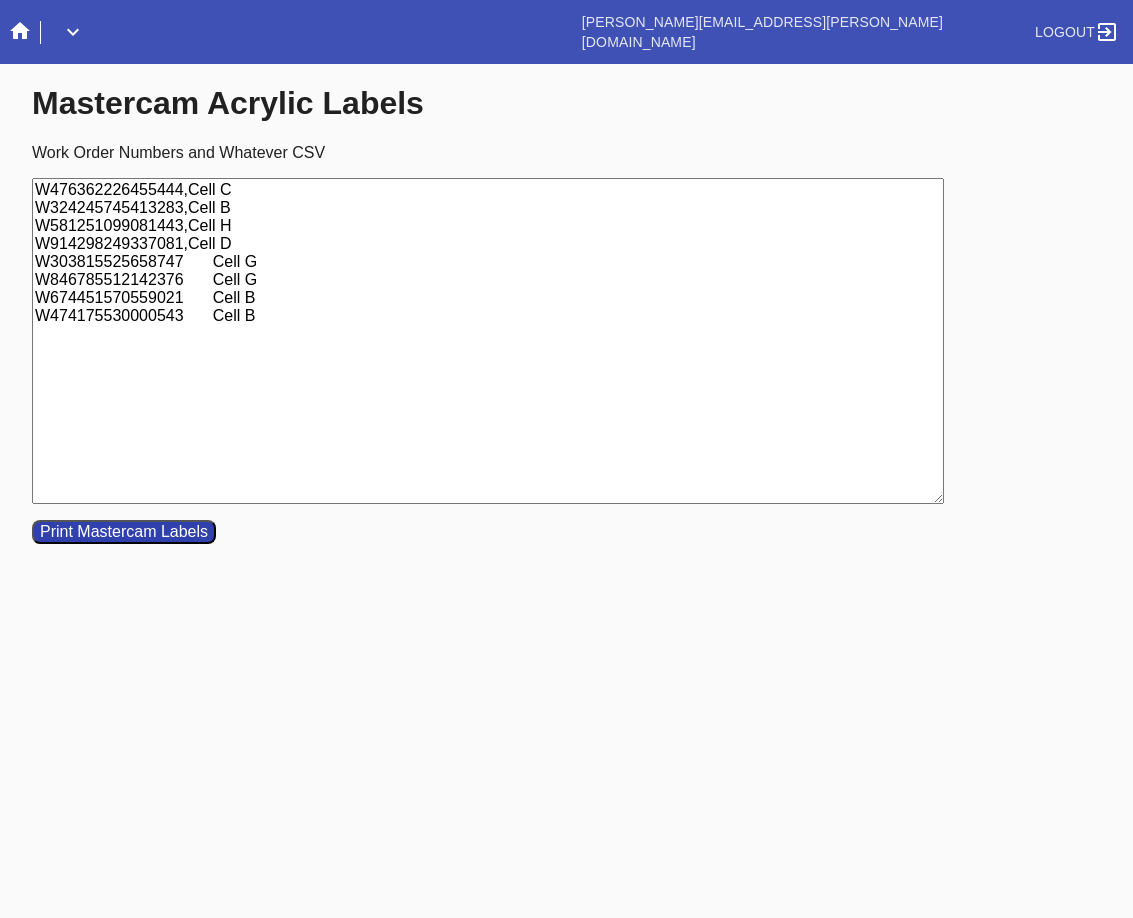 click on "W476362226455444,Cell C
W324245745413283,Cell B
W581251099081443,Cell H
W914298249337081,Cell D
W303815525658747	Cell G
W846785512142376	Cell G
W674451570559021	Cell B
W474175530000543	Cell B" at bounding box center [488, 341] 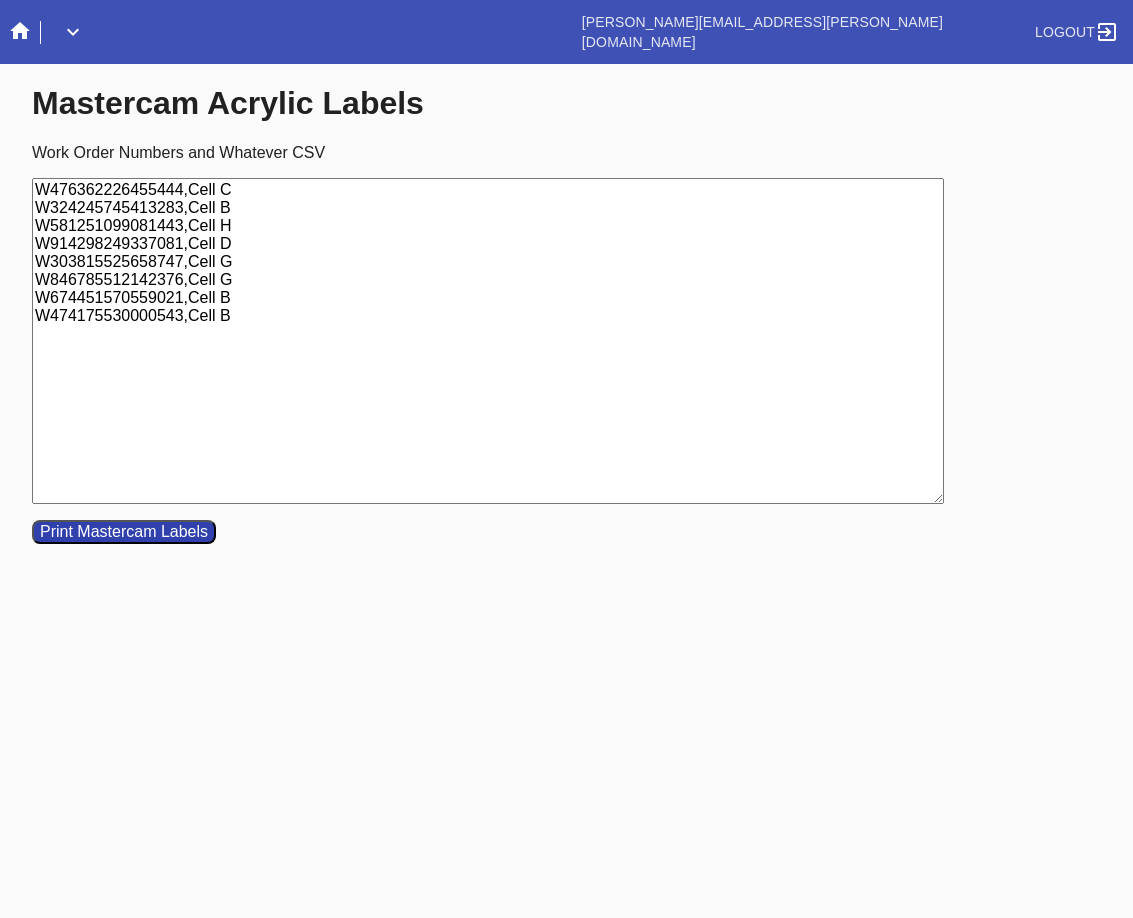 click on "W476362226455444,Cell C
W324245745413283,Cell B
W581251099081443,Cell H
W914298249337081,Cell D
W303815525658747,Cell G
W846785512142376,Cell G
W674451570559021,Cell B
W474175530000543,Cell B" at bounding box center (488, 341) 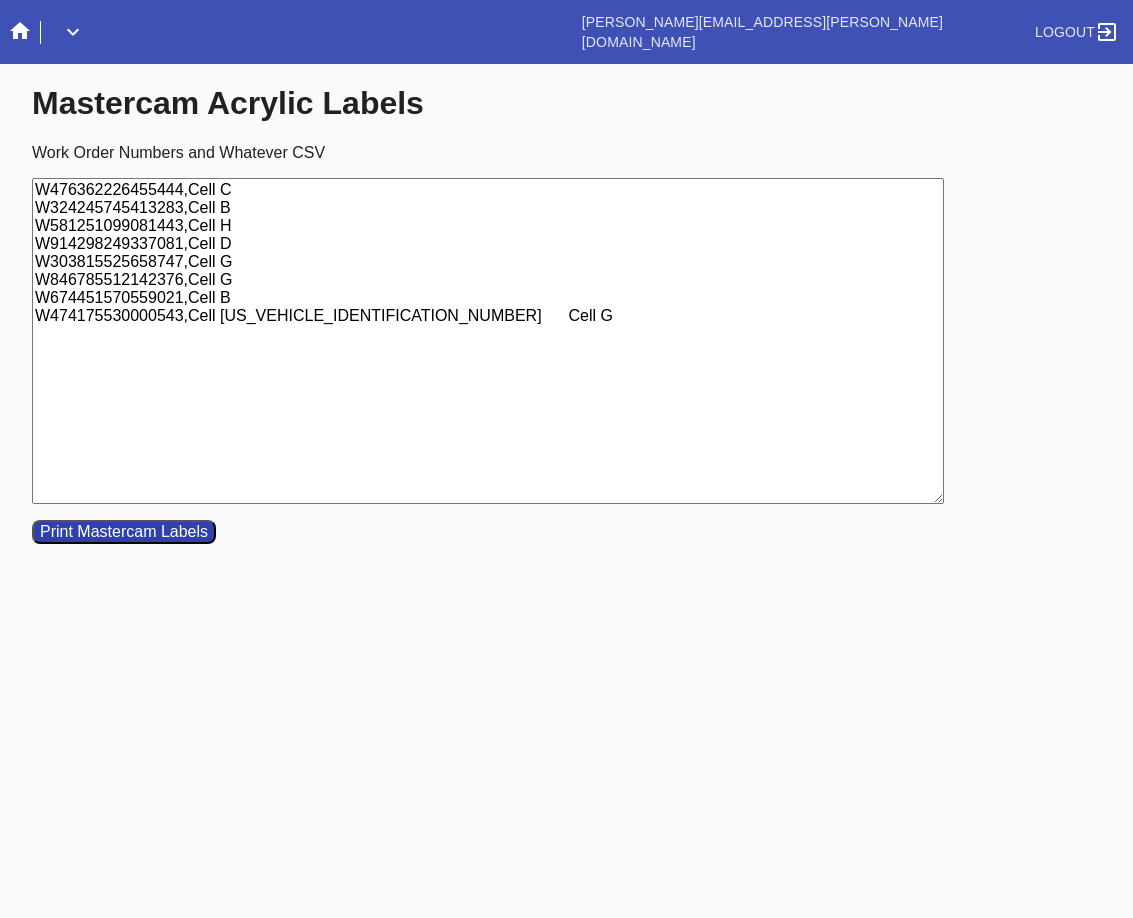 click on "W476362226455444,Cell C
W324245745413283,Cell B
W581251099081443,Cell H
W914298249337081,Cell D
W303815525658747,Cell G
W846785512142376,Cell G
W674451570559021,Cell B
W474175530000543,Cell [US_VEHICLE_IDENTIFICATION_NUMBER]	Cell G" at bounding box center (488, 341) 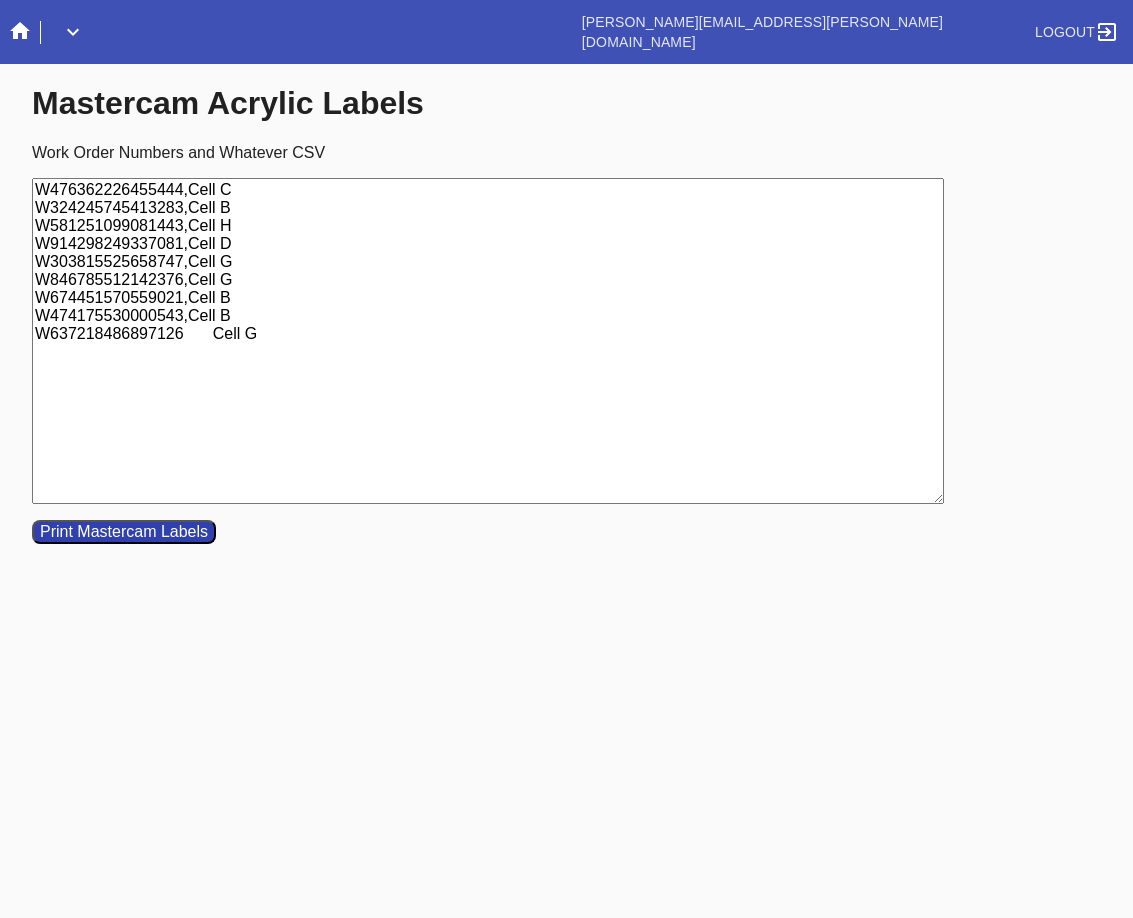 click on "W476362226455444,Cell C
W324245745413283,Cell B
W581251099081443,Cell H
W914298249337081,Cell D
W303815525658747,Cell G
W846785512142376,Cell G
W674451570559021,Cell B
W474175530000543,Cell B
W637218486897126	Cell G" at bounding box center [488, 341] 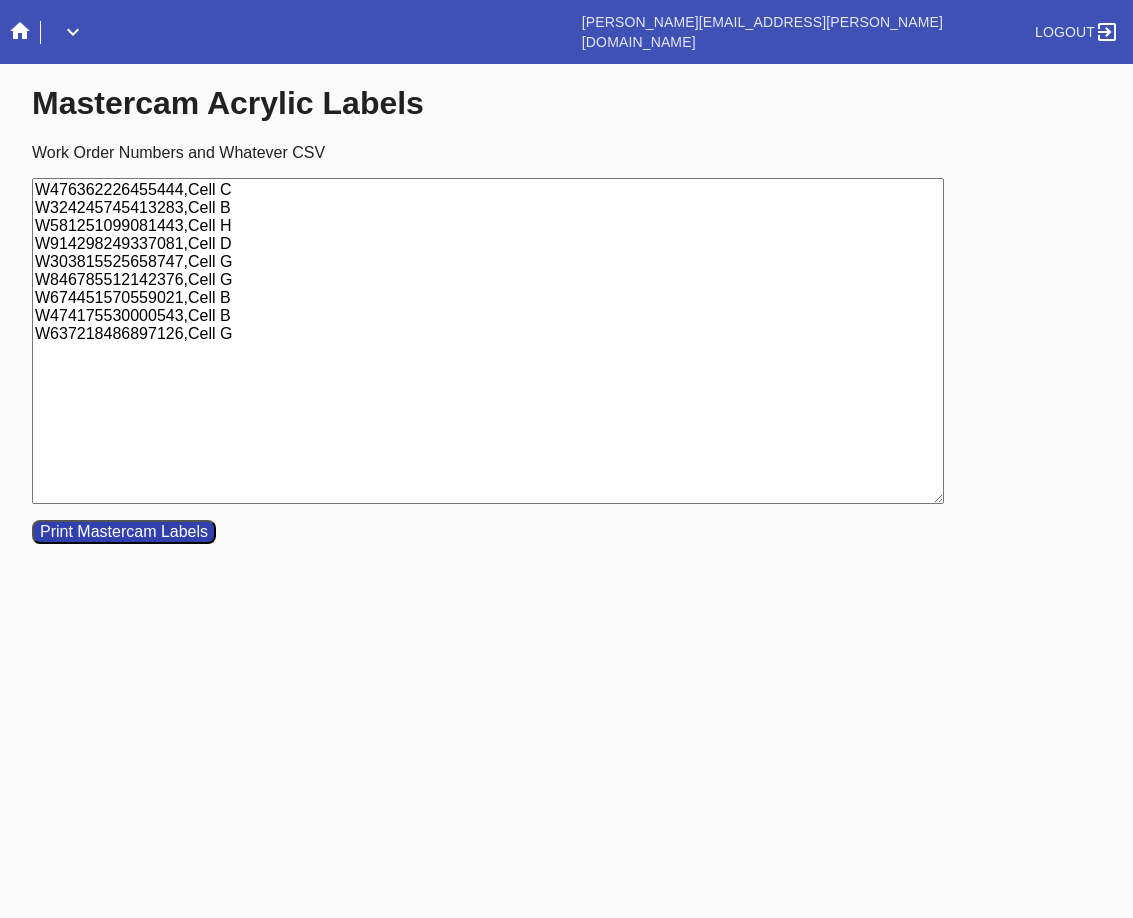 type on "W476362226455444,Cell C
W324245745413283,Cell B
W581251099081443,Cell H
W914298249337081,Cell D
W303815525658747,Cell G
W846785512142376,Cell G
W674451570559021,Cell B
W474175530000543,Cell B
W637218486897126,Cell G" 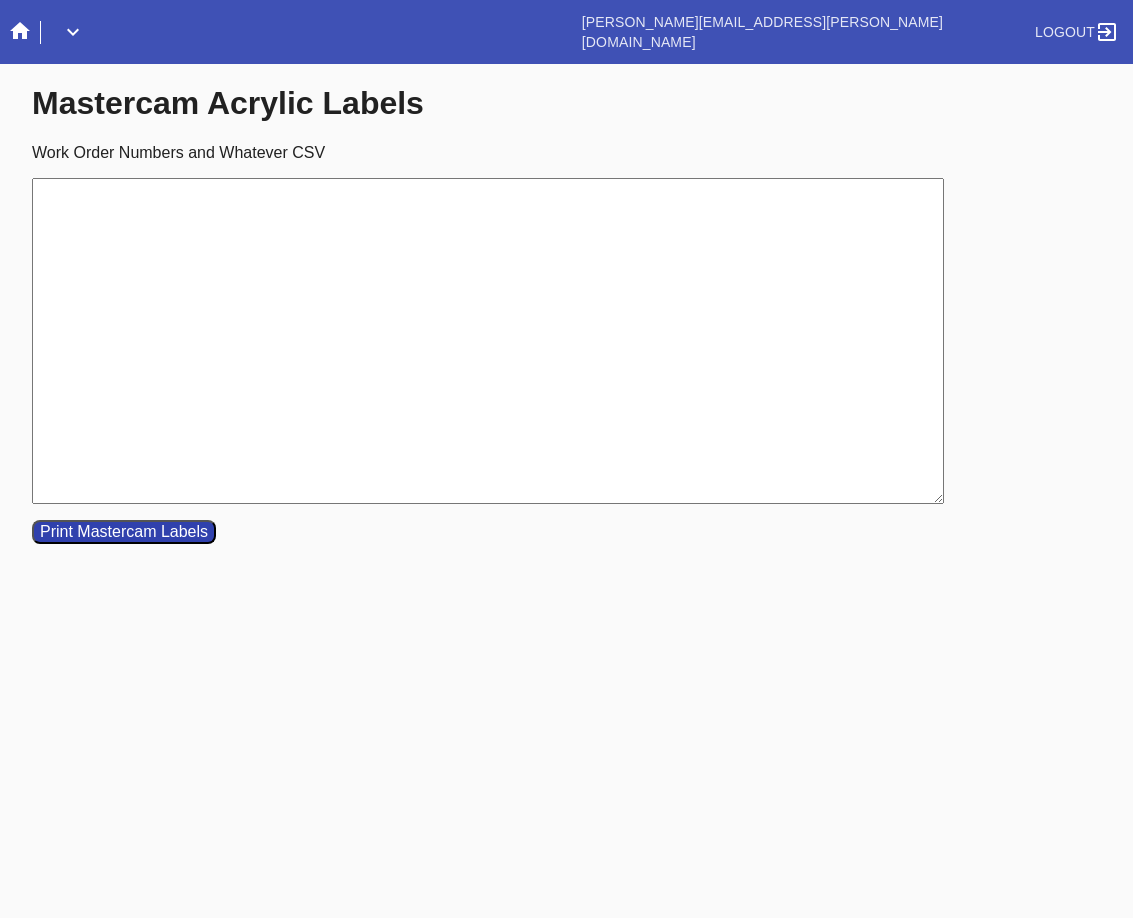 click on "Work Order Numbers and Whatever CSV" at bounding box center (488, 341) 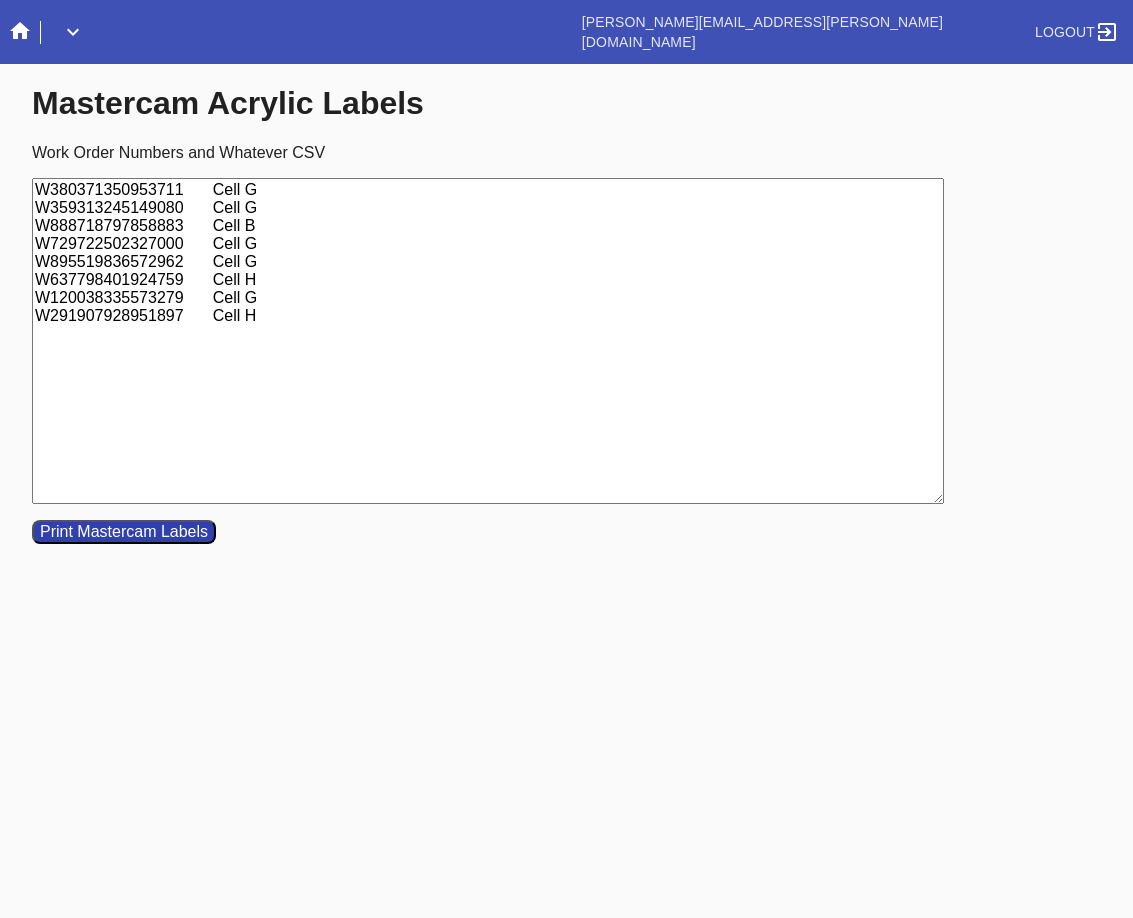 click on "W380371350953711	Cell G
W359313245149080	Cell G
W888718797858883	Cell B
W729722502327000	Cell G
W895519836572962	Cell G
W637798401924759	Cell H
W120038335573279	Cell G
W291907928951897	Cell H" at bounding box center (488, 341) 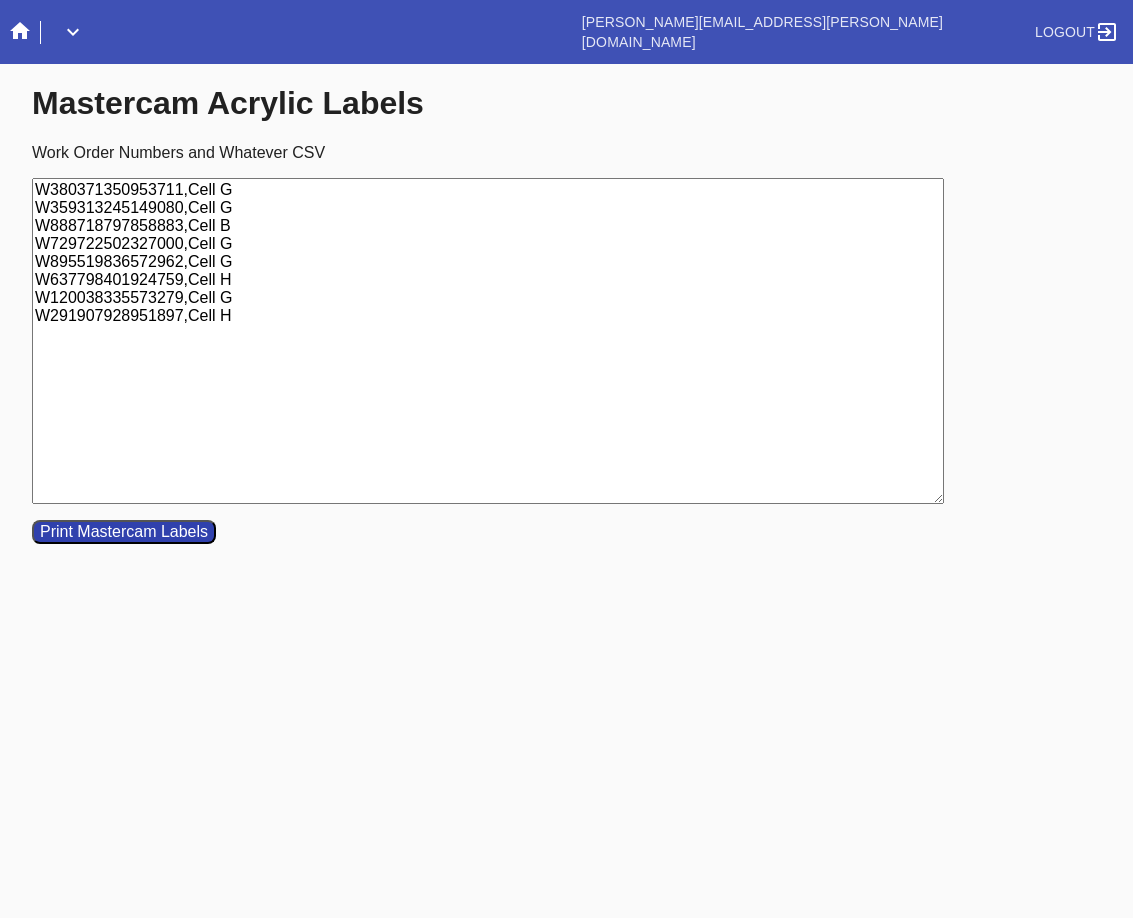 type on "W380371350953711,Cell G
W359313245149080,Cell G
W888718797858883,Cell B
W729722502327000,Cell G
W895519836572962,Cell G
W637798401924759,Cell H
W120038335573279,Cell G
W291907928951897,Cell H" 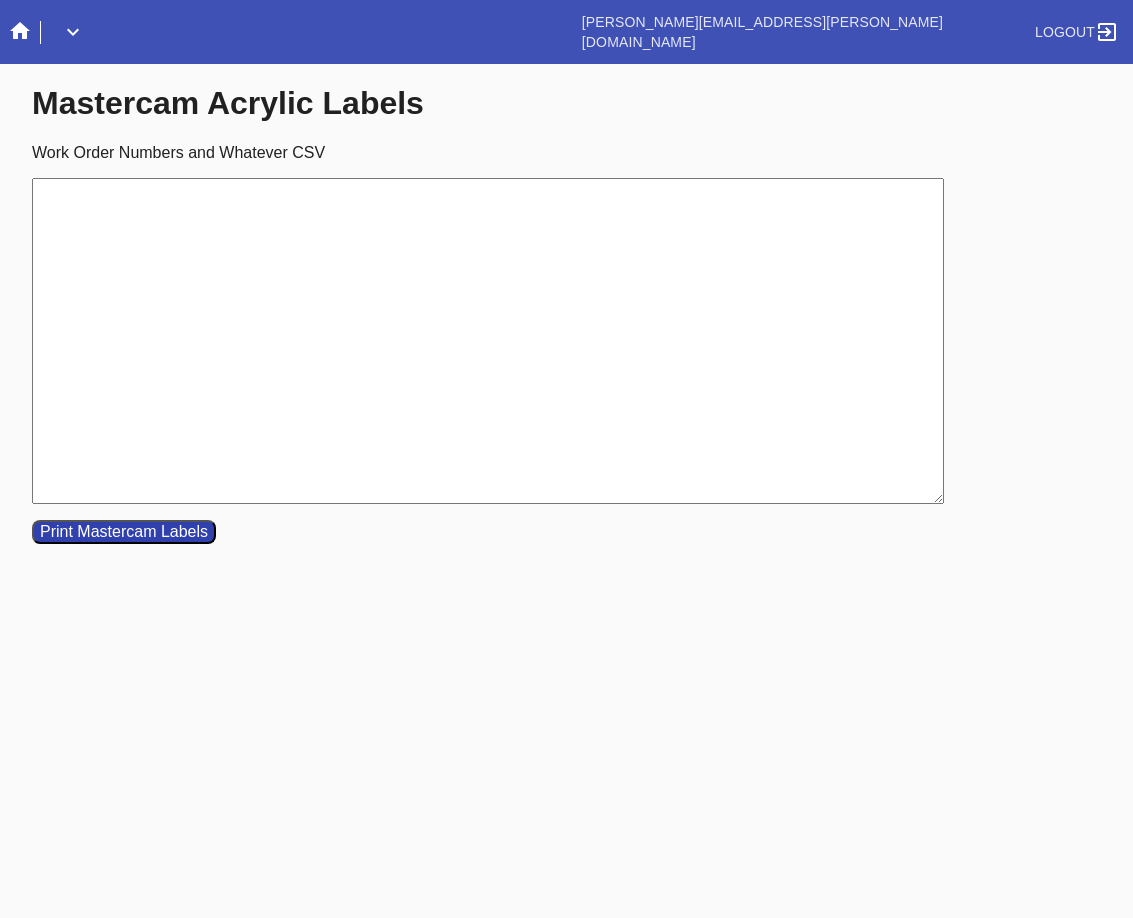 click on "Work Order Numbers and Whatever CSV" at bounding box center (488, 341) 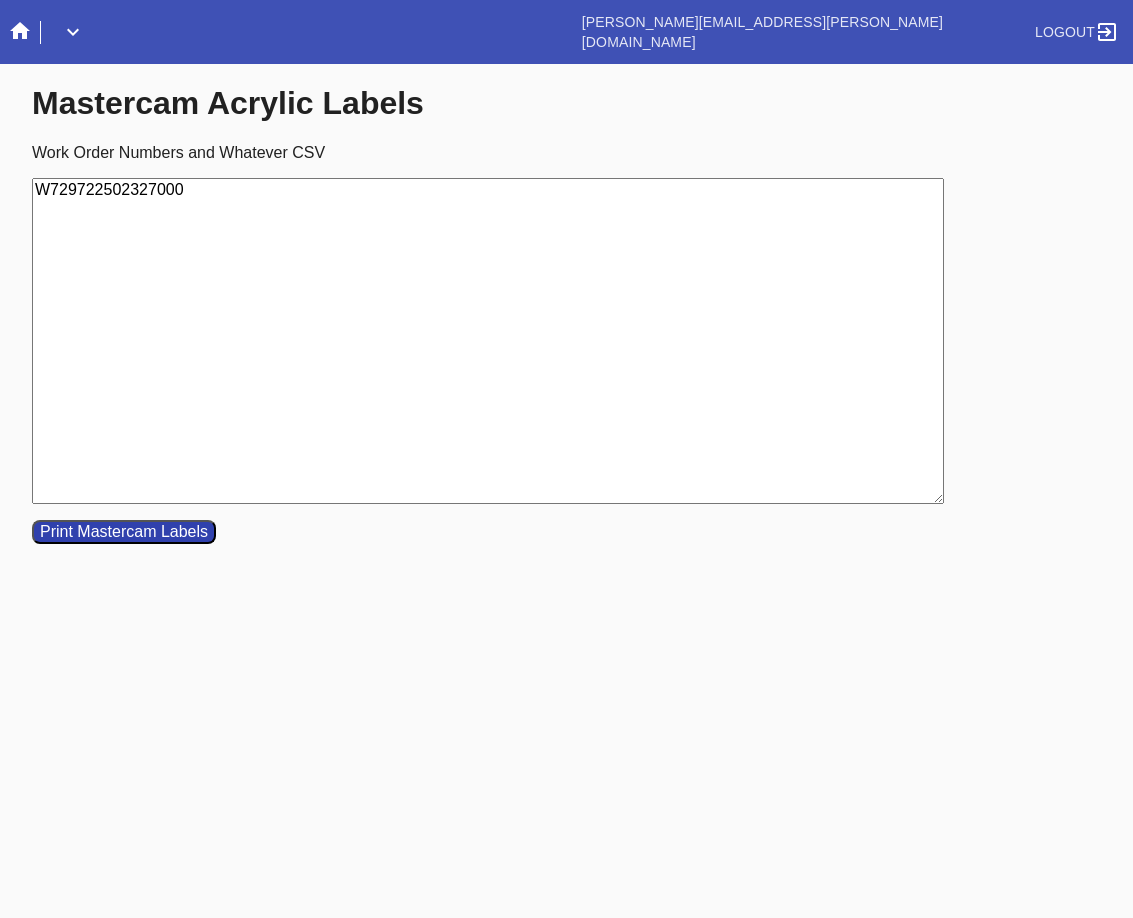 click on "Work Order Numbers and Whatever CSV W729722502327000 Print Mastercam Labels" at bounding box center [582, 344] 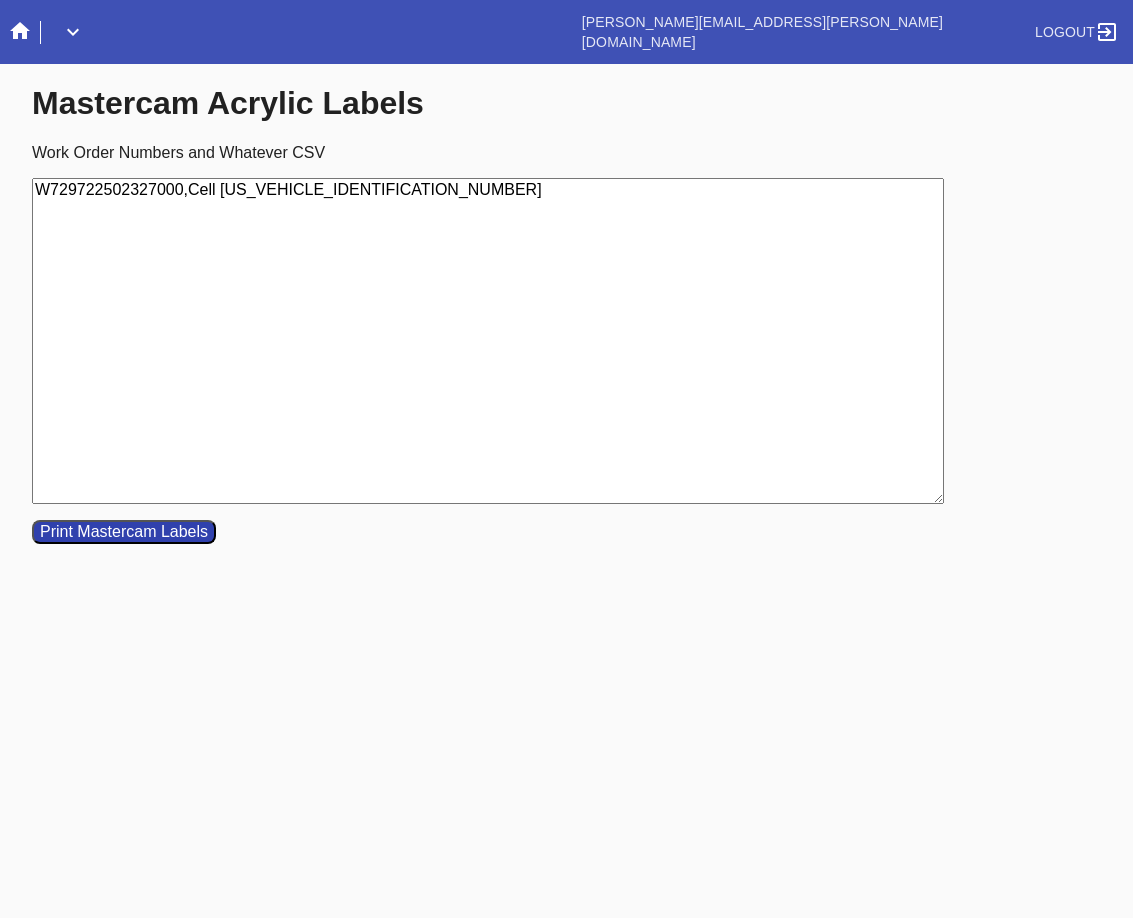 click on "W729722502327000,Cell [US_VEHICLE_IDENTIFICATION_NUMBER]" at bounding box center (488, 341) 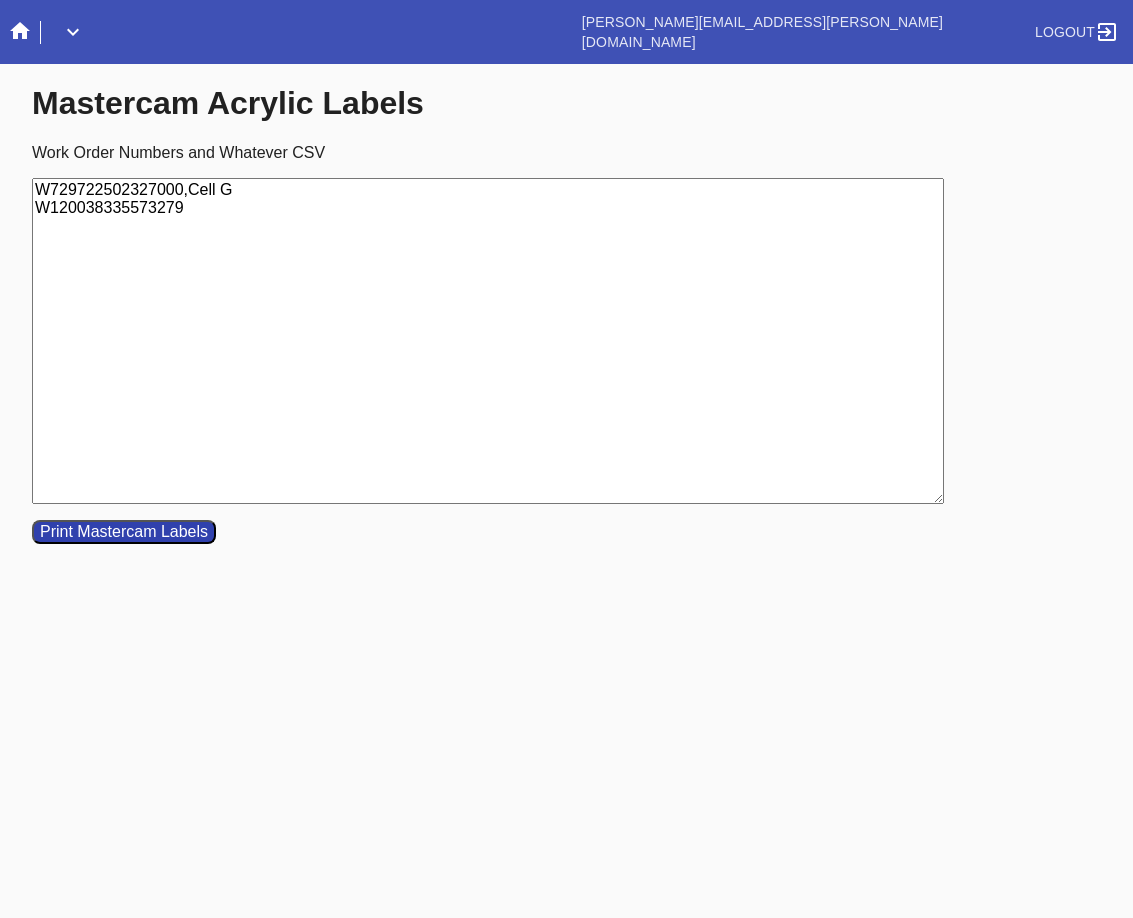 click on "W729722502327000,Cell G
W120038335573279" at bounding box center [488, 341] 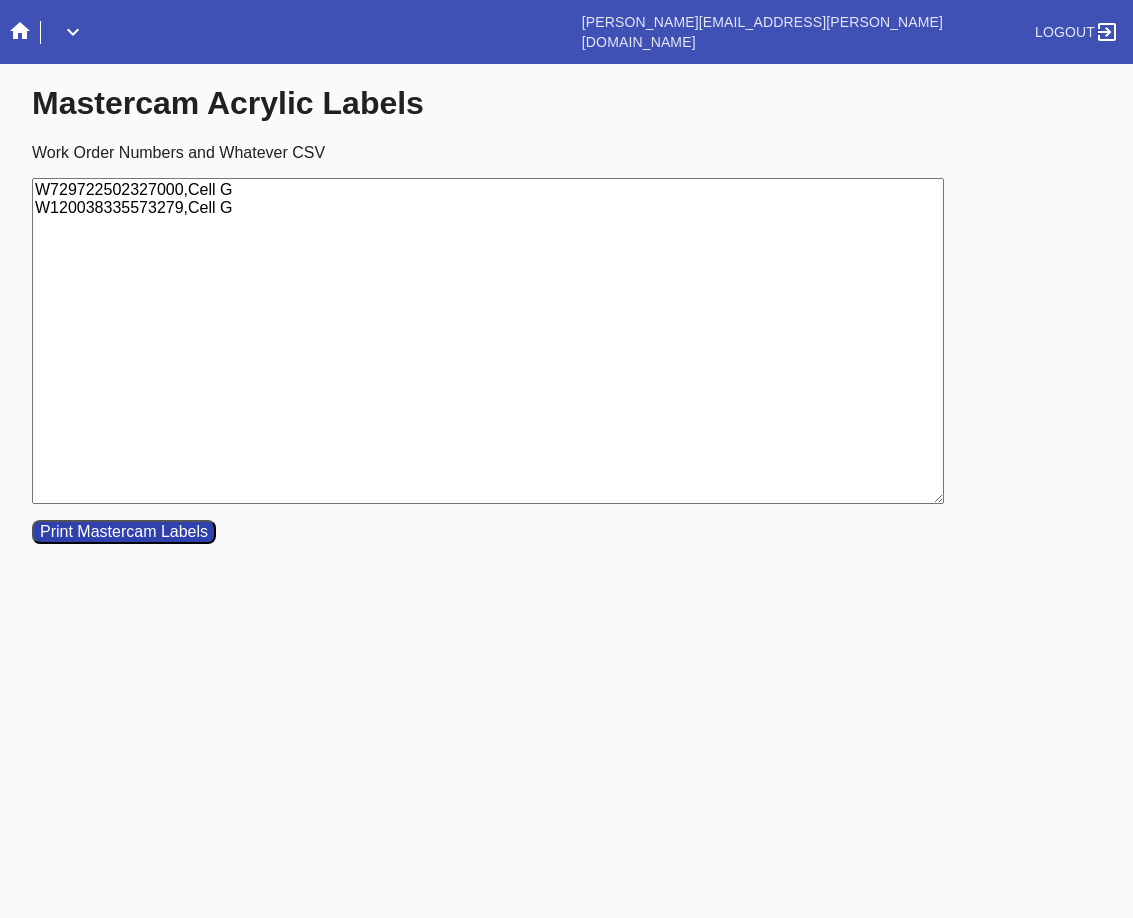 click on "W729722502327000,Cell G
W120038335573279,Cell G" at bounding box center [488, 341] 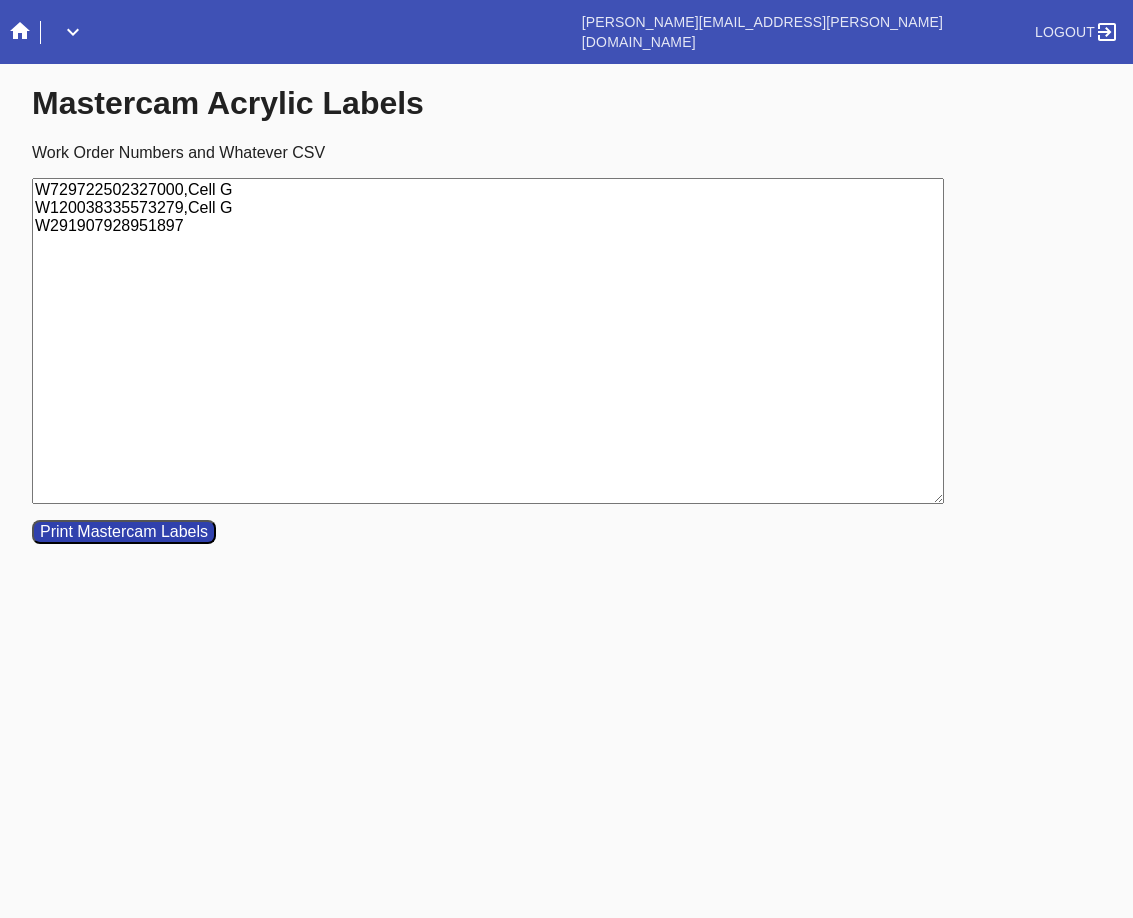 click on "W729722502327000,Cell G
W120038335573279,Cell G
W291907928951897" at bounding box center [488, 341] 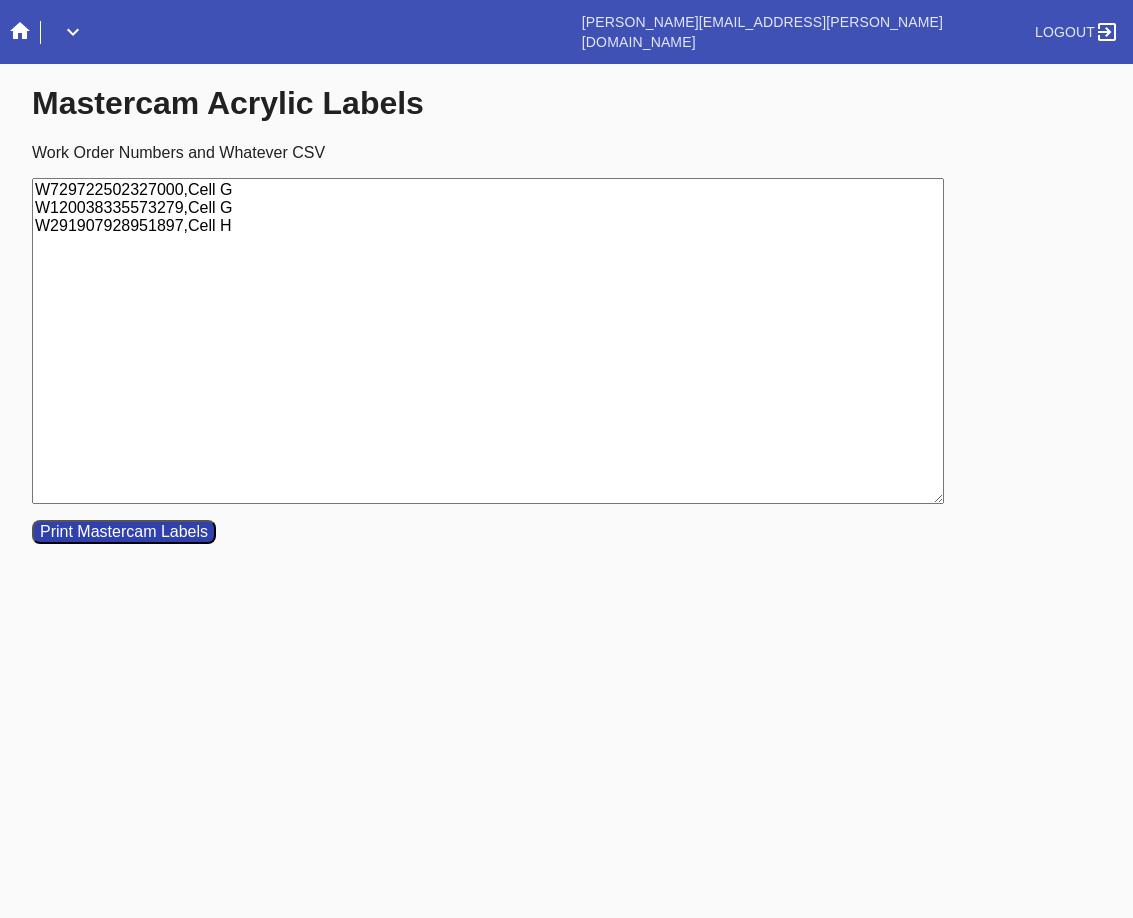 click on "W729722502327000,Cell G
W120038335573279,Cell G
W291907928951897,Cell H" at bounding box center [488, 341] 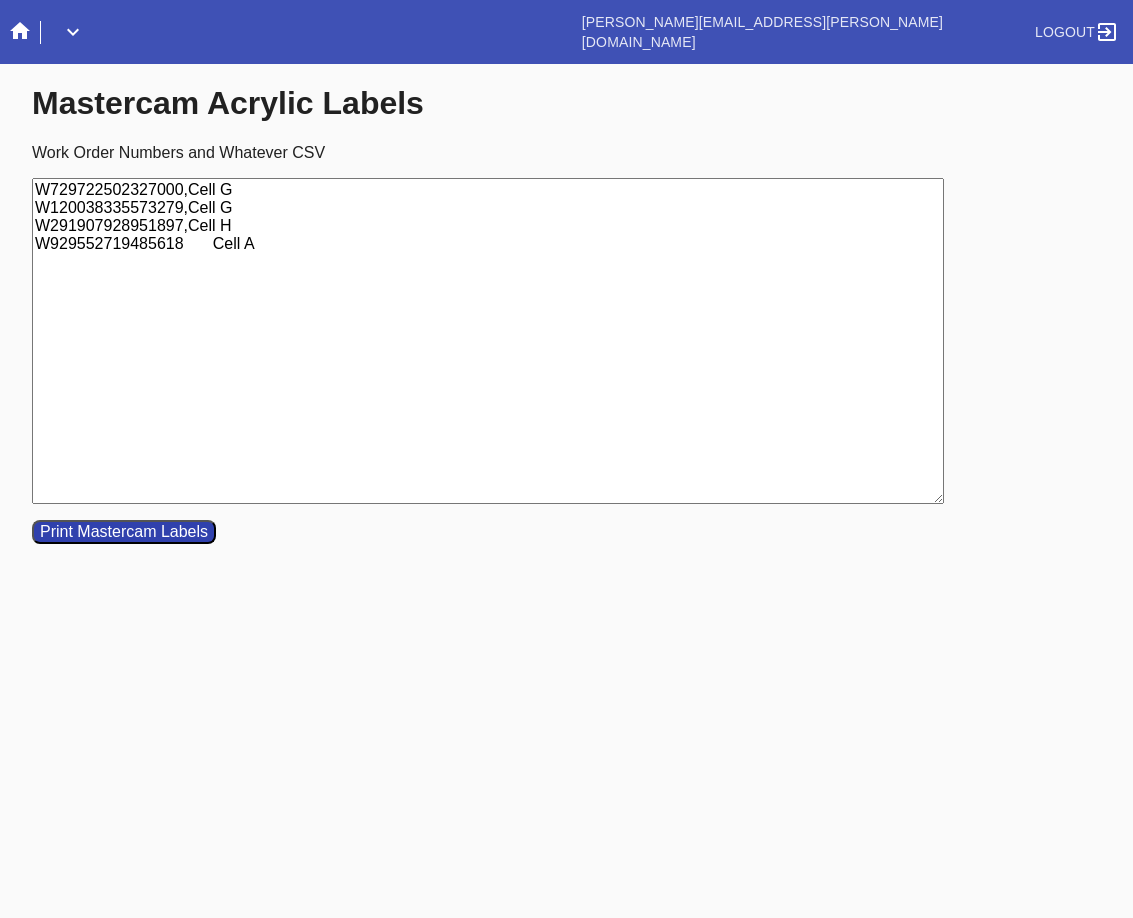 click on "W729722502327000,Cell G
W120038335573279,Cell G
W291907928951897,Cell H
W929552719485618	Cell A" at bounding box center (488, 341) 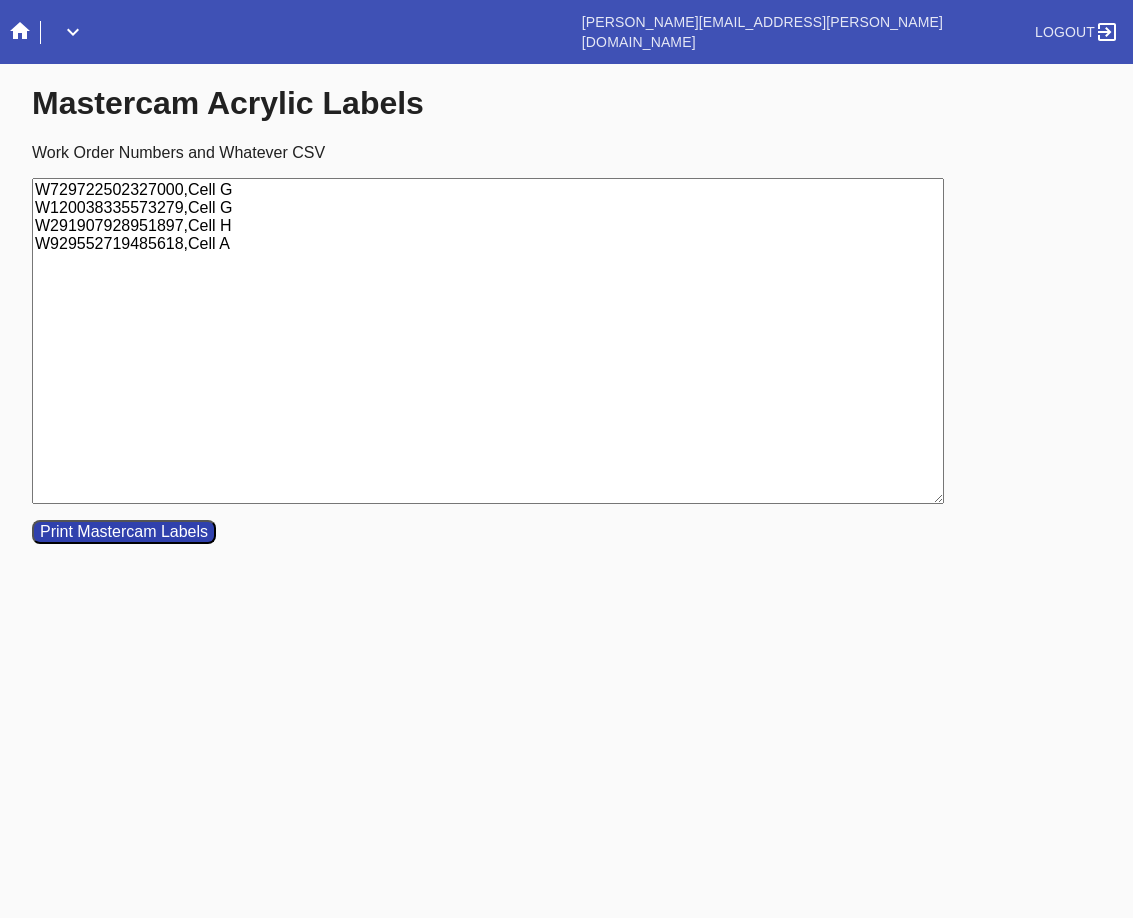 click on "W729722502327000,Cell G
W120038335573279,Cell G
W291907928951897,Cell H
W929552719485618,Cell A" at bounding box center [488, 341] 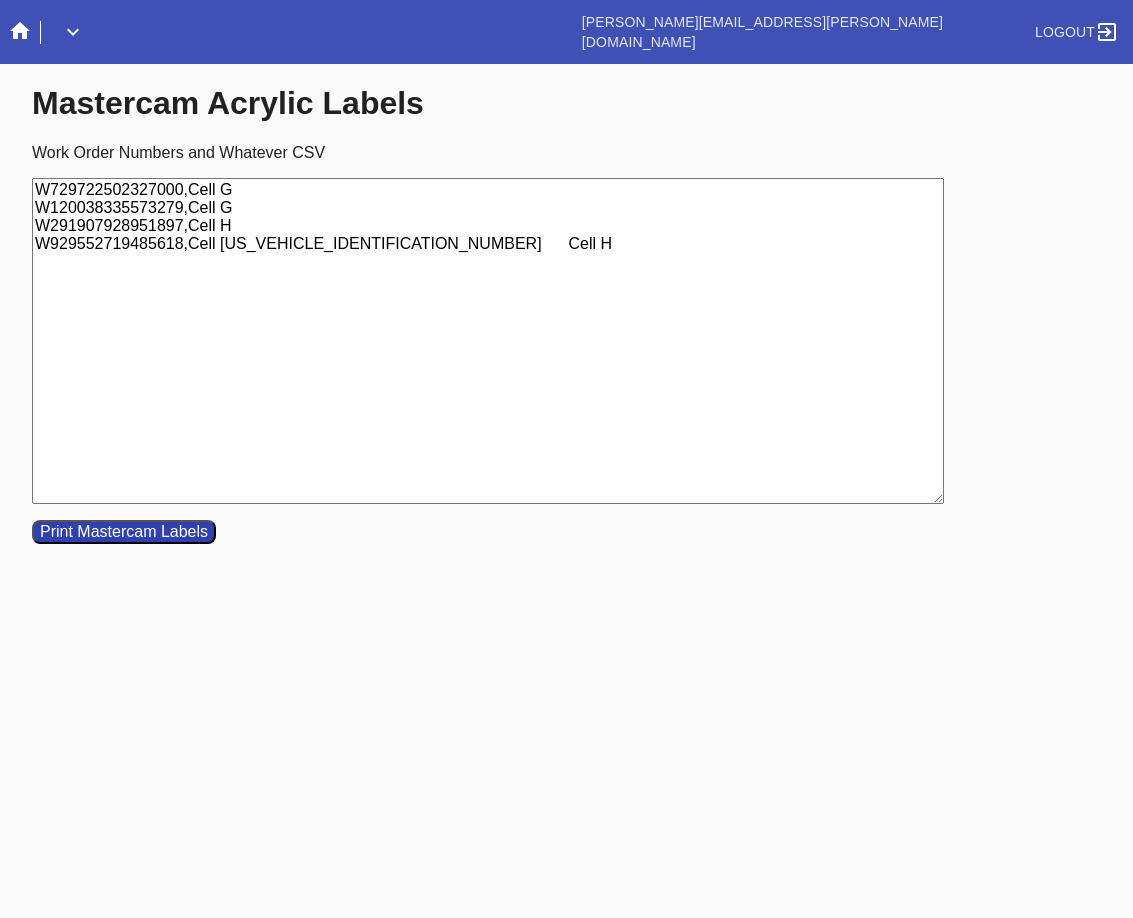 click on "W729722502327000,Cell G
W120038335573279,Cell G
W291907928951897,Cell H
W929552719485618,Cell [US_VEHICLE_IDENTIFICATION_NUMBER]	Cell H" at bounding box center (488, 341) 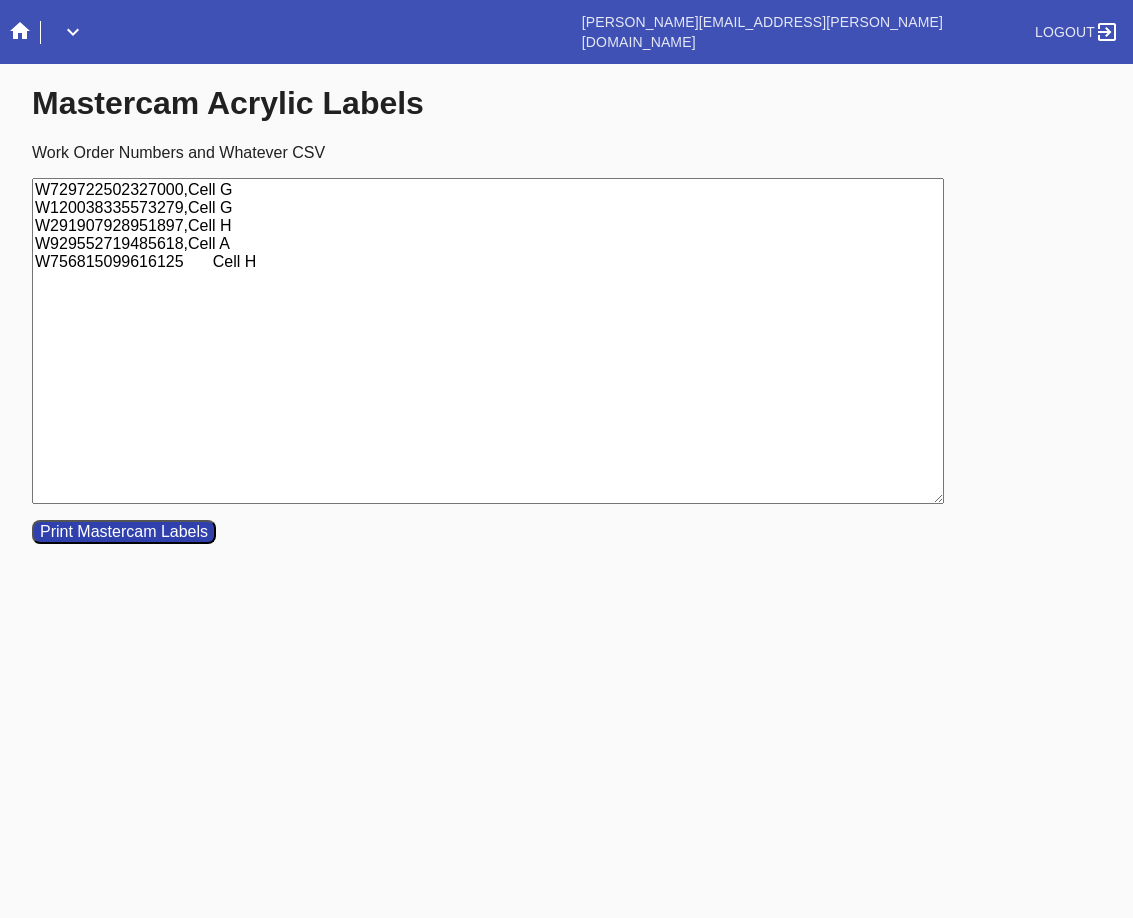 click on "W729722502327000,Cell G
W120038335573279,Cell G
W291907928951897,Cell H
W929552719485618,Cell A
W756815099616125	Cell H" at bounding box center [488, 341] 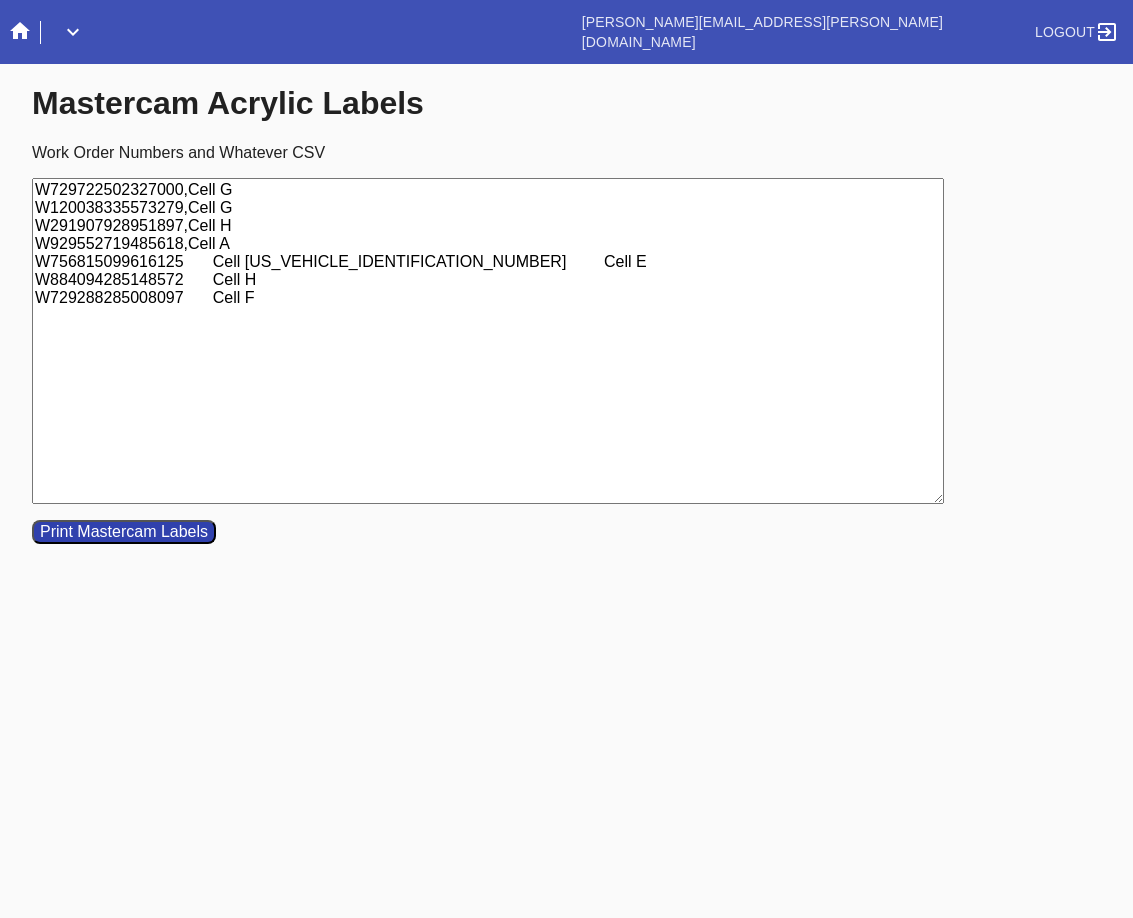 click on "W729722502327000,Cell G
W120038335573279,Cell G
W291907928951897,Cell H
W929552719485618,Cell A
W756815099616125	Cell [US_VEHICLE_IDENTIFICATION_NUMBER]	Cell E
W884094285148572	Cell H
W729288285008097	Cell F" at bounding box center (488, 341) 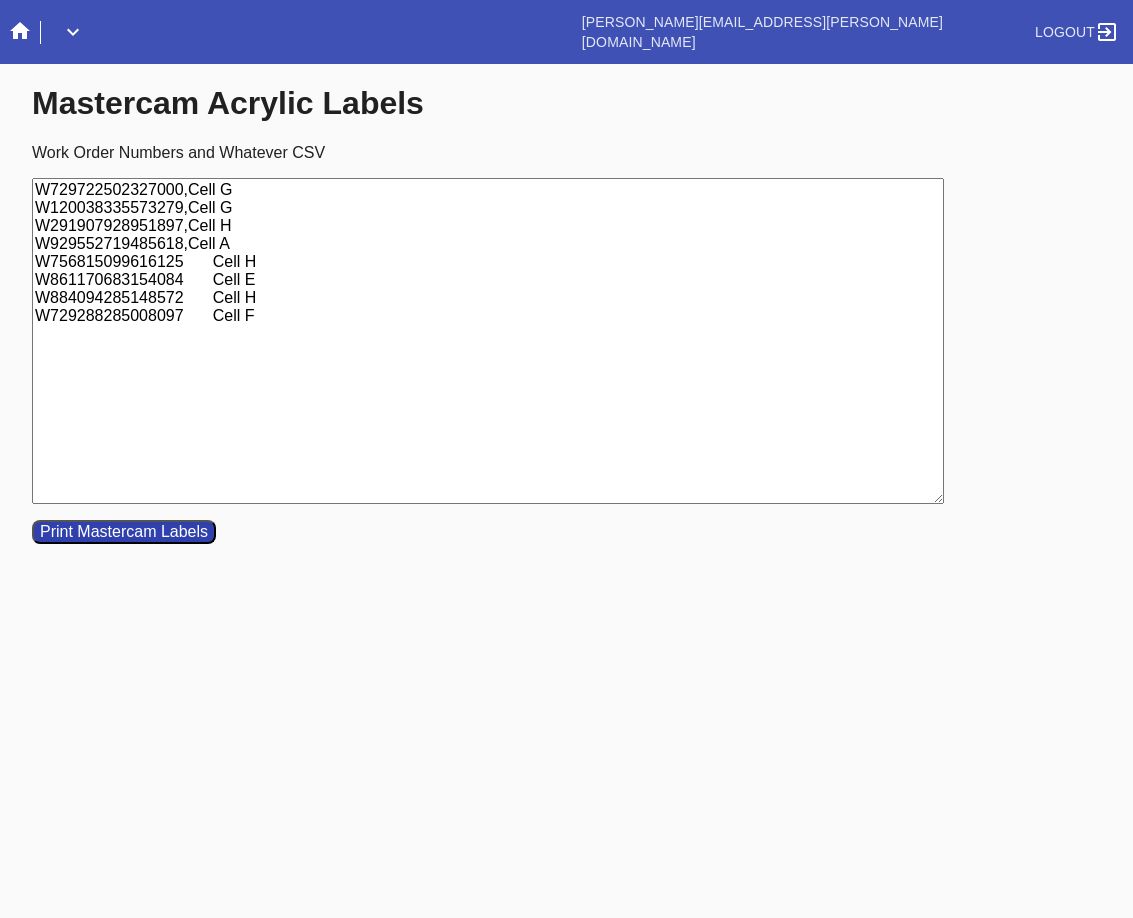 click on "W729722502327000,Cell G
W120038335573279,Cell G
W291907928951897,Cell H
W929552719485618,Cell A
W756815099616125	Cell H
W861170683154084	Cell E
W884094285148572	Cell H
W729288285008097	Cell F" at bounding box center (488, 341) 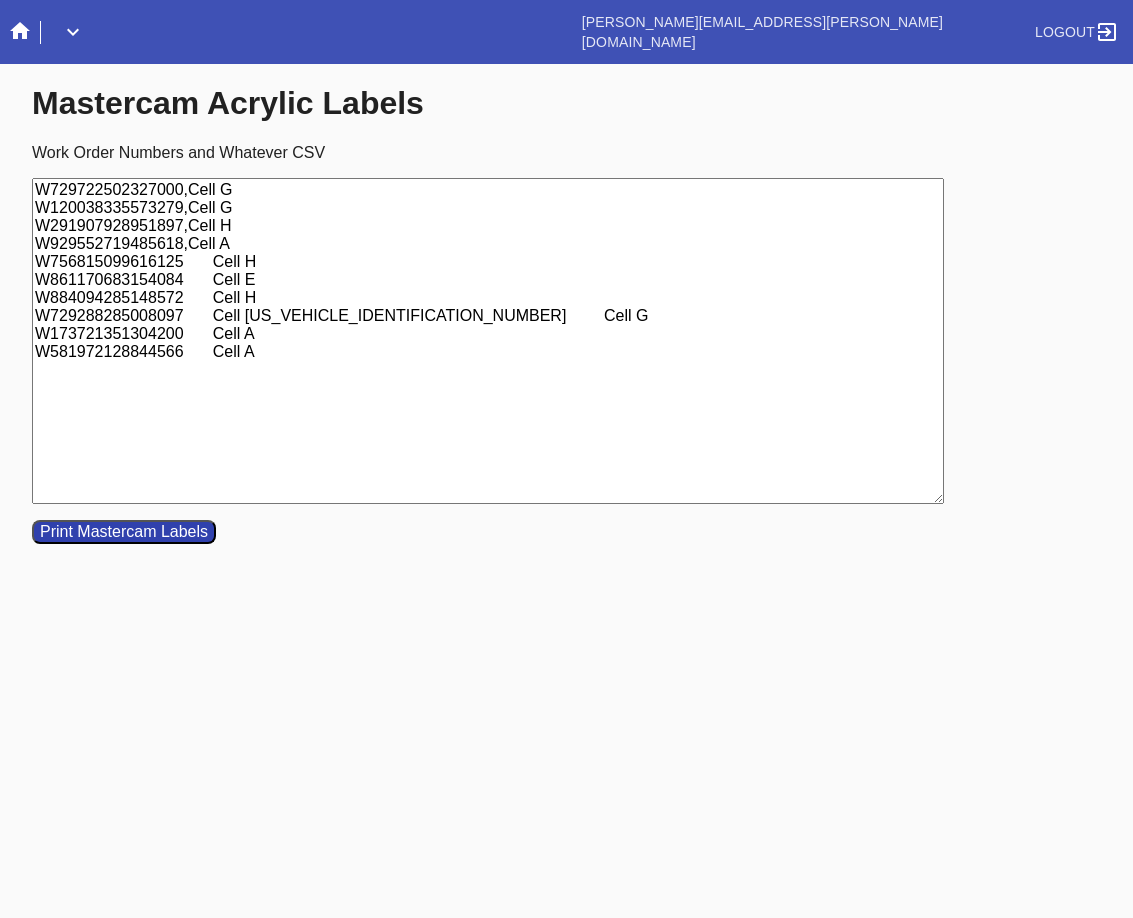 click on "W729722502327000,Cell G
W120038335573279,Cell G
W291907928951897,Cell H
W929552719485618,Cell A
W756815099616125	Cell H
W861170683154084	Cell E
W884094285148572	Cell H
W729288285008097	Cell [US_VEHICLE_IDENTIFICATION_NUMBER]	Cell G
W173721351304200	Cell A
W581972128844566	Cell A" at bounding box center (488, 341) 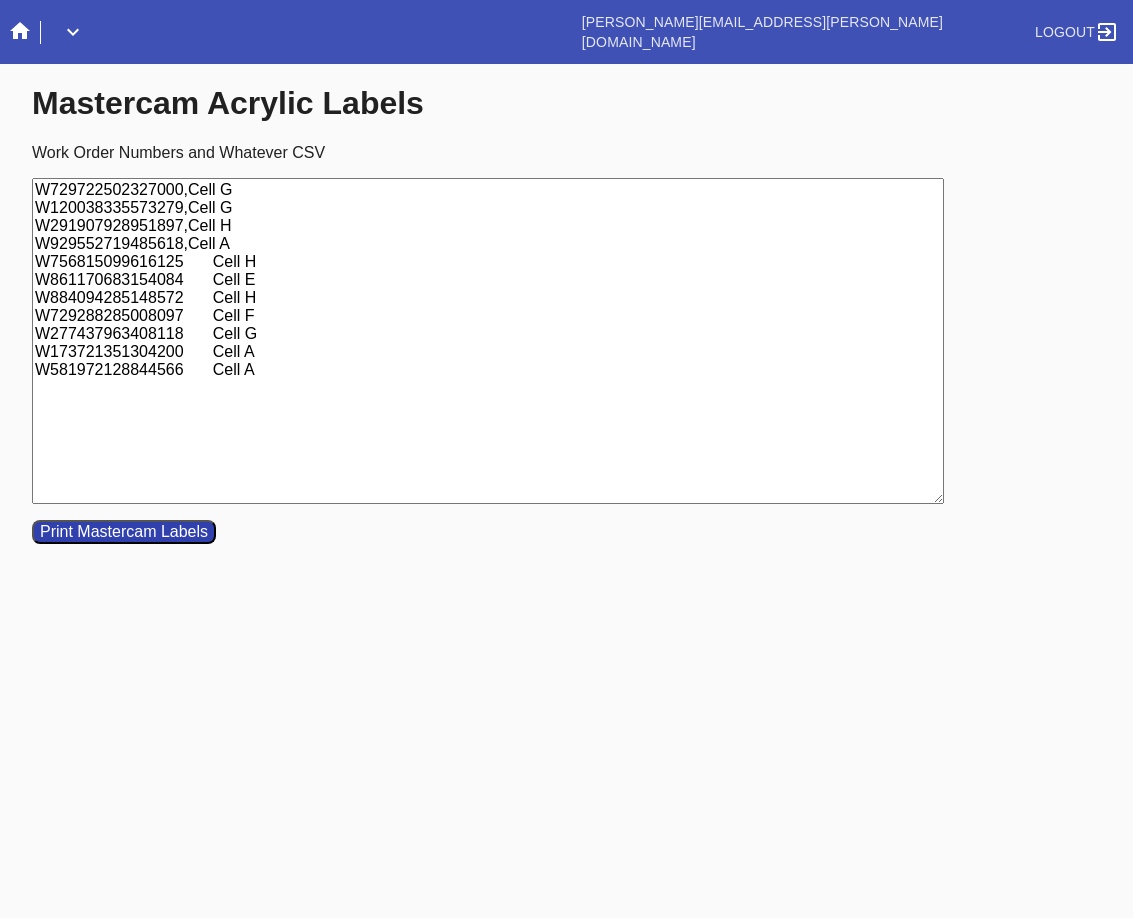 click on "W729722502327000,Cell G
W120038335573279,Cell G
W291907928951897,Cell H
W929552719485618,Cell A
W756815099616125	Cell H
W861170683154084	Cell E
W884094285148572	Cell H
W729288285008097	Cell F
W277437963408118	Cell G
W173721351304200	Cell A
W581972128844566	Cell A" at bounding box center [488, 341] 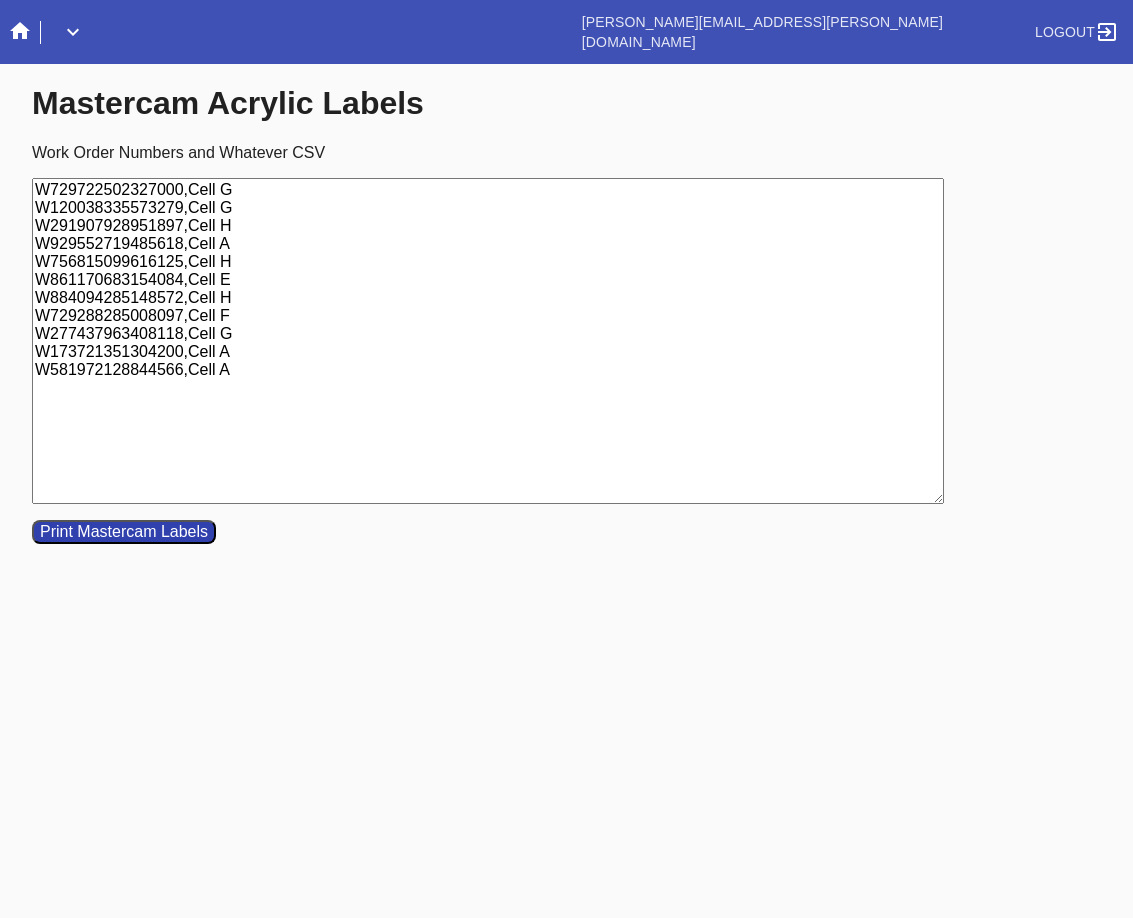type on "W729722502327000,Cell G
W120038335573279,Cell G
W291907928951897,Cell H
W929552719485618,Cell A
W756815099616125,Cell H
W861170683154084,Cell E
W884094285148572,Cell H
W729288285008097,Cell F
W277437963408118,Cell G
W173721351304200,Cell A
W581972128844566,Cell A" 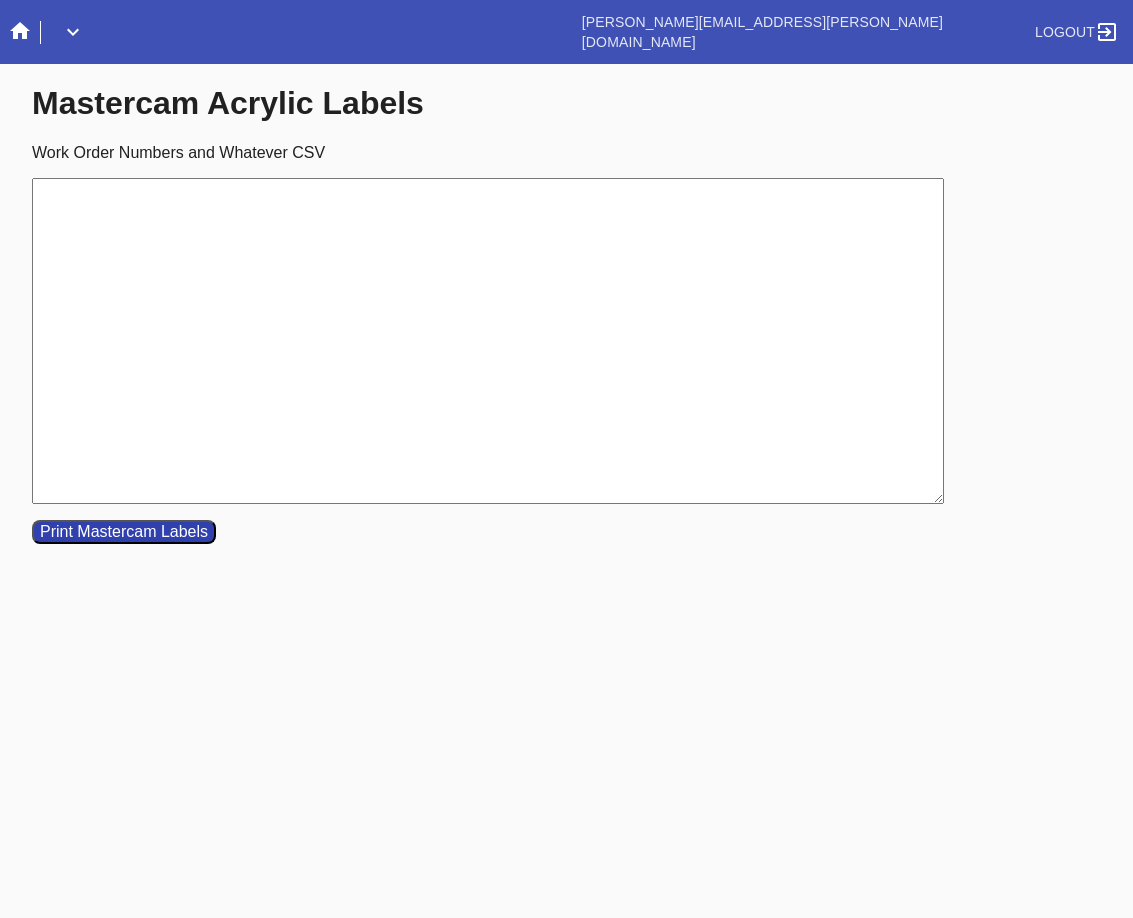 click on "Work Order Numbers and Whatever CSV" at bounding box center [488, 341] 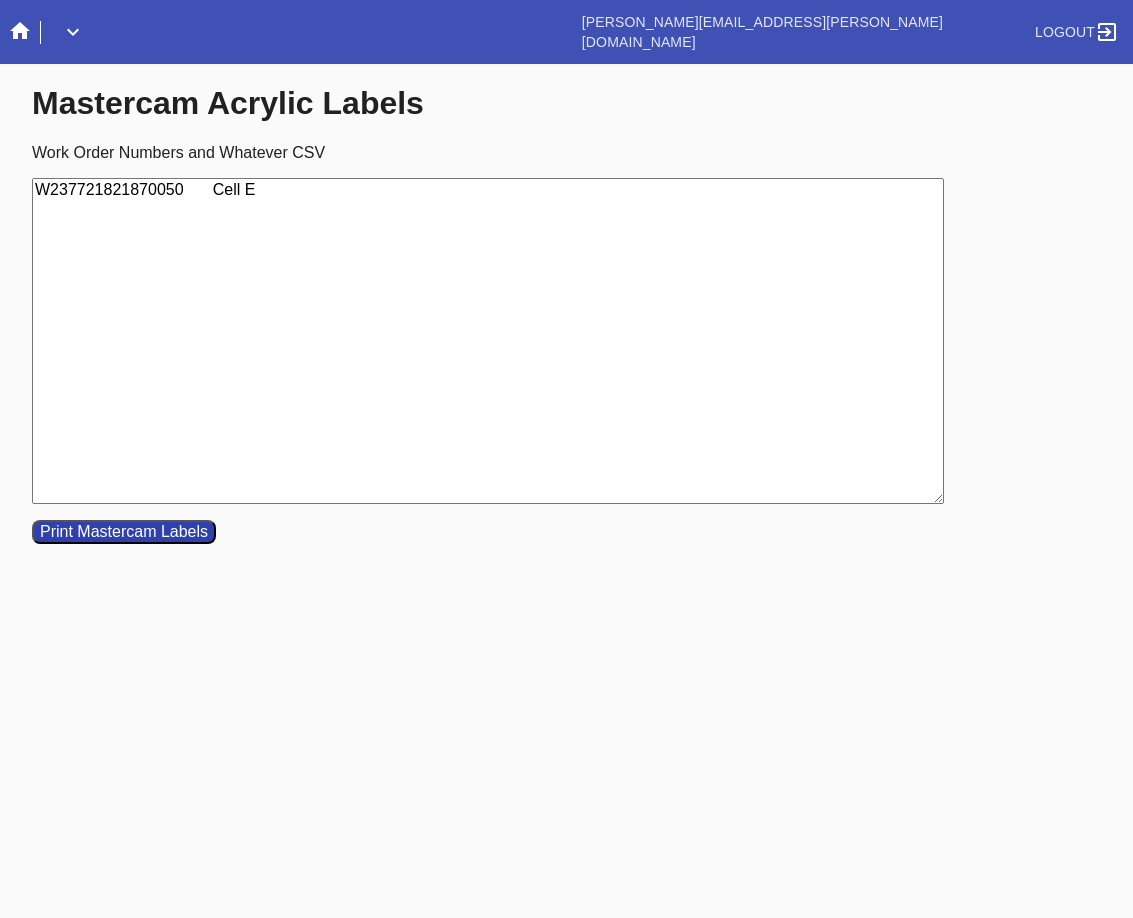 click on "W237721821870050	Cell E" at bounding box center [488, 341] 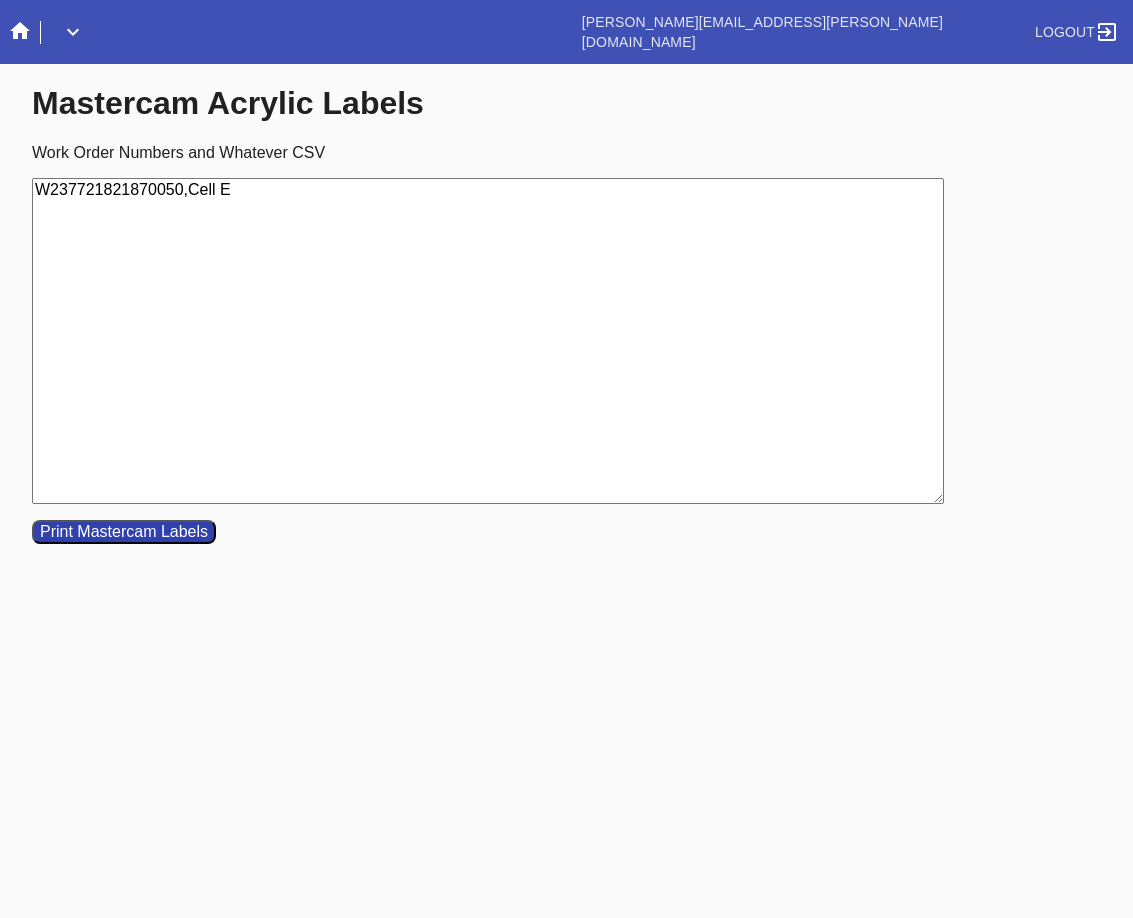 click on "W237721821870050,Cell E" at bounding box center (488, 341) 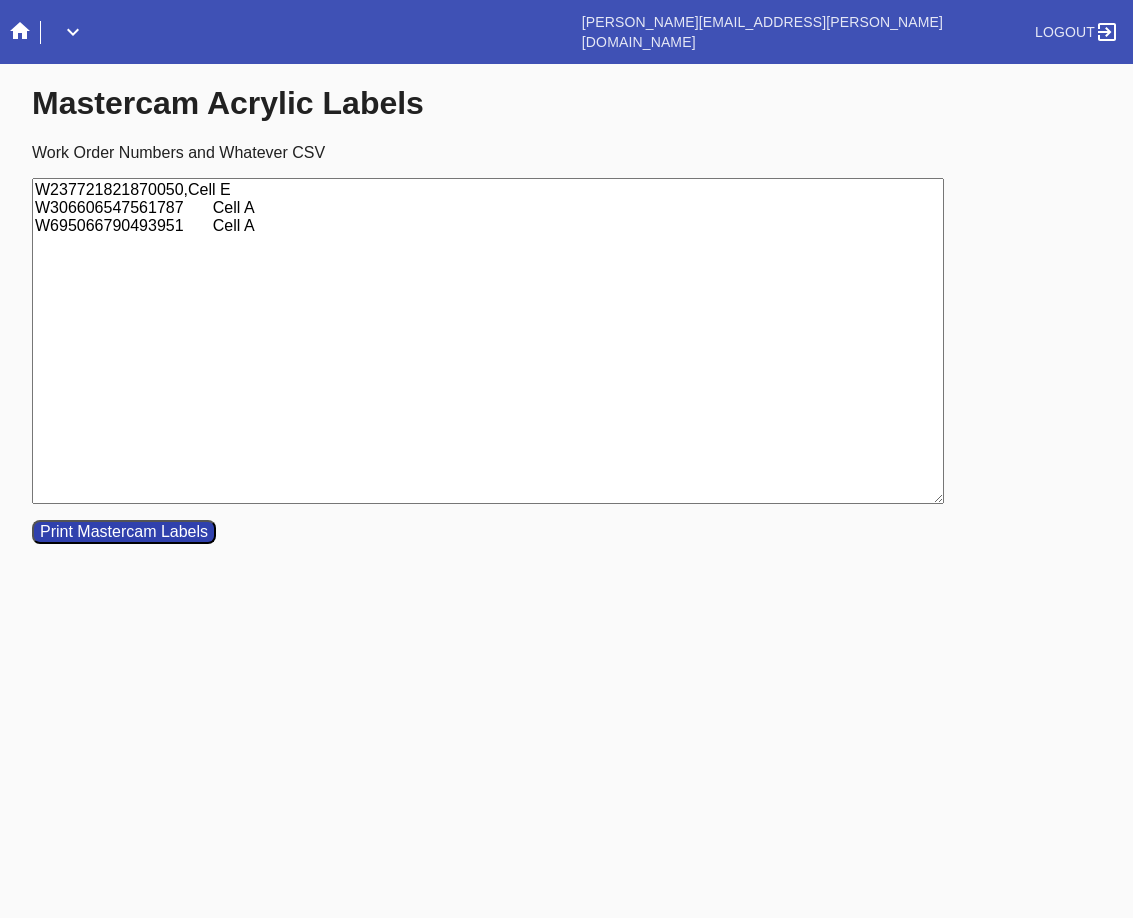 click on "W237721821870050,Cell E
W306606547561787	Cell A
W695066790493951	Cell A" at bounding box center (488, 341) 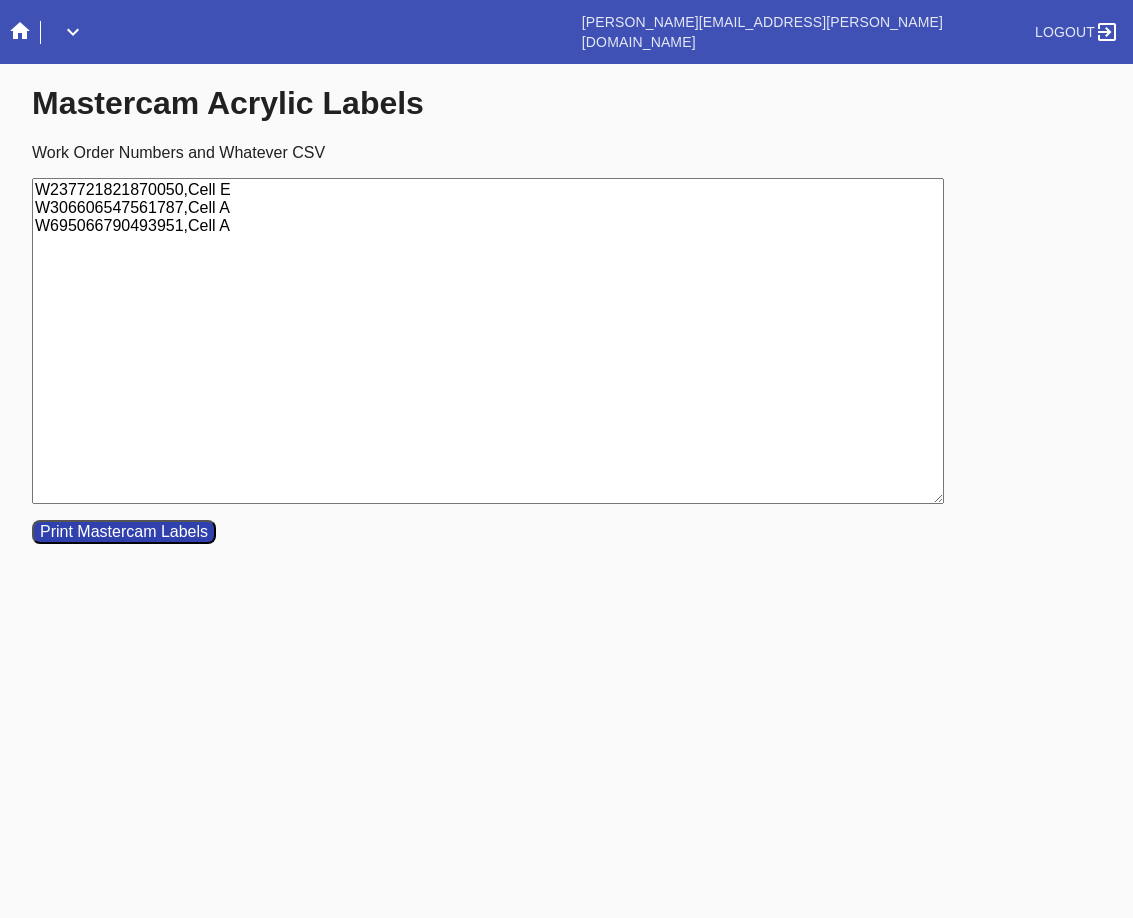 click on "W237721821870050,Cell E
W306606547561787,Cell A
W695066790493951,Cell A" at bounding box center [488, 341] 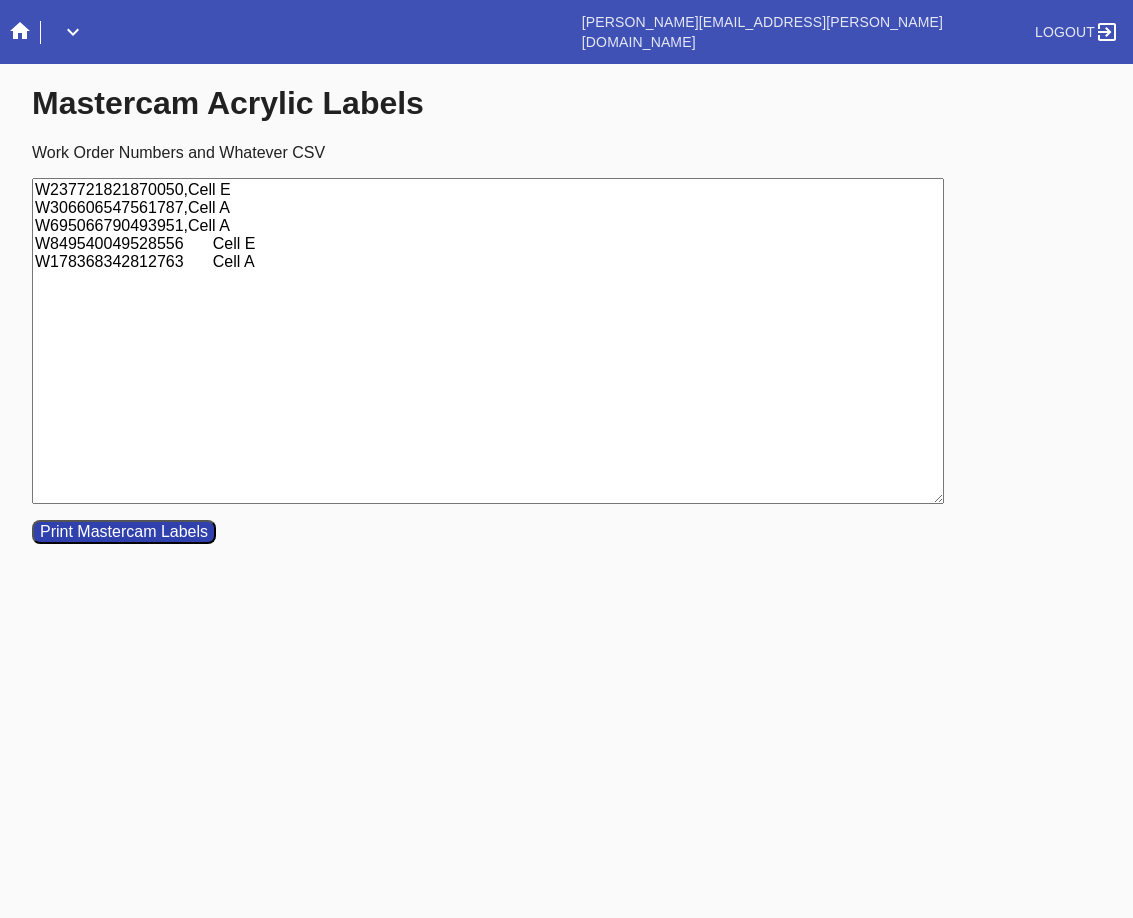 click on "W237721821870050,Cell E
W306606547561787,Cell A
W695066790493951,Cell A
W849540049528556	Cell E
W178368342812763	Cell A" at bounding box center (488, 341) 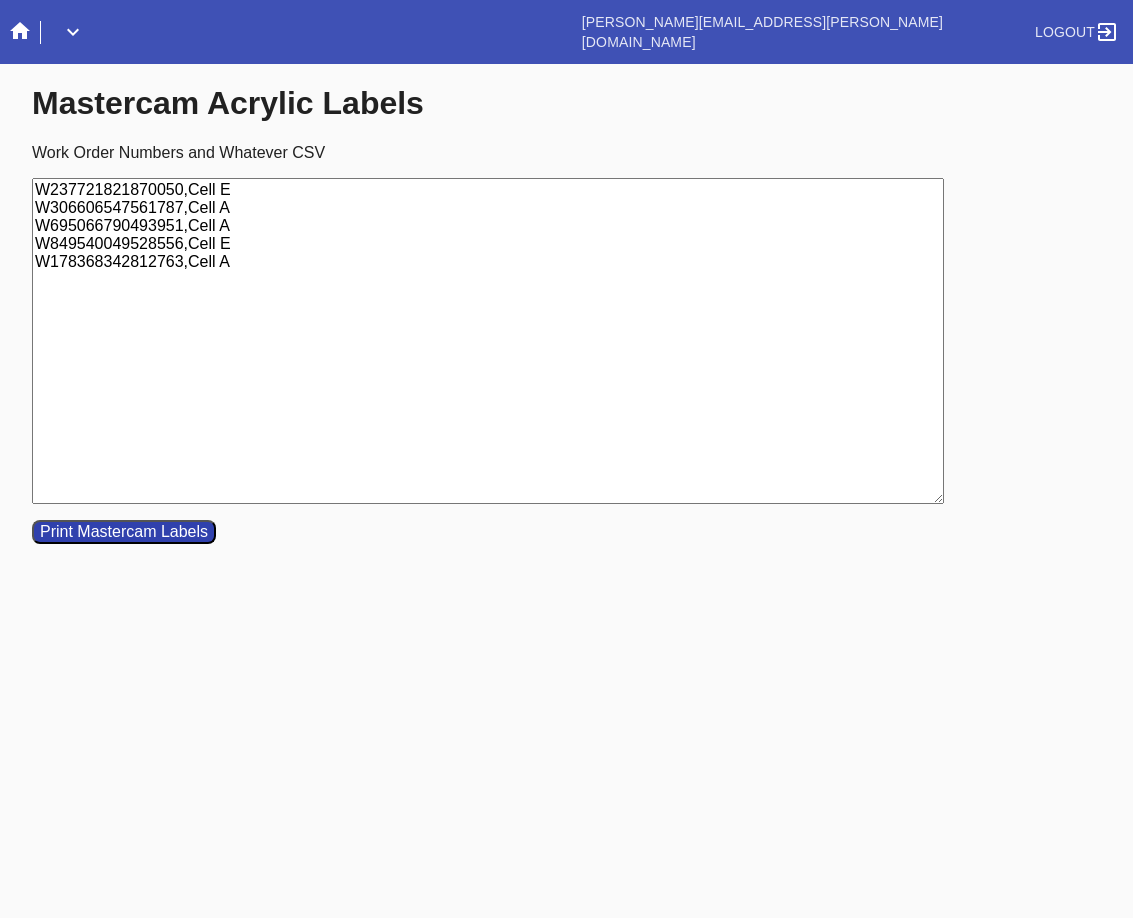 type on "W237721821870050,Cell E
W306606547561787,Cell A
W695066790493951,Cell A
W849540049528556,Cell E
W178368342812763,Cell A" 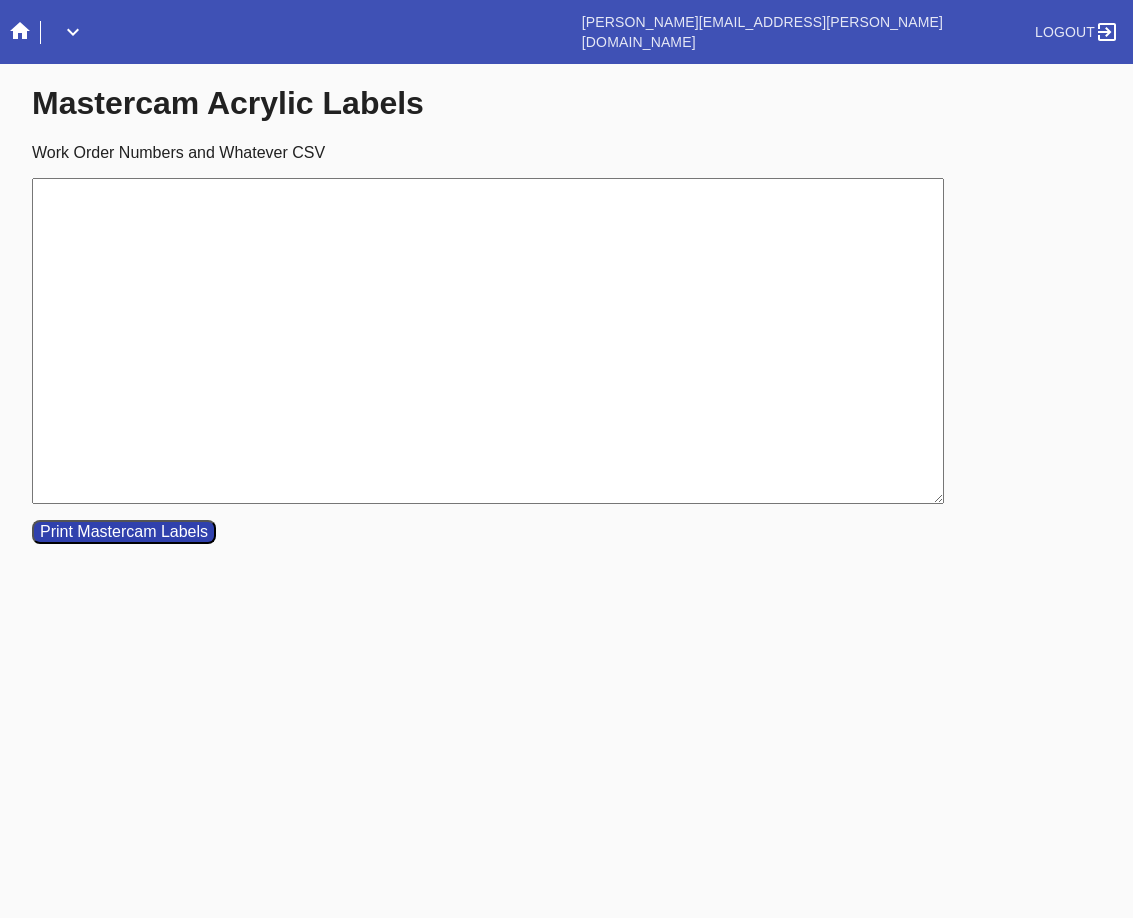 click on "Work Order Numbers and Whatever CSV" at bounding box center (488, 341) 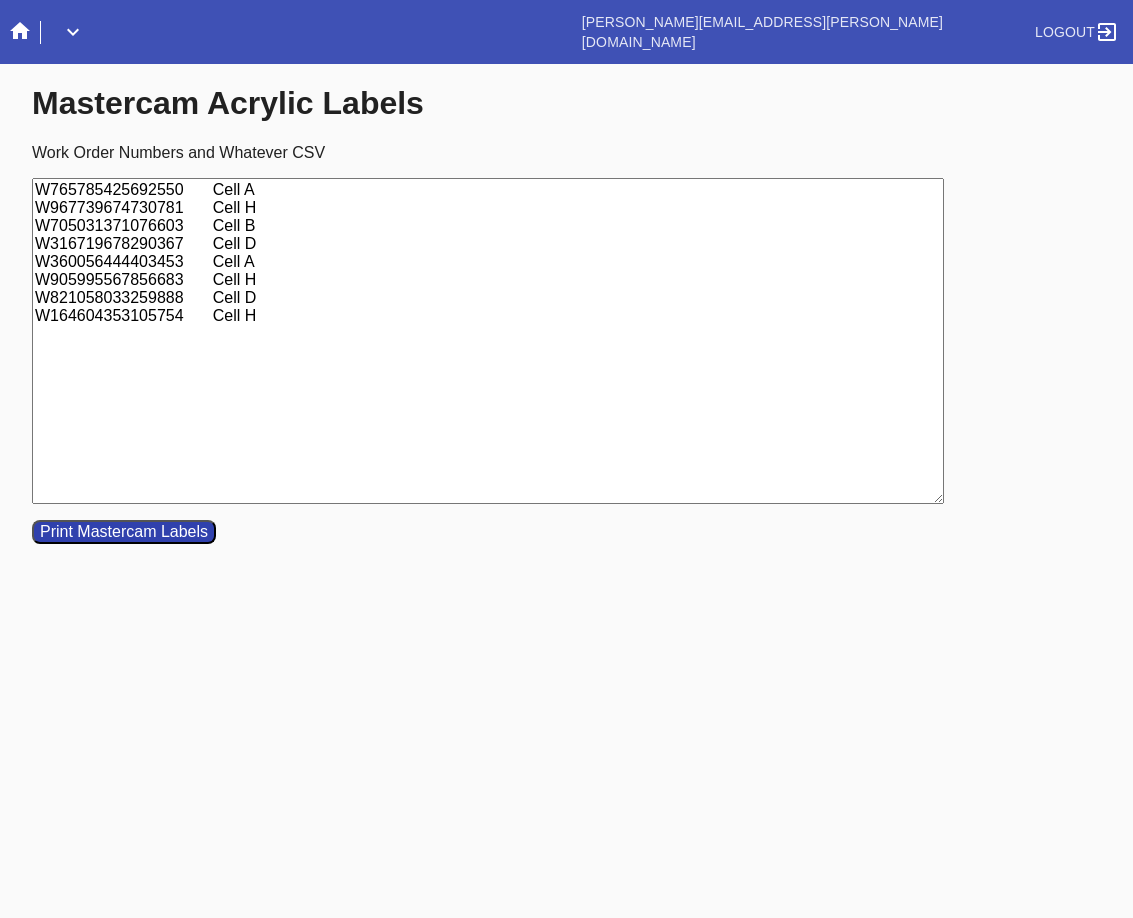 click on "W765785425692550	Cell A
W967739674730781	Cell H
W705031371076603	Cell B
W316719678290367	Cell D
W360056444403453	Cell A
W905995567856683	Cell H
W821058033259888	Cell D
W164604353105754	Cell H" at bounding box center (488, 341) 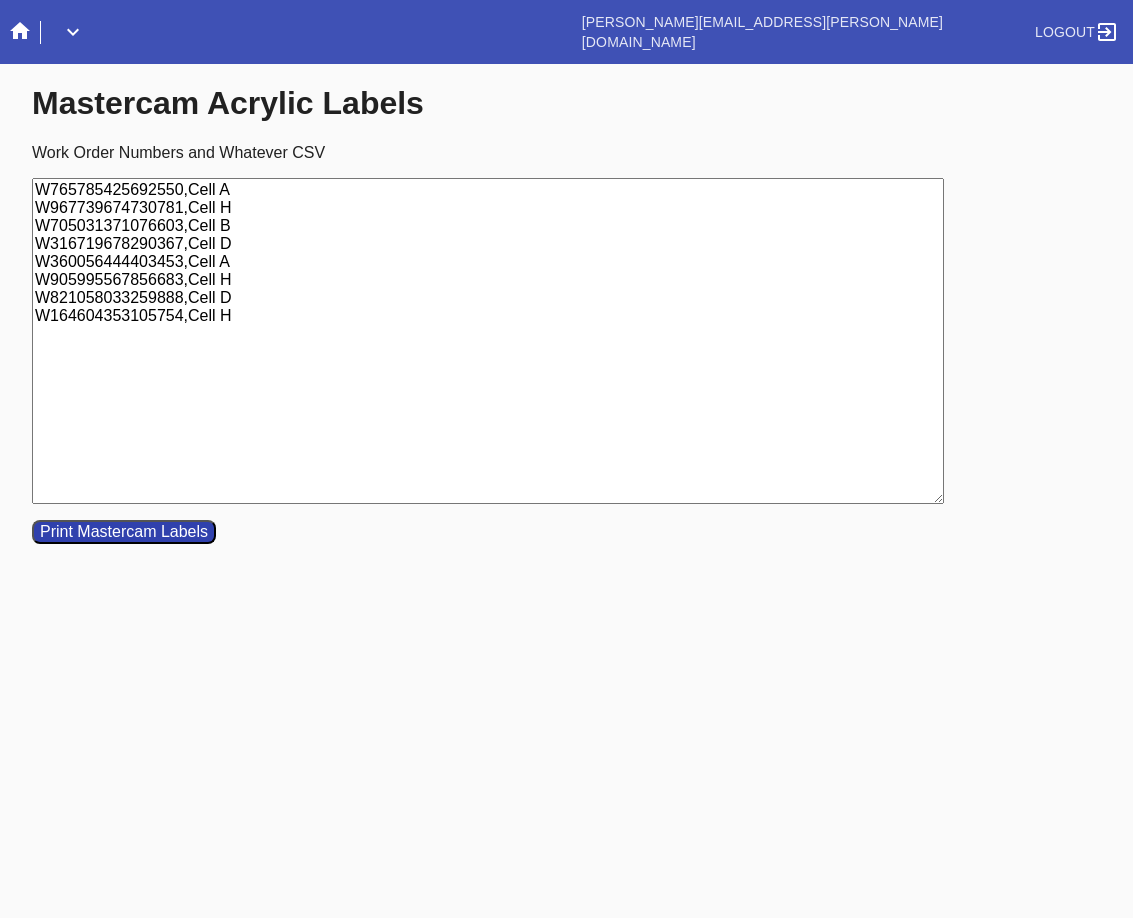 type on "W765785425692550,Cell A
W967739674730781,Cell H
W705031371076603,Cell B
W316719678290367,Cell D
W360056444403453,Cell A
W905995567856683,Cell H
W821058033259888,Cell D
W164604353105754,Cell H" 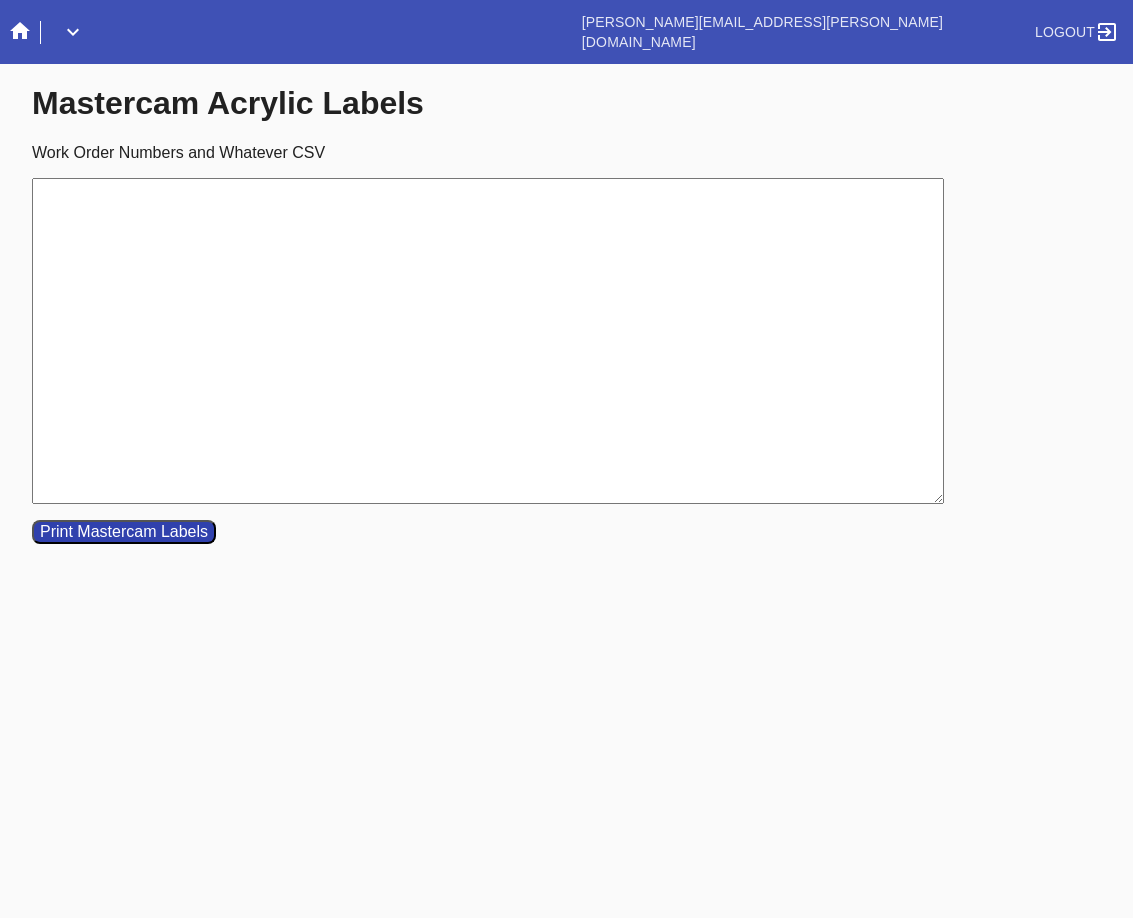 click on "Work Order Numbers and Whatever CSV" at bounding box center (488, 341) 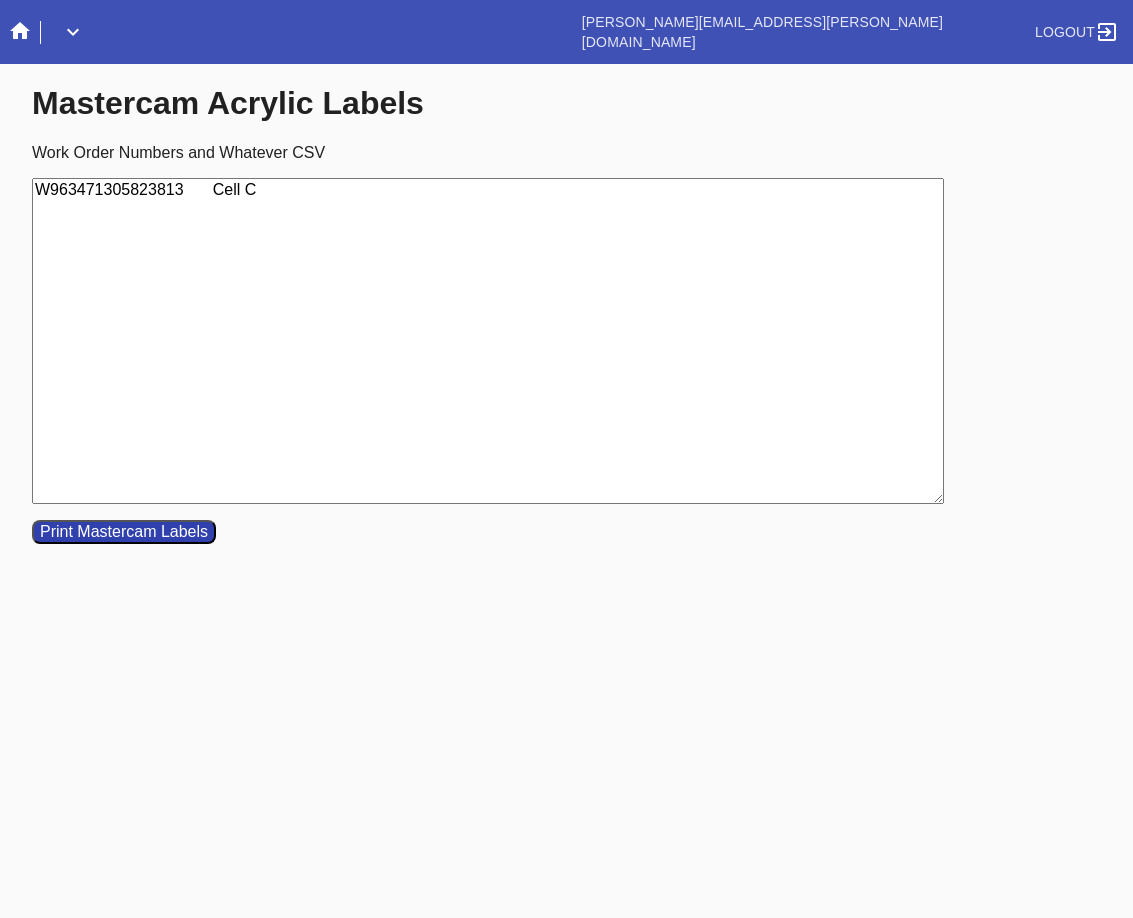 click on "W963471305823813	Cell C" at bounding box center (488, 341) 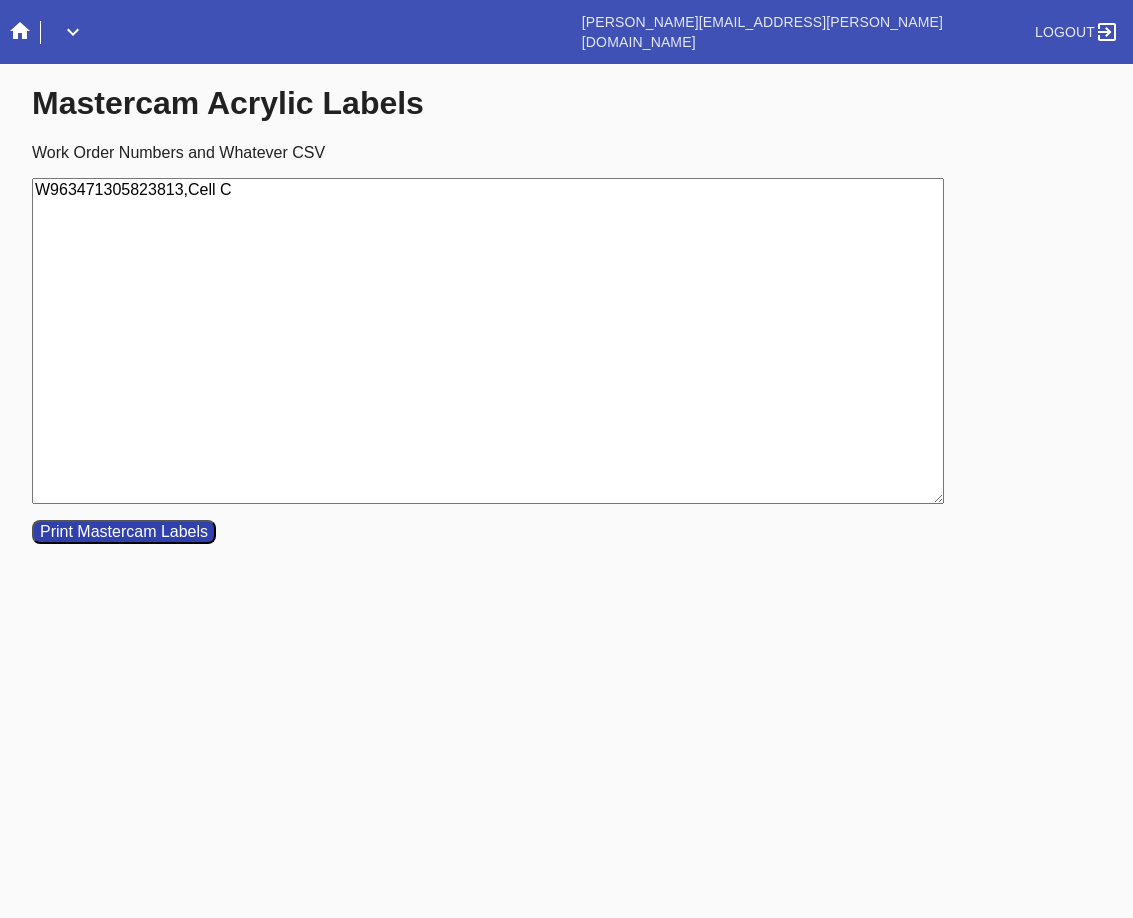click on "W963471305823813,Cell C" at bounding box center [488, 341] 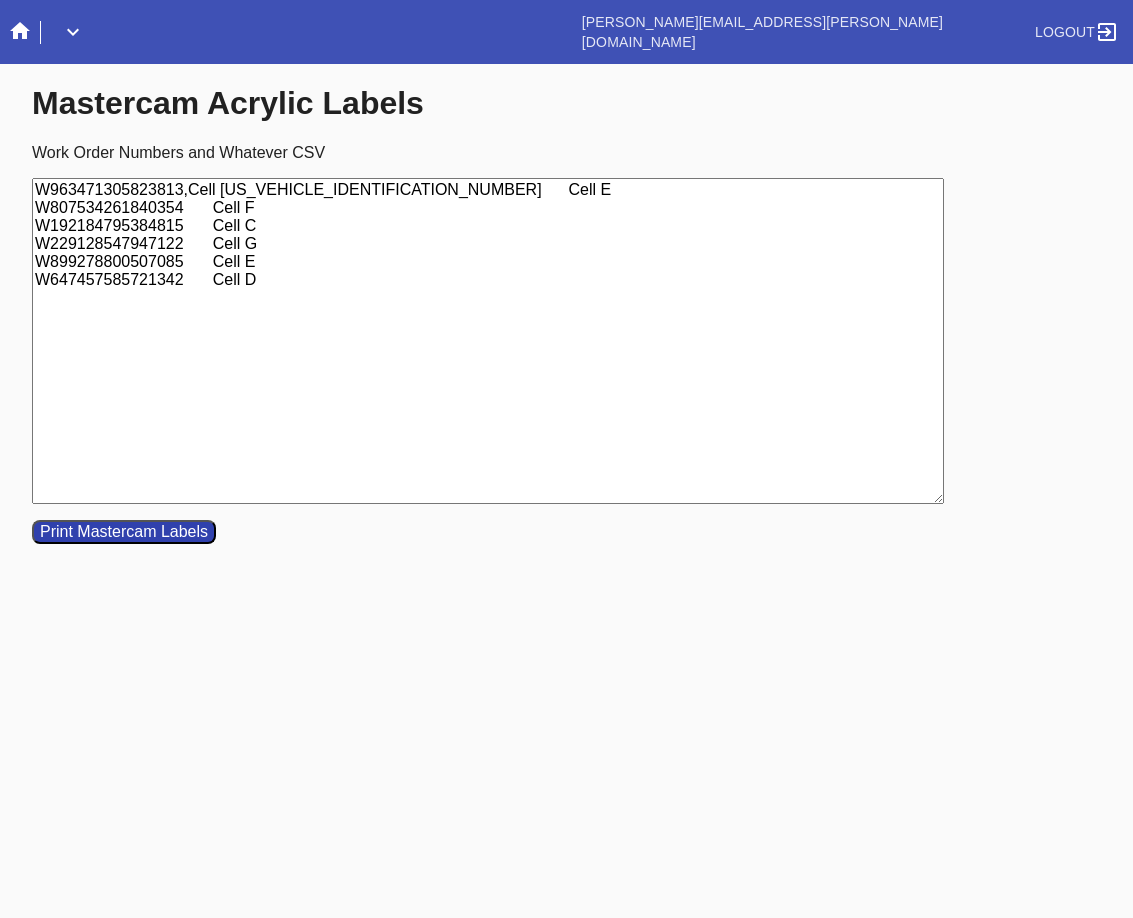 click on "W963471305823813,Cell [US_VEHICLE_IDENTIFICATION_NUMBER]	Cell E
W807534261840354	Cell F
W192184795384815	Cell C
W229128547947122	Cell G
W899278800507085	Cell E
W647457585721342	Cell D" at bounding box center [488, 341] 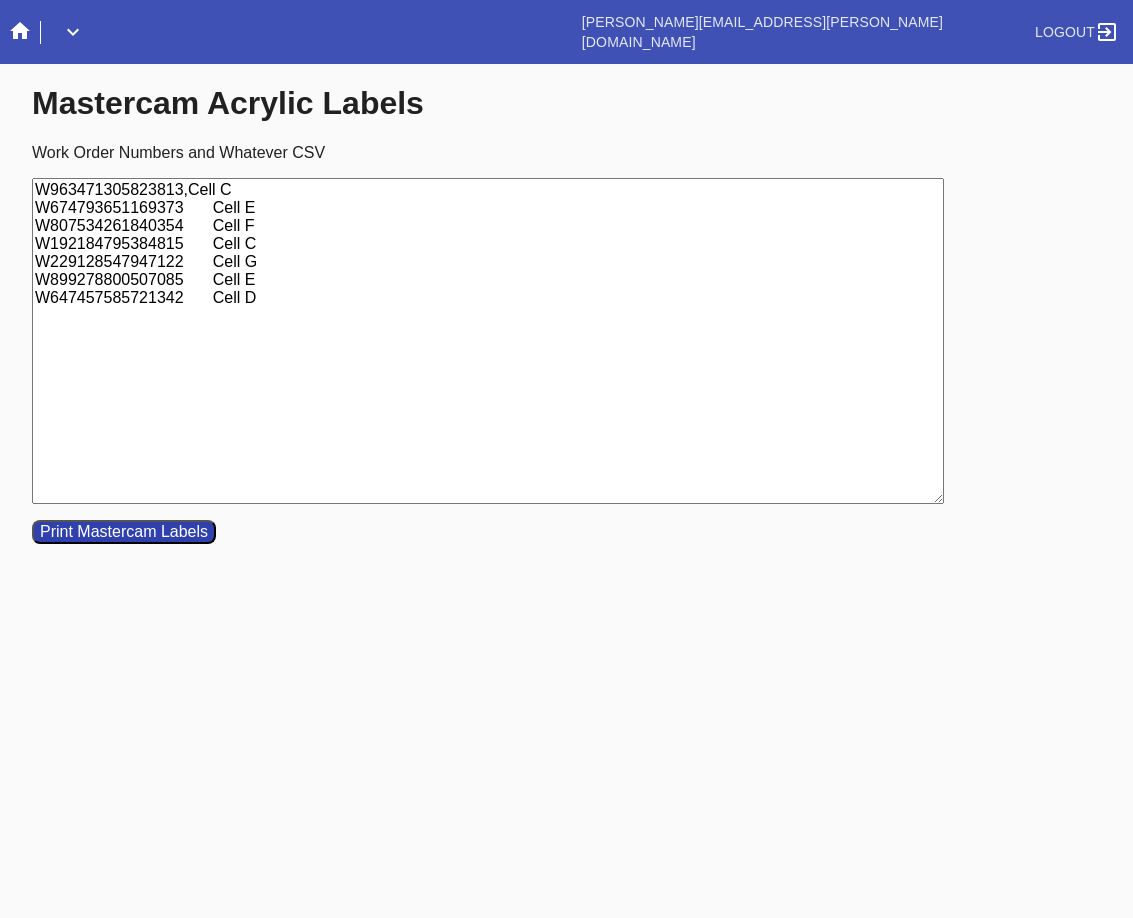 click on "W963471305823813,Cell C
W674793651169373	Cell E
W807534261840354	Cell F
W192184795384815	Cell C
W229128547947122	Cell G
W899278800507085	Cell E
W647457585721342	Cell D" at bounding box center (488, 341) 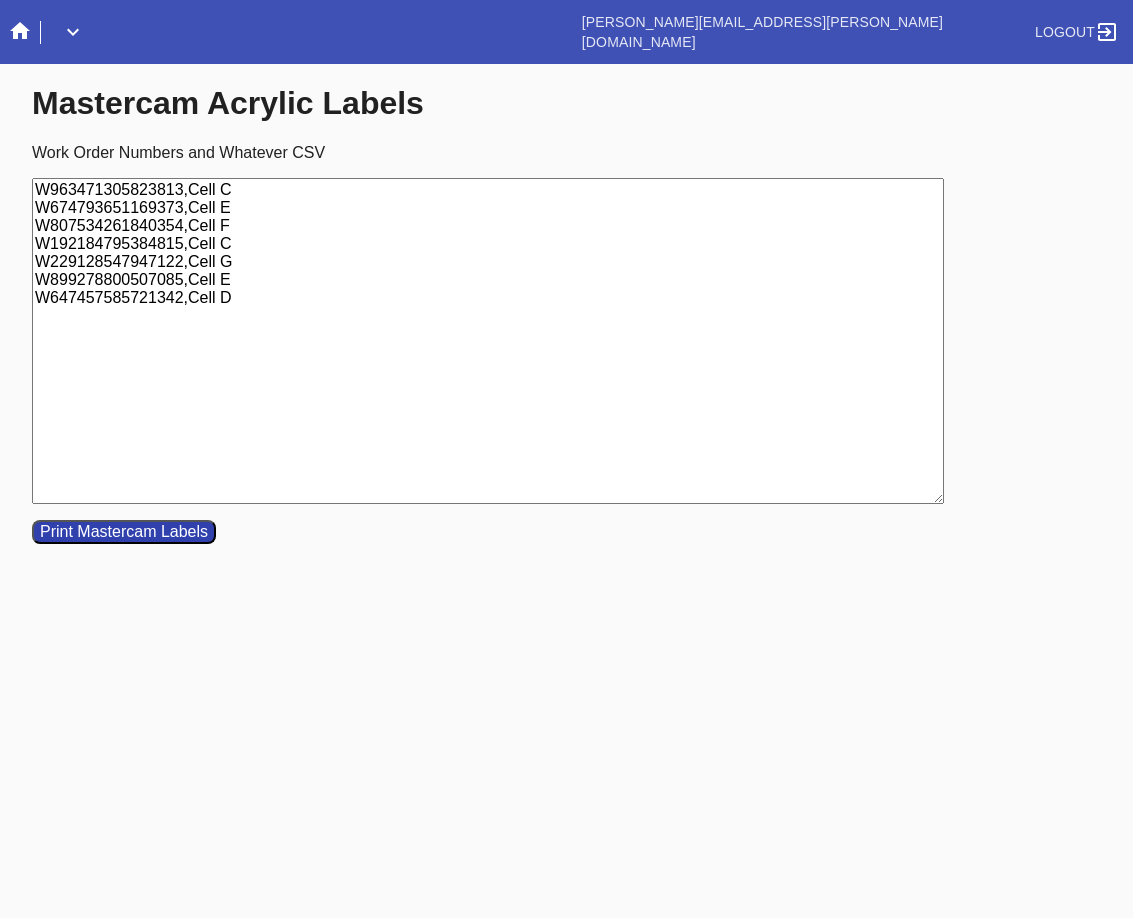 click on "Print Mastercam Labels" at bounding box center (124, 532) 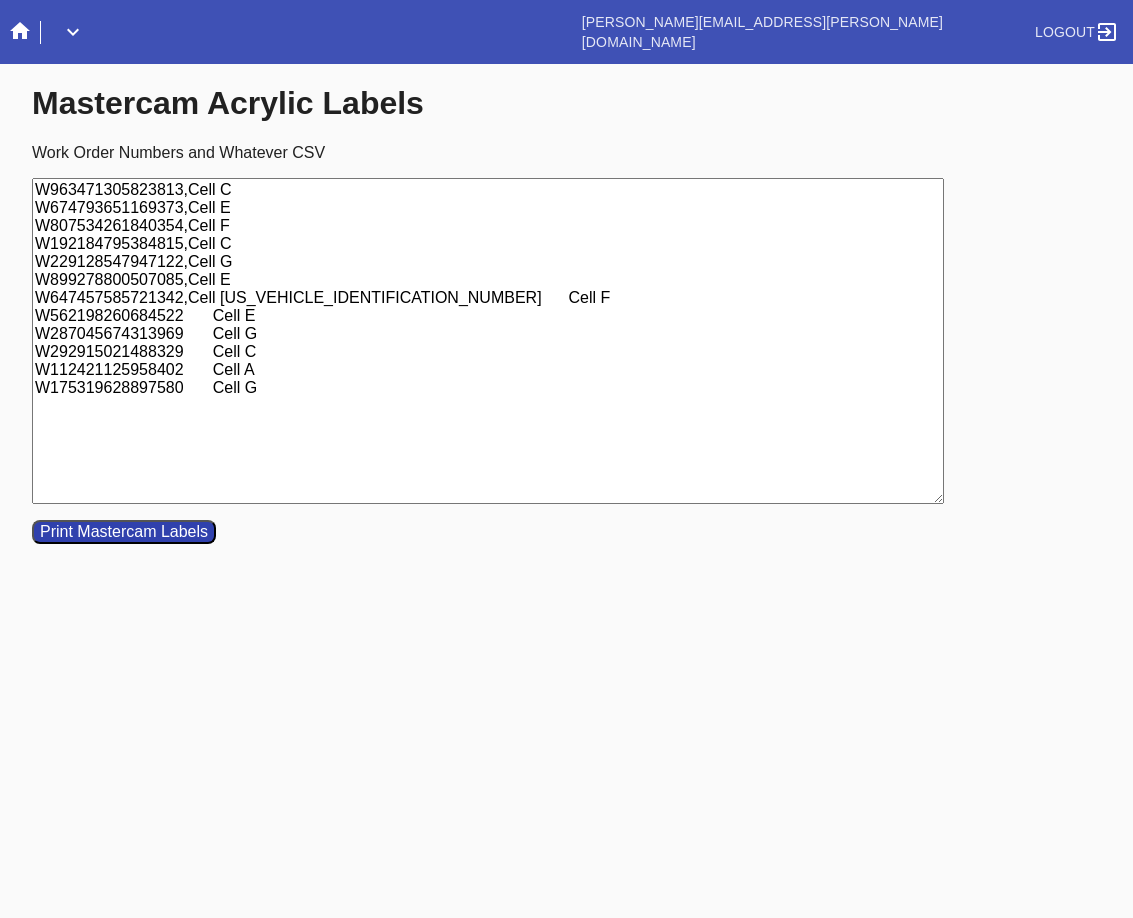click on "W963471305823813,Cell C
W674793651169373,Cell E
W807534261840354,Cell F
W192184795384815,Cell C
W229128547947122,Cell G
W899278800507085,Cell E
W647457585721342,Cell [US_VEHICLE_IDENTIFICATION_NUMBER]	Cell F
W562198260684522	Cell E
W287045674313969	Cell G
W292915021488329	Cell C
W112421125958402	Cell A
W175319628897580	Cell G" at bounding box center (488, 341) 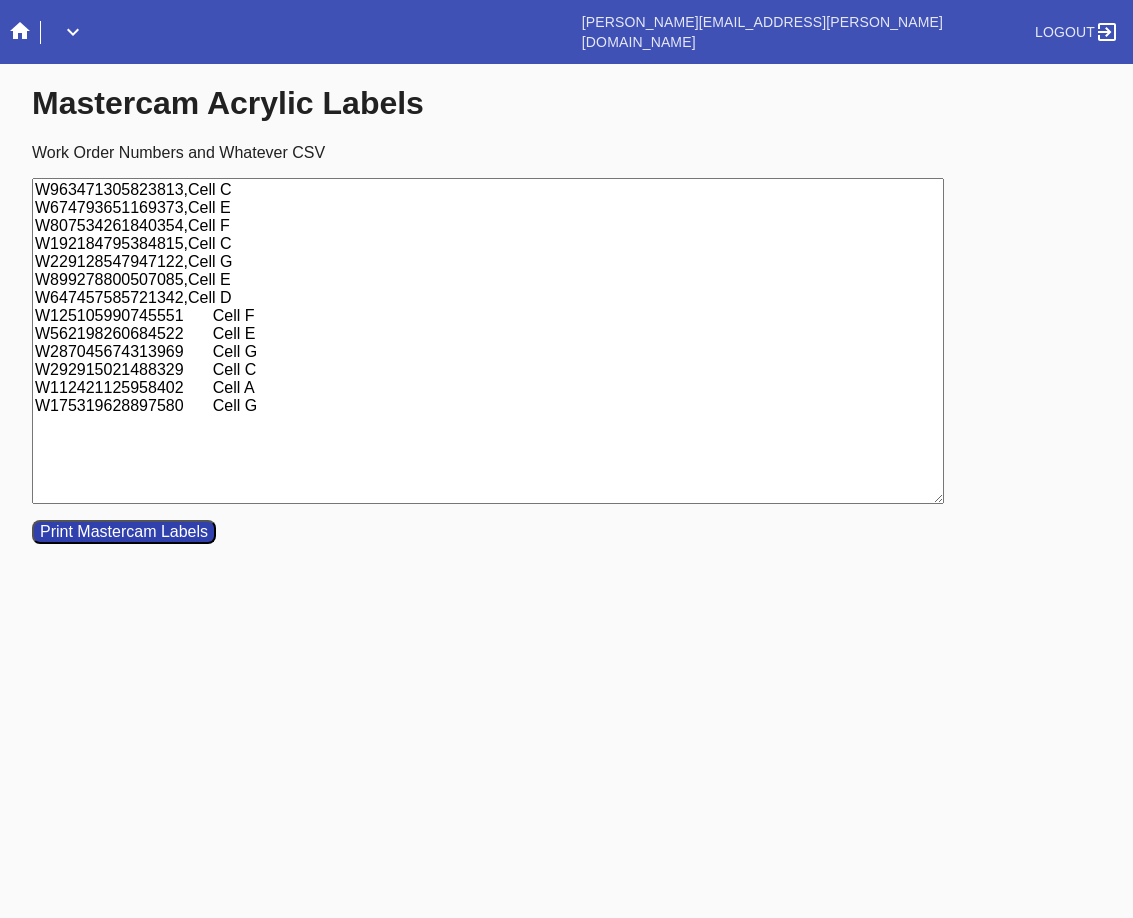 click on "W963471305823813,Cell C
W674793651169373,Cell E
W807534261840354,Cell F
W192184795384815,Cell C
W229128547947122,Cell G
W899278800507085,Cell E
W647457585721342,Cell D
W125105990745551	Cell F
W562198260684522	Cell E
W287045674313969	Cell G
W292915021488329	Cell C
W112421125958402	Cell A
W175319628897580	Cell G" at bounding box center [488, 341] 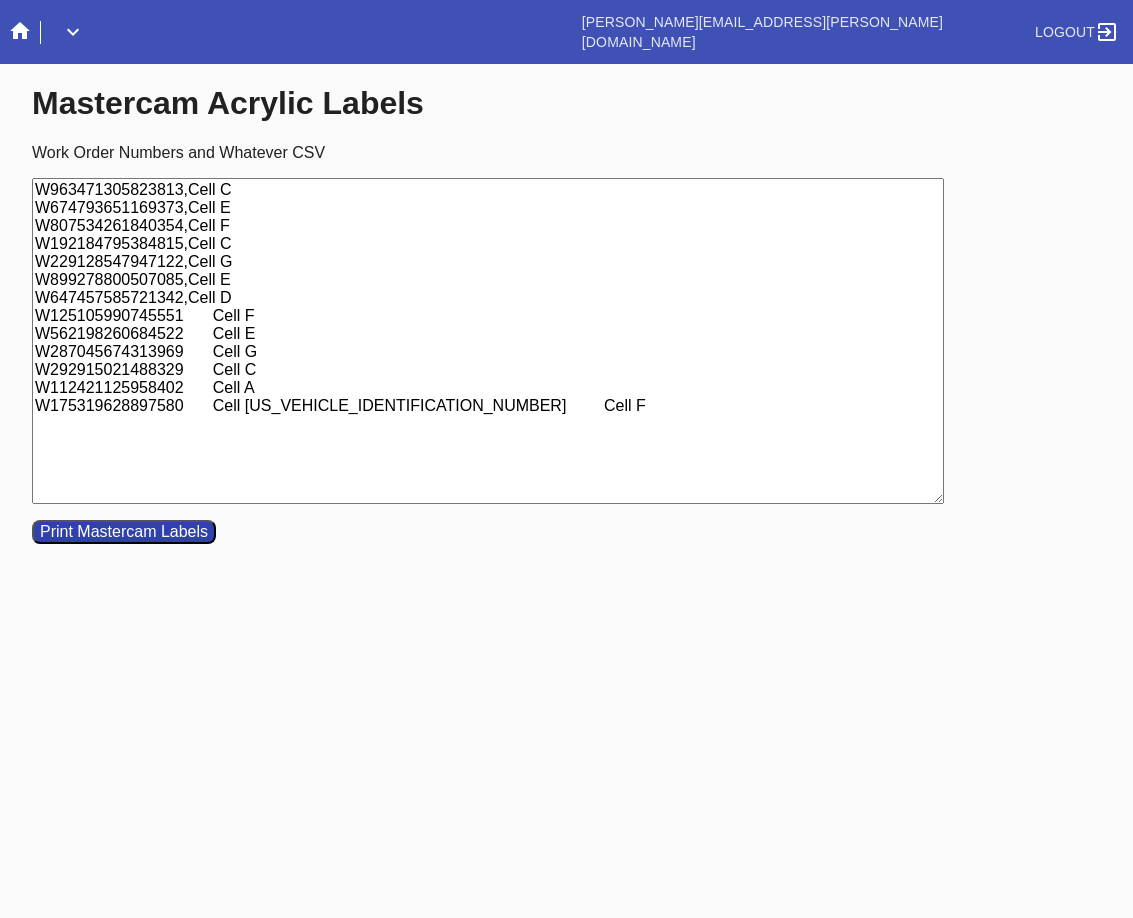click on "W963471305823813,Cell C
W674793651169373,Cell E
W807534261840354,Cell F
W192184795384815,Cell C
W229128547947122,Cell G
W899278800507085,Cell E
W647457585721342,Cell D
W125105990745551	Cell F
W562198260684522	Cell E
W287045674313969	Cell G
W292915021488329	Cell C
W112421125958402	Cell A
W175319628897580	Cell [US_VEHICLE_IDENTIFICATION_NUMBER]	Cell F" at bounding box center [488, 341] 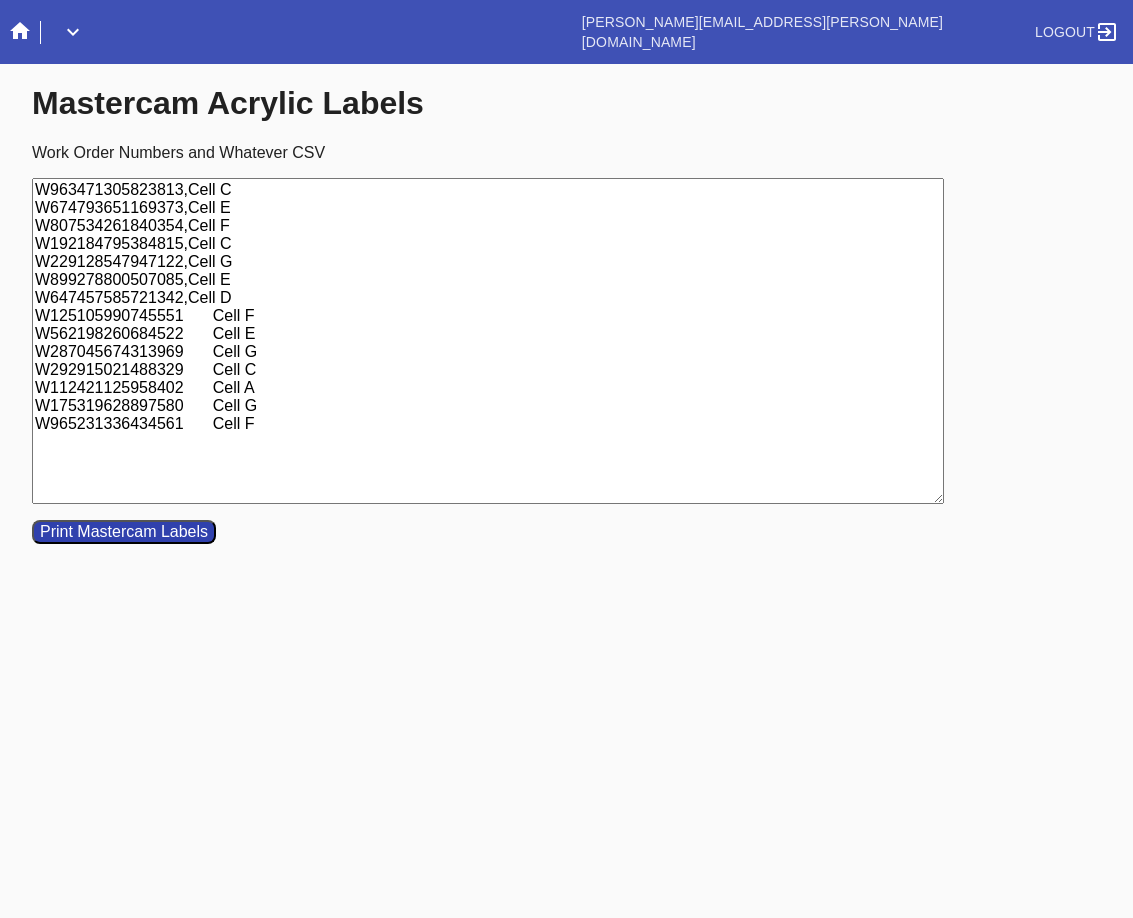 click on "W963471305823813,Cell C
W674793651169373,Cell E
W807534261840354,Cell F
W192184795384815,Cell C
W229128547947122,Cell G
W899278800507085,Cell E
W647457585721342,Cell D
W125105990745551	Cell F
W562198260684522	Cell E
W287045674313969	Cell G
W292915021488329	Cell C
W112421125958402	Cell A
W175319628897580	Cell G
W965231336434561	Cell F" at bounding box center [488, 341] 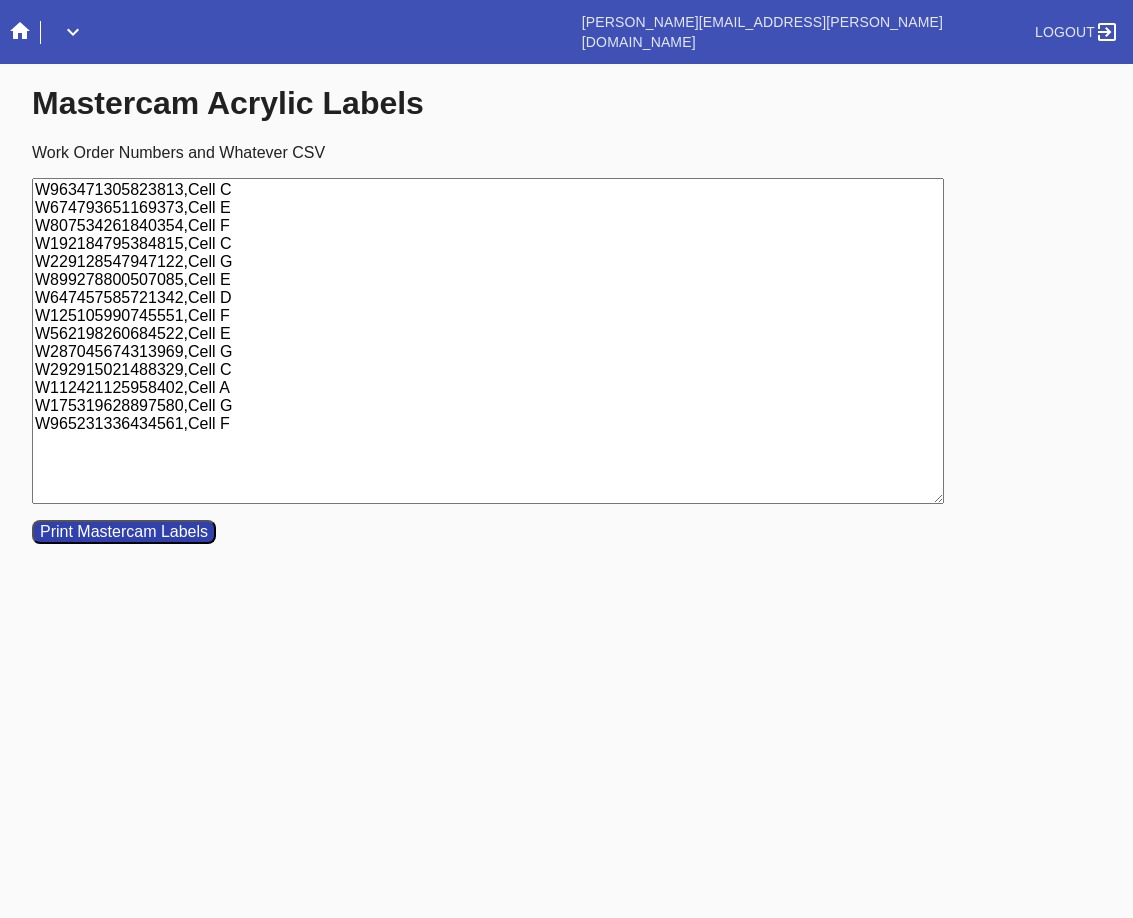 click on "Print Mastercam Labels" at bounding box center (124, 532) 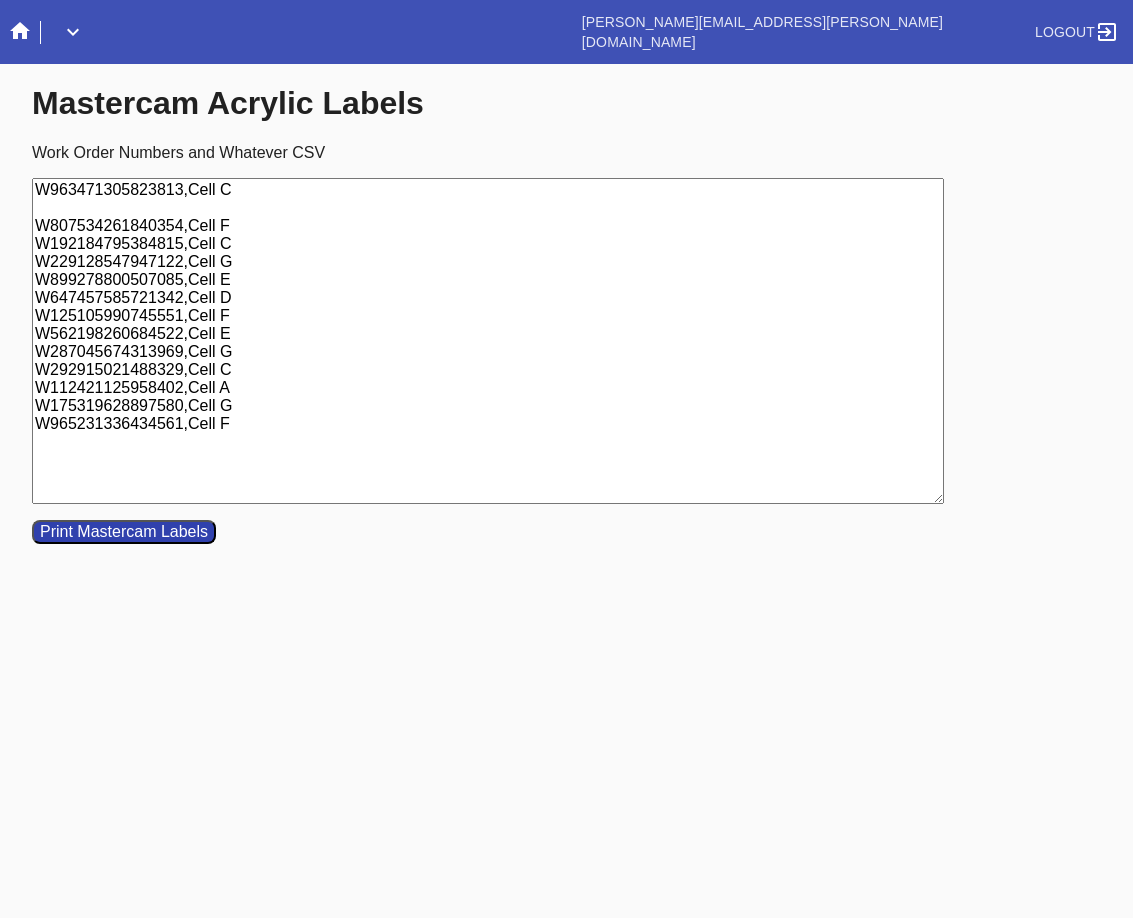 drag, startPoint x: 228, startPoint y: 282, endPoint x: 8, endPoint y: 282, distance: 220 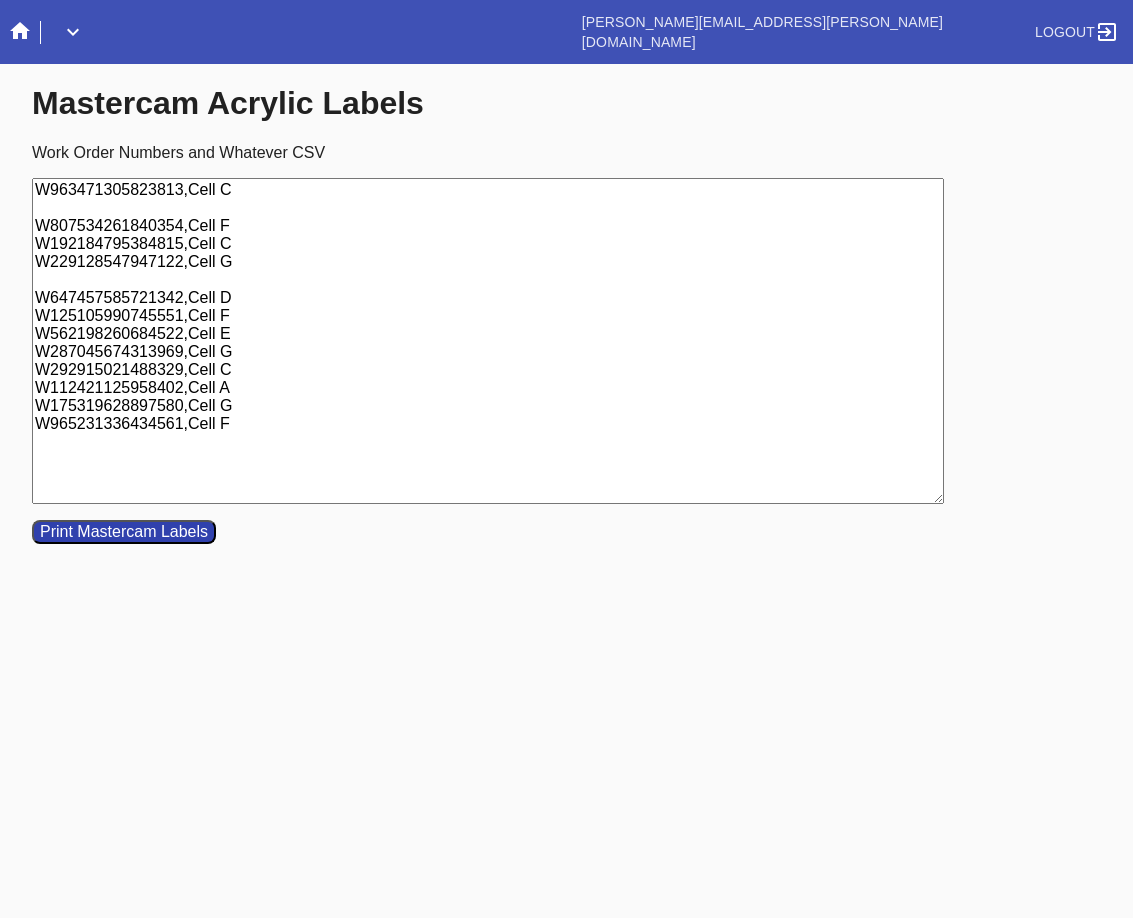 click on "W963471305823813,Cell C
W807534261840354,Cell F
W192184795384815,Cell C
W229128547947122,Cell G
W647457585721342,Cell D
W125105990745551,Cell F
W562198260684522,Cell E
W287045674313969,Cell G
W292915021488329,Cell C
W112421125958402,Cell A
W175319628897580,Cell G
W965231336434561,Cell F" at bounding box center (488, 341) 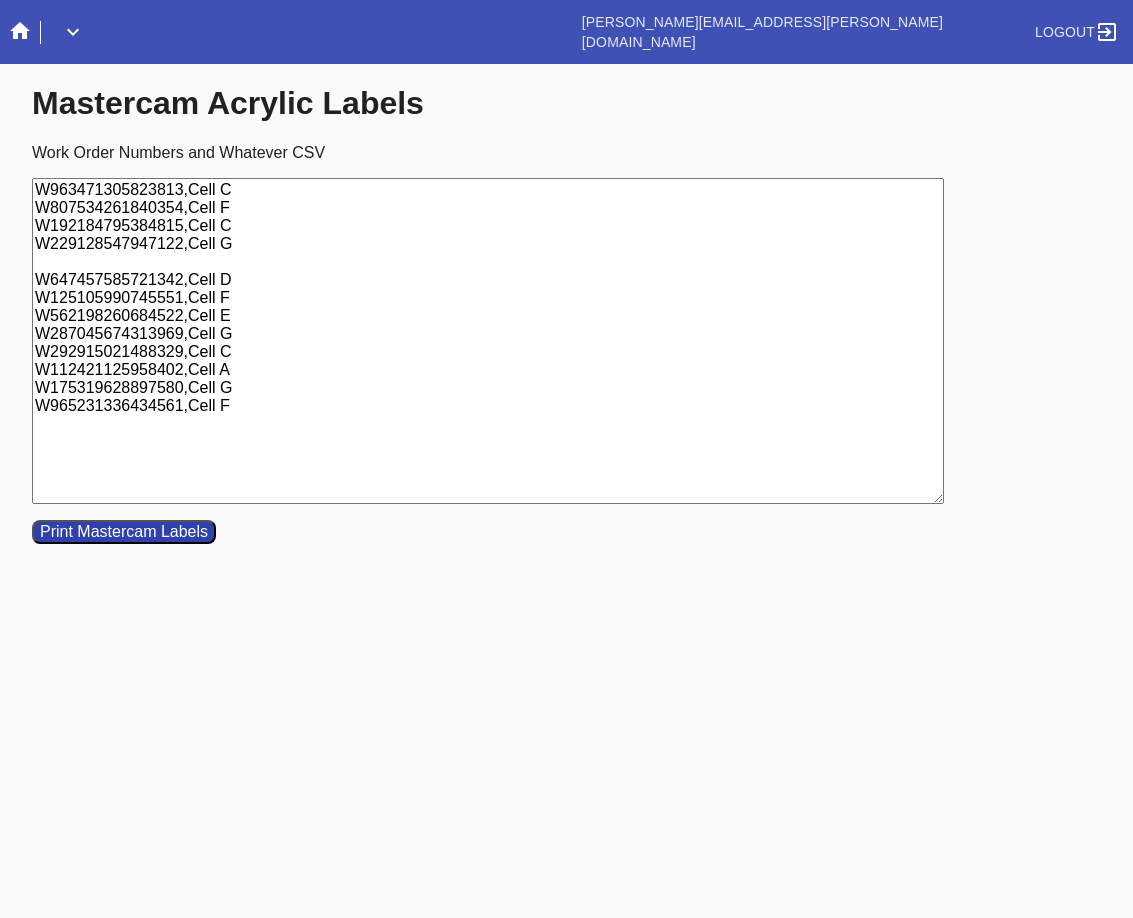 click on "W963471305823813,Cell C
W807534261840354,Cell F
W192184795384815,Cell C
W229128547947122,Cell G
W647457585721342,Cell D
W125105990745551,Cell F
W562198260684522,Cell E
W287045674313969,Cell G
W292915021488329,Cell C
W112421125958402,Cell A
W175319628897580,Cell G
W965231336434561,Cell F" at bounding box center (488, 341) 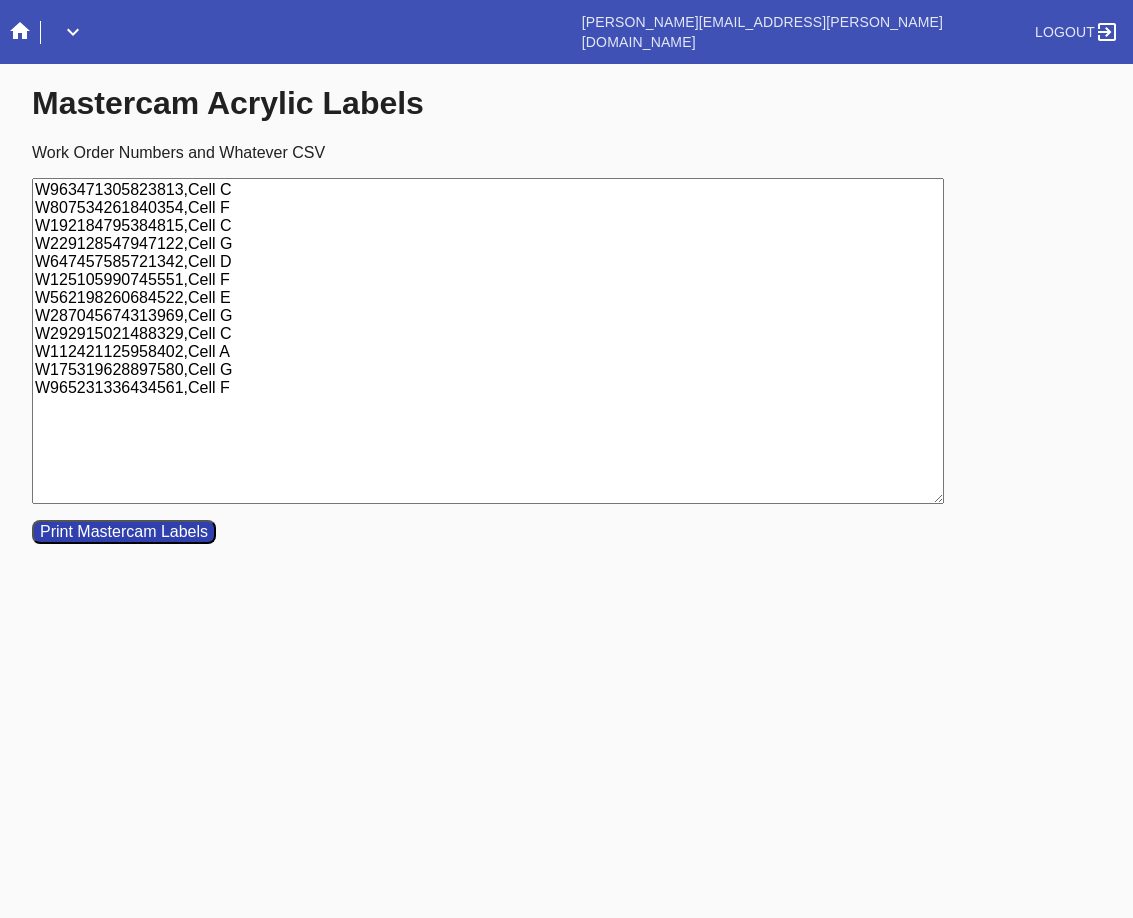 click on "Print Mastercam Labels" at bounding box center [124, 532] 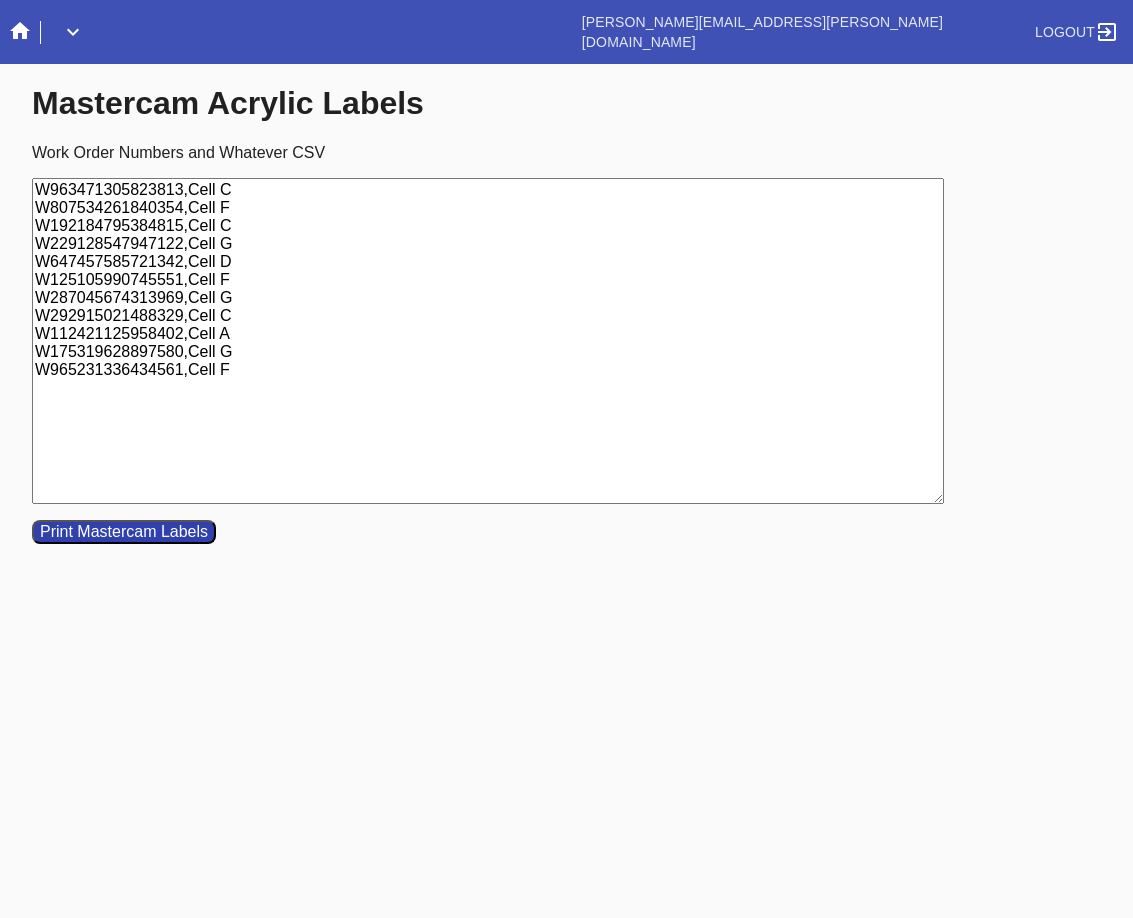 type on "W963471305823813,Cell C
W807534261840354,Cell F
W192184795384815,Cell C
W229128547947122,Cell G
W647457585721342,Cell D
W125105990745551,Cell F
W287045674313969,Cell G
W292915021488329,Cell C
W112421125958402,Cell A
W175319628897580,Cell G
W965231336434561,Cell F" 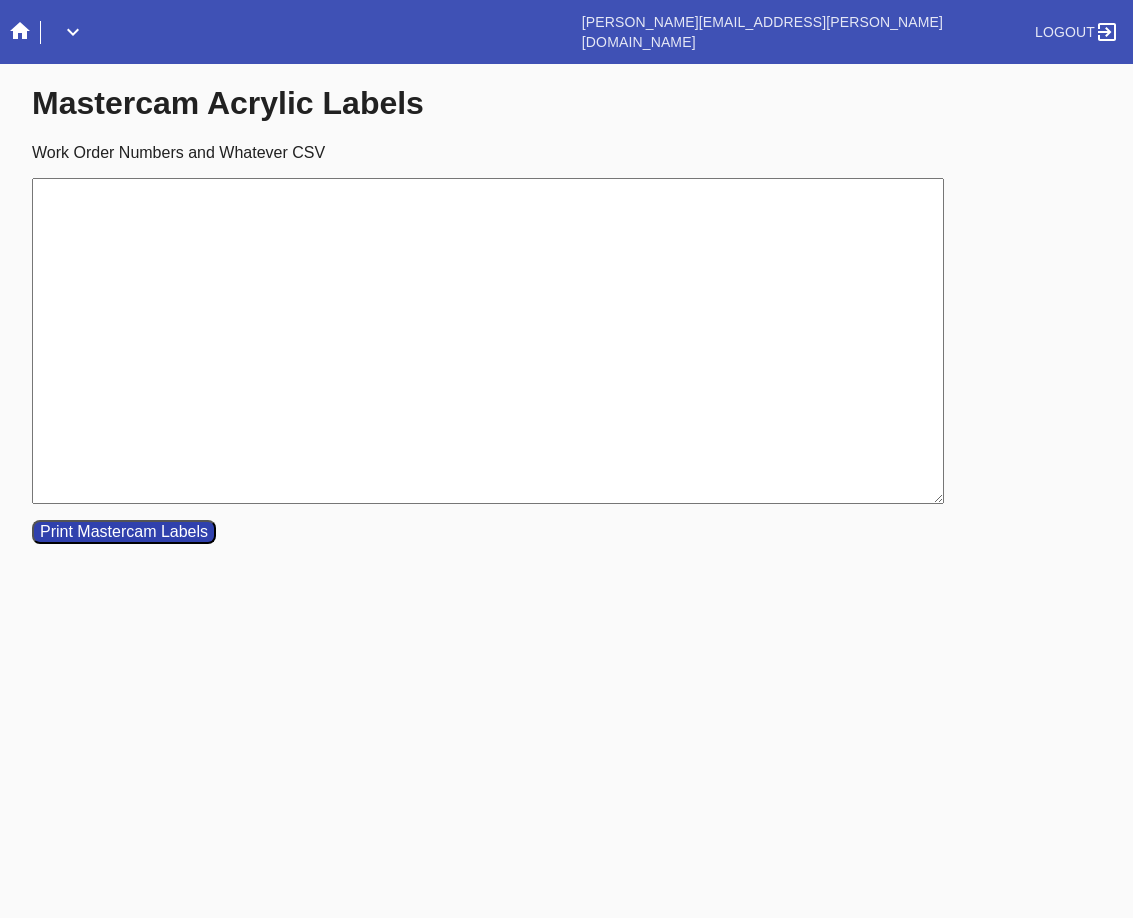 paste on "W963471305823813,Cell C
W807534261840354,Cell F
W192184795384815,Cell C
W229128547947122,Cell G
W647457585721342,Cell D
W125105990745551,Cell F
W287045674313969,Cell G
W292915021488329,Cell C
W112421125958402,Cell A
W175319628897580,Cell G
W965231336434561,Cell F" 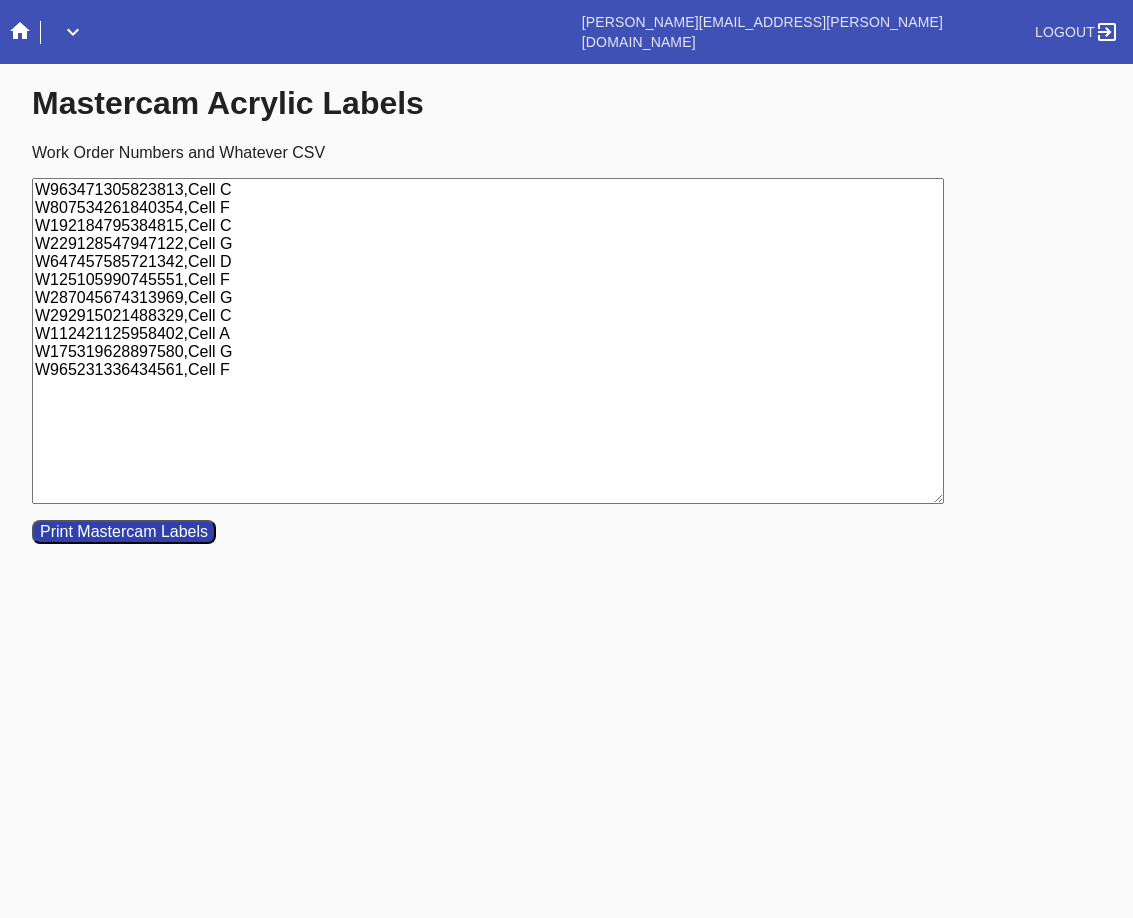 drag, startPoint x: 233, startPoint y: 208, endPoint x: -4, endPoint y: 209, distance: 237.0021 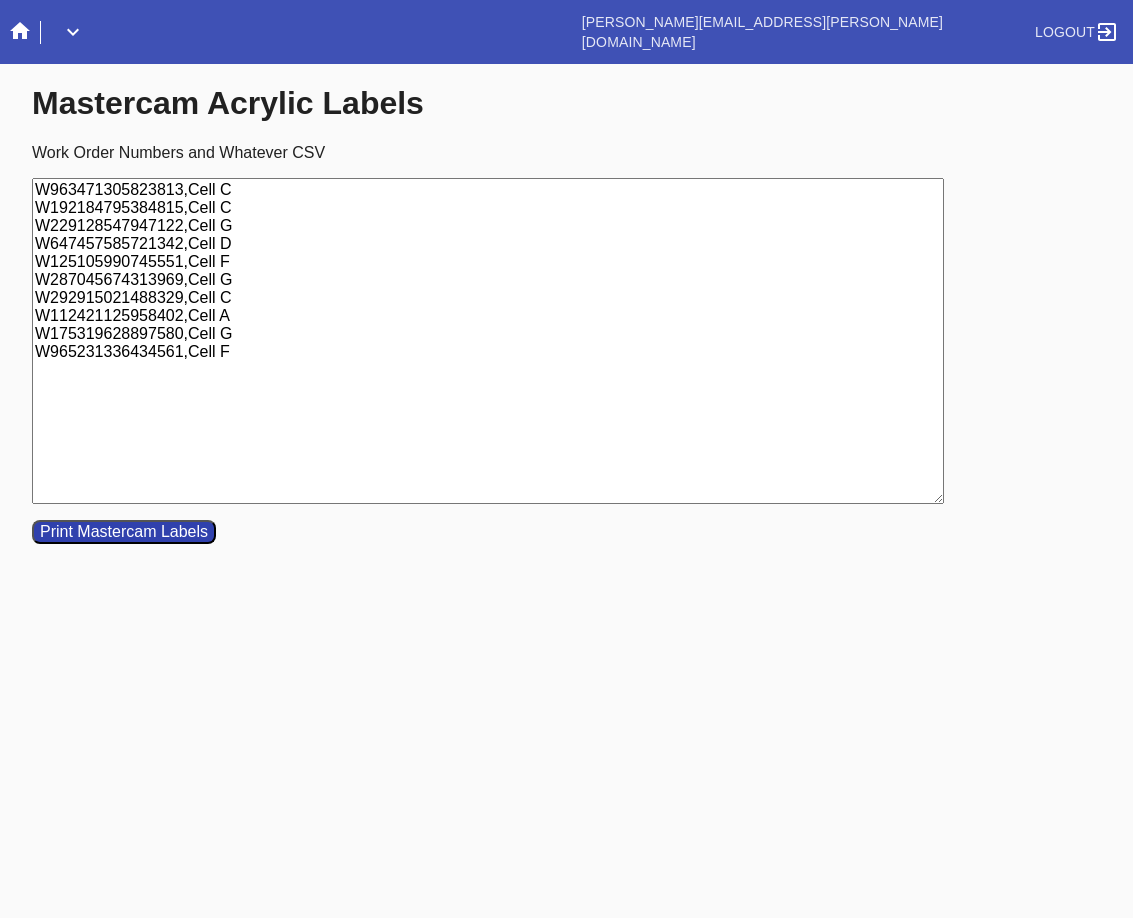 drag, startPoint x: 228, startPoint y: 264, endPoint x: 14, endPoint y: 264, distance: 214 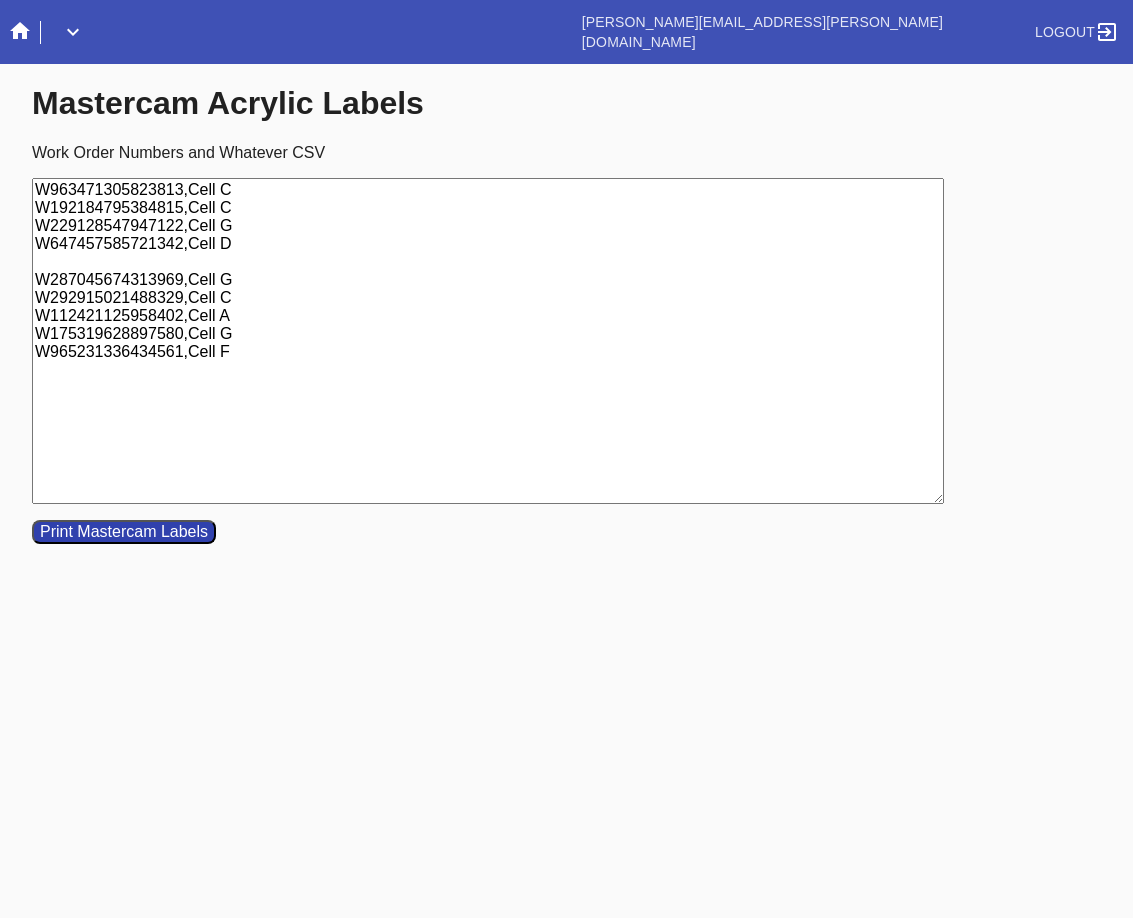 click on "W963471305823813,Cell C
W192184795384815,Cell C
W229128547947122,Cell G
W647457585721342,Cell D
W287045674313969,Cell G
W292915021488329,Cell C
W112421125958402,Cell A
W175319628897580,Cell G
W965231336434561,Cell F" at bounding box center [488, 341] 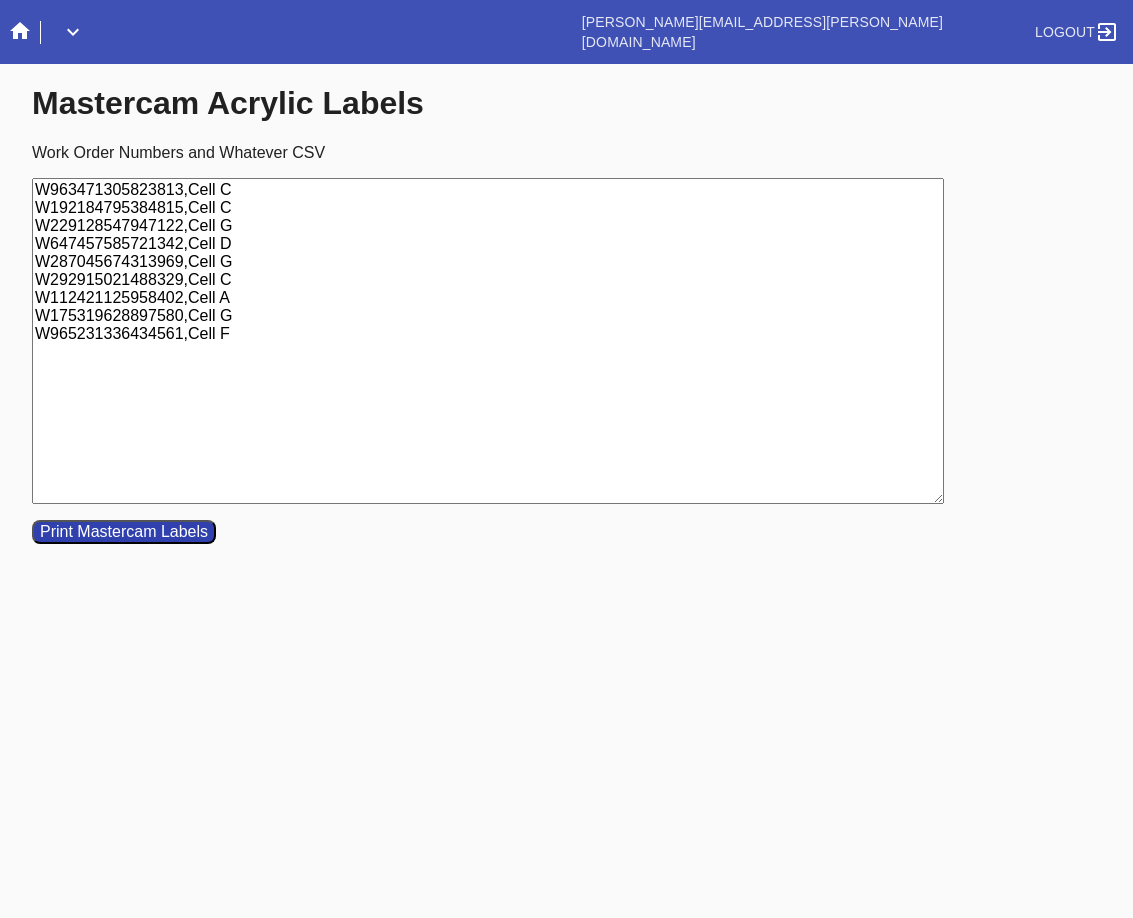 type on "W963471305823813,Cell C
W192184795384815,Cell C
W229128547947122,Cell G
W647457585721342,Cell D
W287045674313969,Cell G
W292915021488329,Cell C
W112421125958402,Cell A
W175319628897580,Cell G
W965231336434561,Cell F" 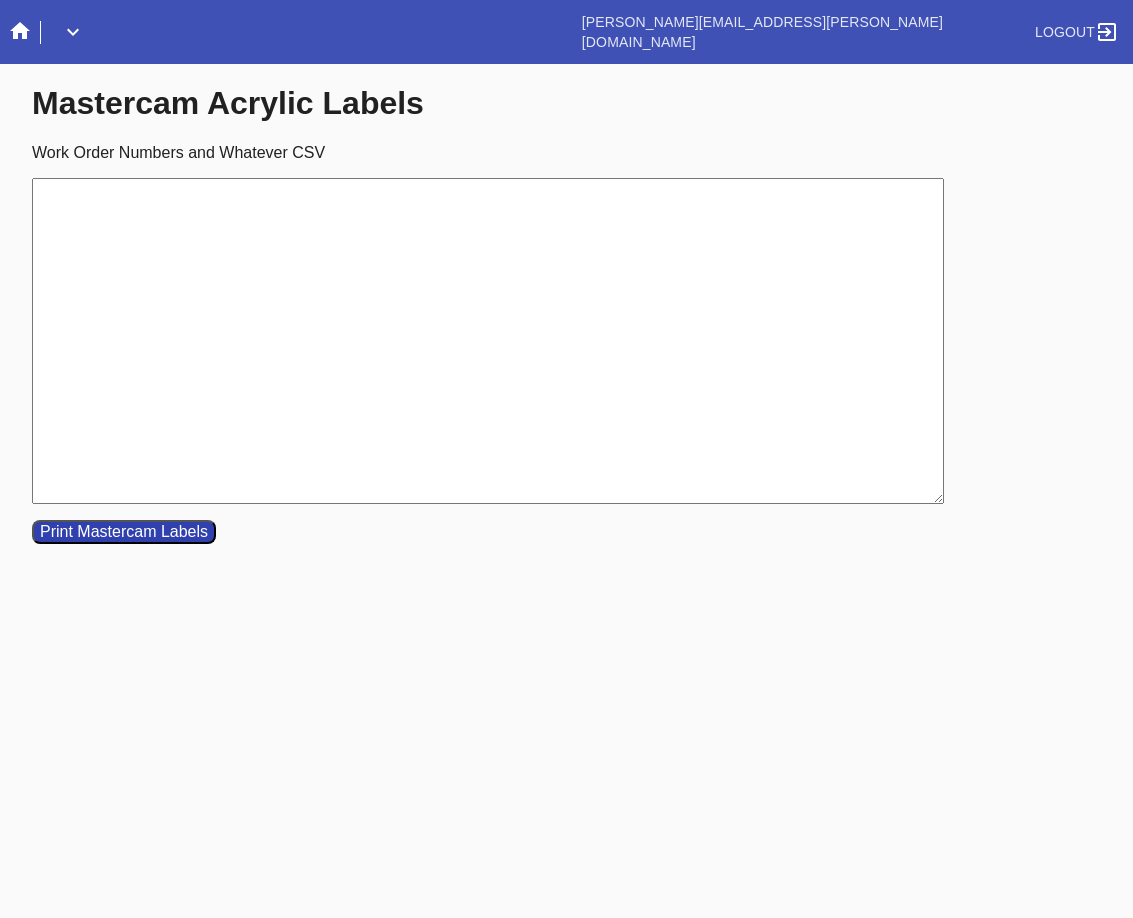 click on "Work Order Numbers and Whatever CSV" at bounding box center [488, 341] 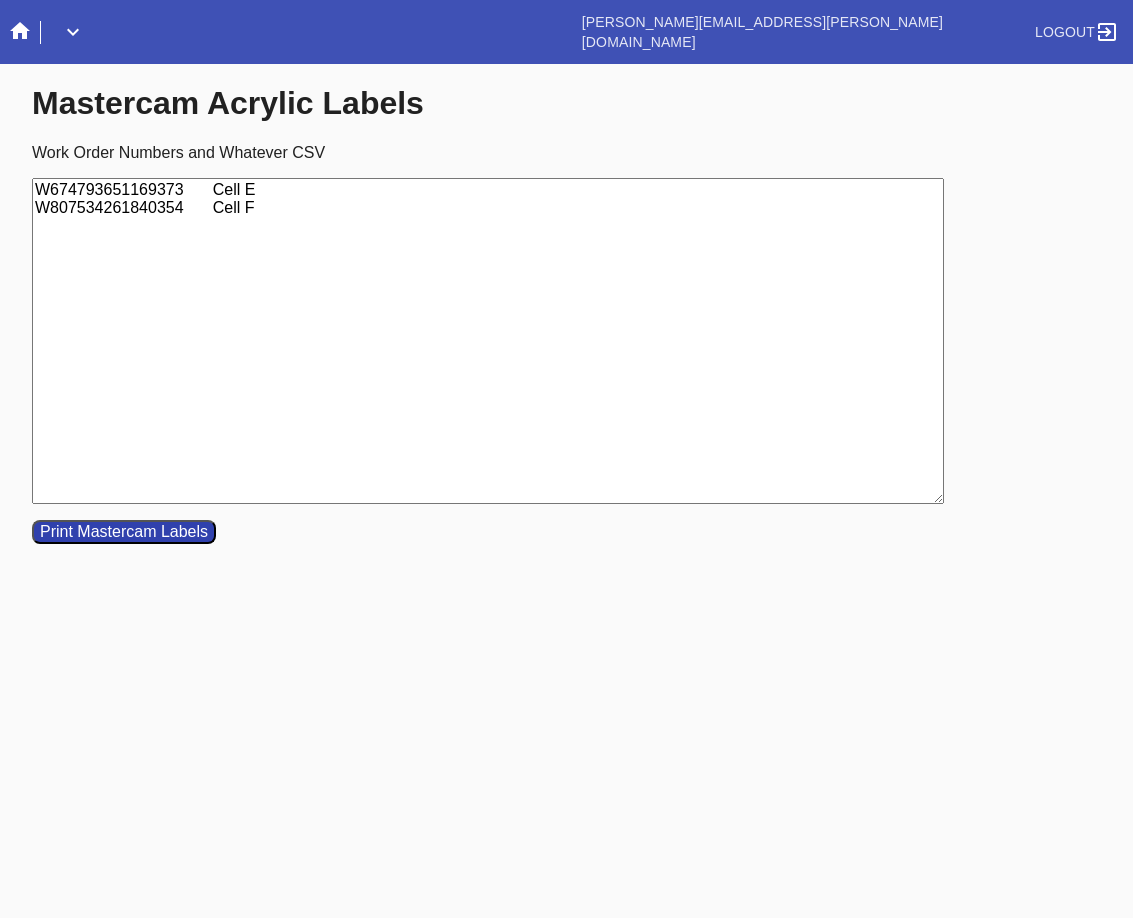 click on "W674793651169373	Cell E
W807534261840354	Cell F" at bounding box center (488, 341) 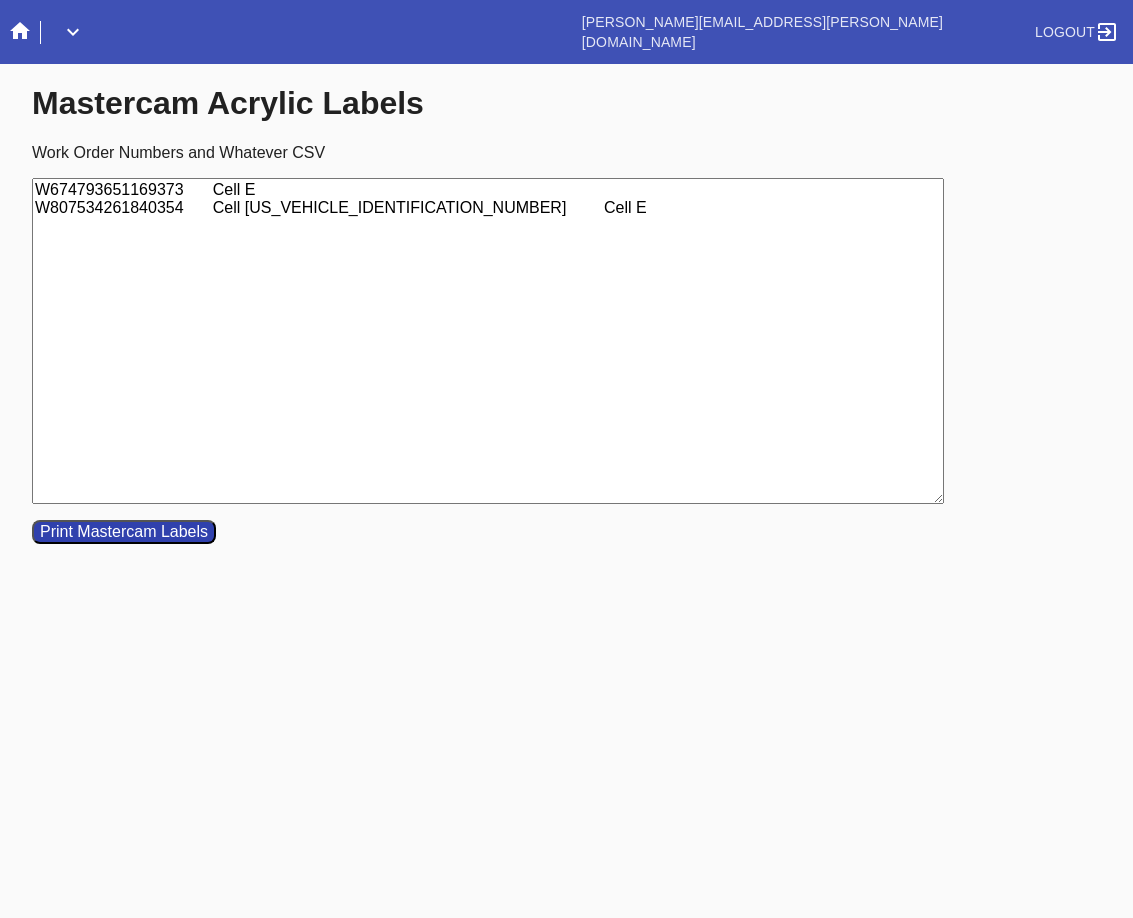 click on "W674793651169373	Cell E
W807534261840354	Cell [US_VEHICLE_IDENTIFICATION_NUMBER]	Cell E" at bounding box center [488, 341] 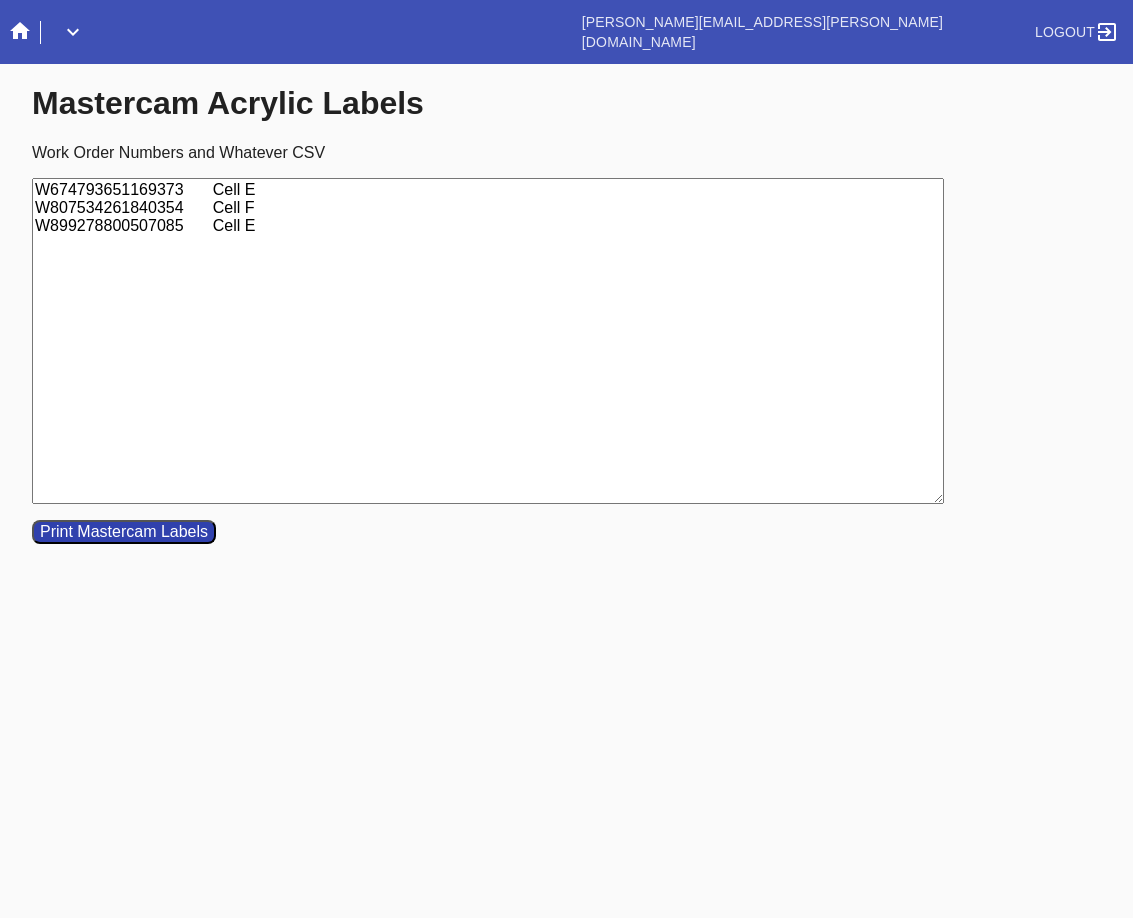 click on "W674793651169373	Cell E
W807534261840354	Cell F
W899278800507085	Cell E" at bounding box center [488, 341] 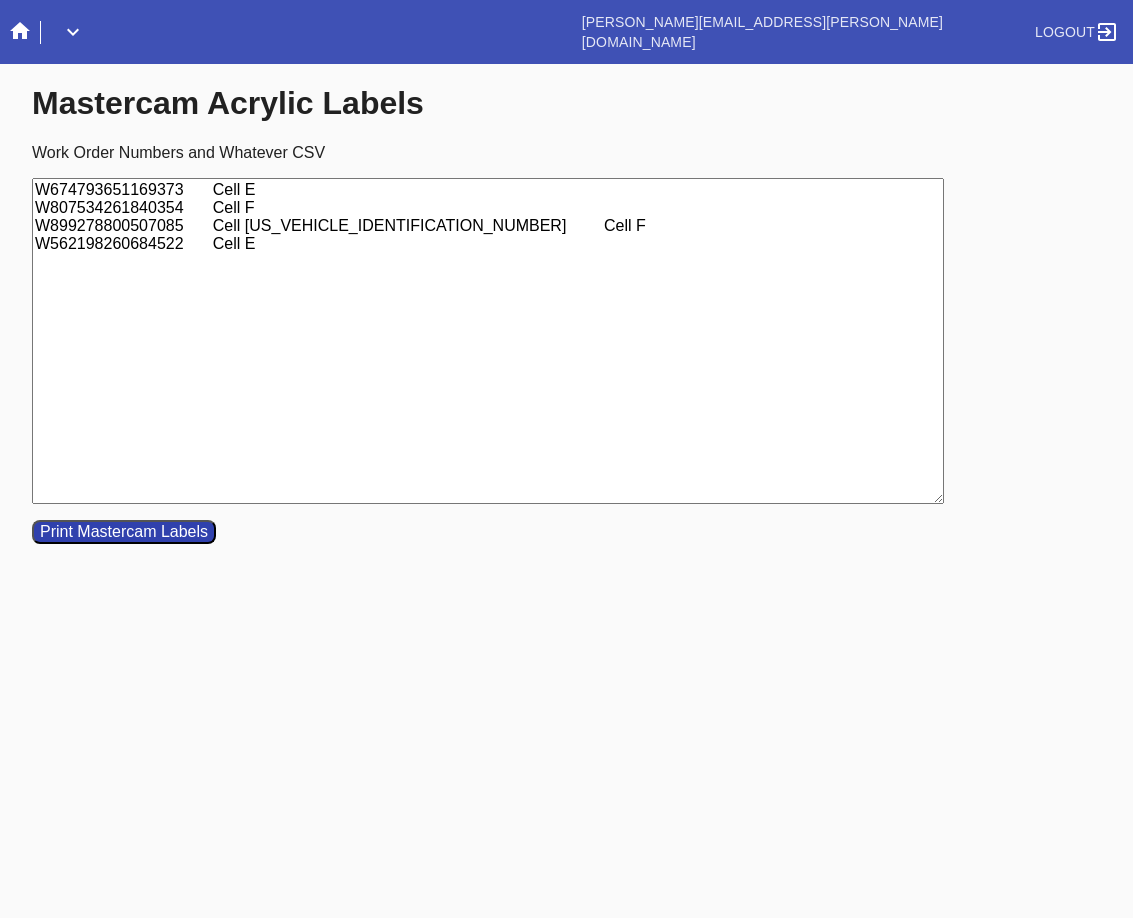 click on "W674793651169373	Cell E
W807534261840354	Cell F
W899278800507085	Cell [US_VEHICLE_IDENTIFICATION_NUMBER]	Cell F
W562198260684522	Cell E" at bounding box center (488, 341) 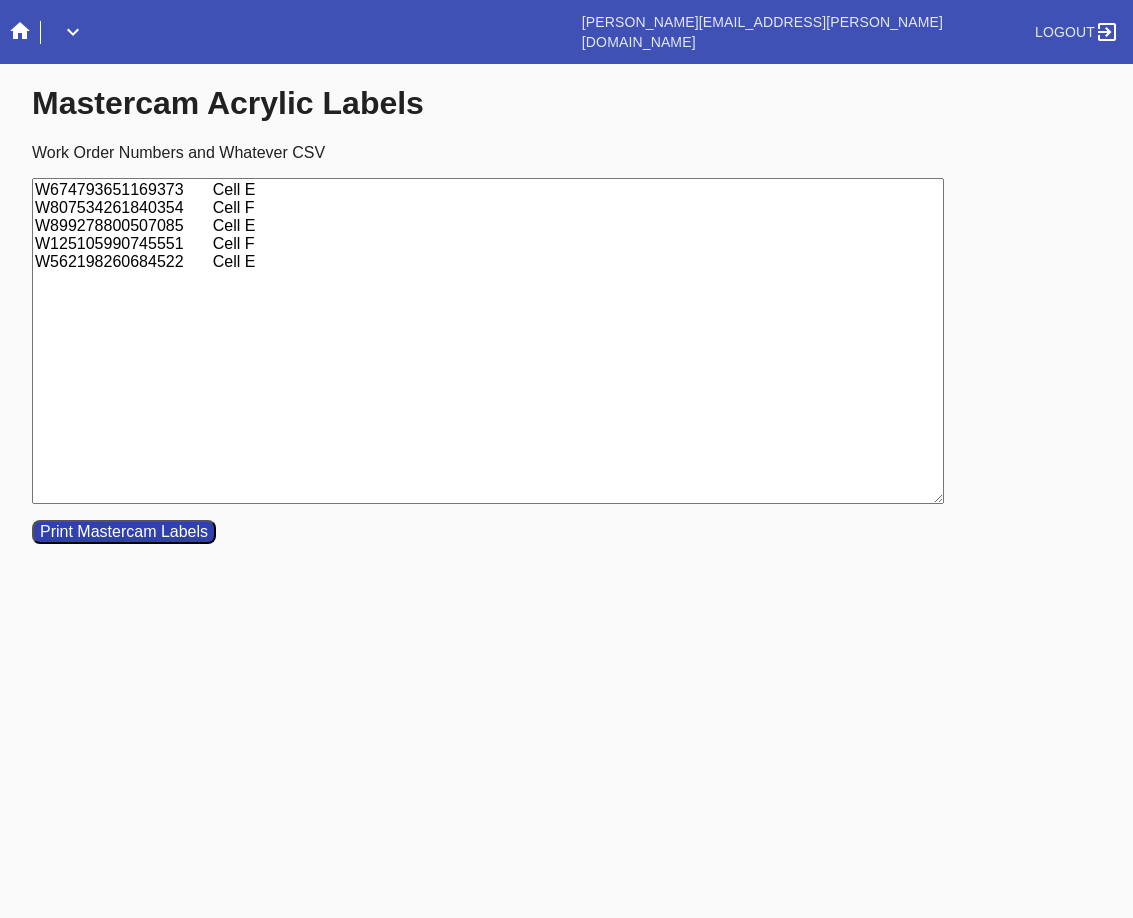 click on "W674793651169373	Cell E
W807534261840354	Cell F
W899278800507085	Cell E
W125105990745551	Cell F
W562198260684522	Cell E" at bounding box center [488, 341] 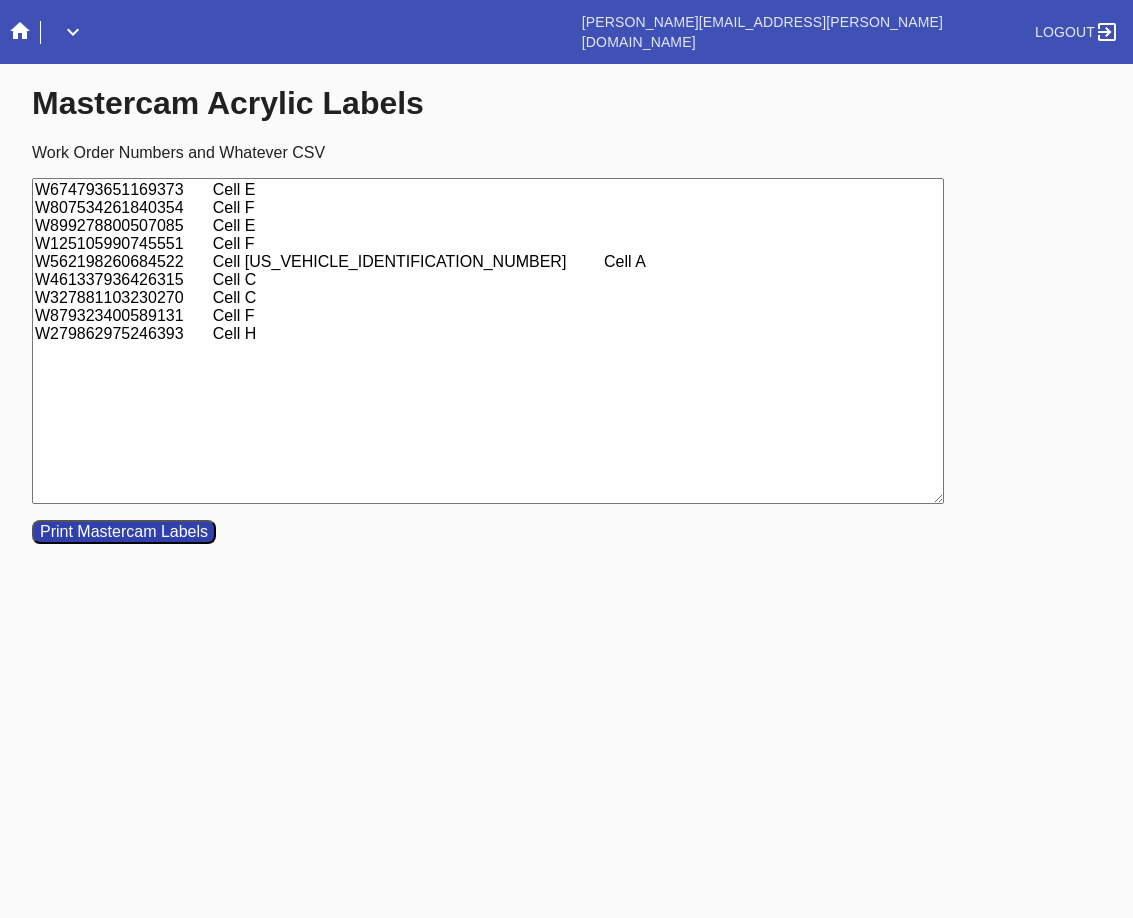 click on "W674793651169373	Cell E
W807534261840354	Cell F
W899278800507085	Cell E
W125105990745551	Cell F
W562198260684522	Cell [US_VEHICLE_IDENTIFICATION_NUMBER]	Cell A
W461337936426315	Cell C
W327881103230270	Cell C
W879323400589131	Cell F
W279862975246393	Cell H" at bounding box center [488, 341] 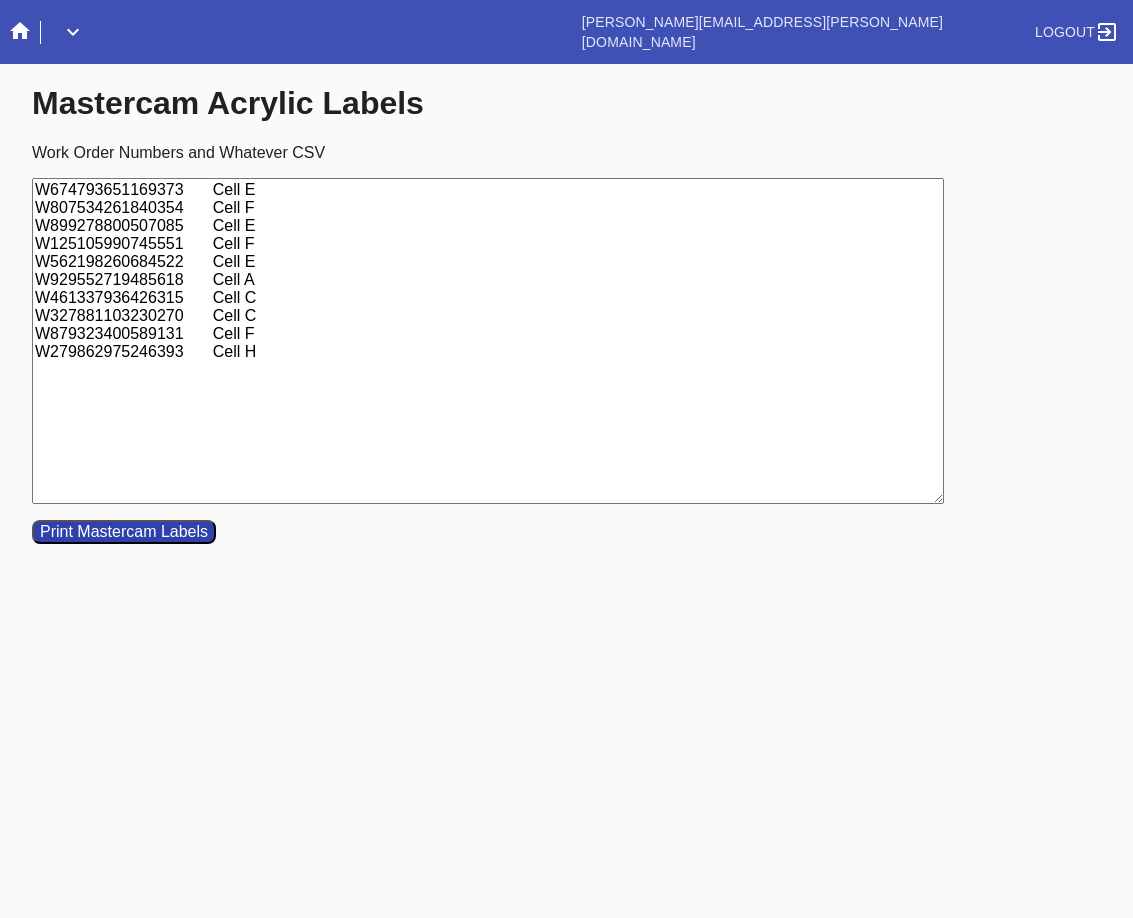 click on "W674793651169373	Cell E
W807534261840354	Cell F
W899278800507085	Cell E
W125105990745551	Cell F
W562198260684522	Cell E
W929552719485618	Cell A
W461337936426315	Cell C
W327881103230270	Cell C
W879323400589131	Cell F
W279862975246393	Cell H" at bounding box center (488, 341) 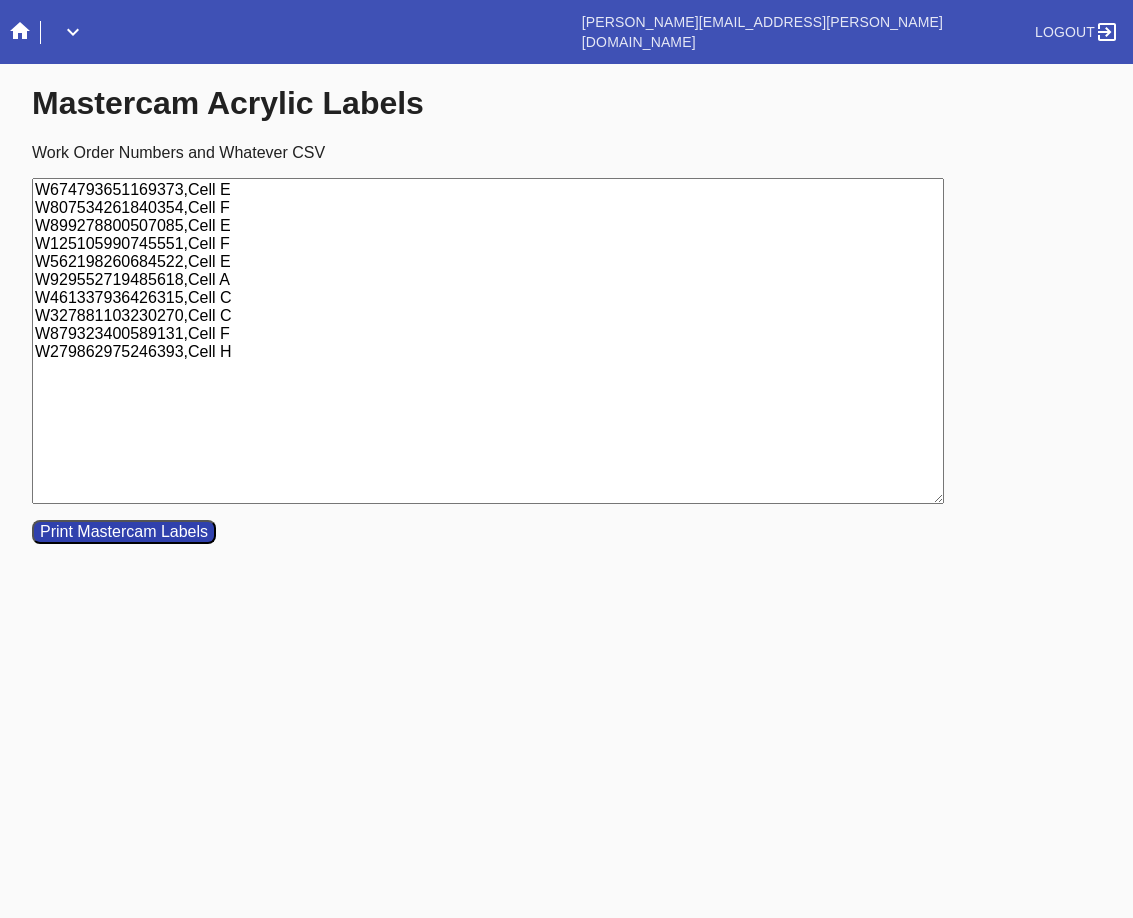 type on "W674793651169373,Cell E
W807534261840354,Cell F
W899278800507085,Cell E
W125105990745551,Cell F
W562198260684522,Cell E
W929552719485618,Cell A
W461337936426315,Cell C
W327881103230270,Cell C
W879323400589131,Cell F
W279862975246393,Cell H" 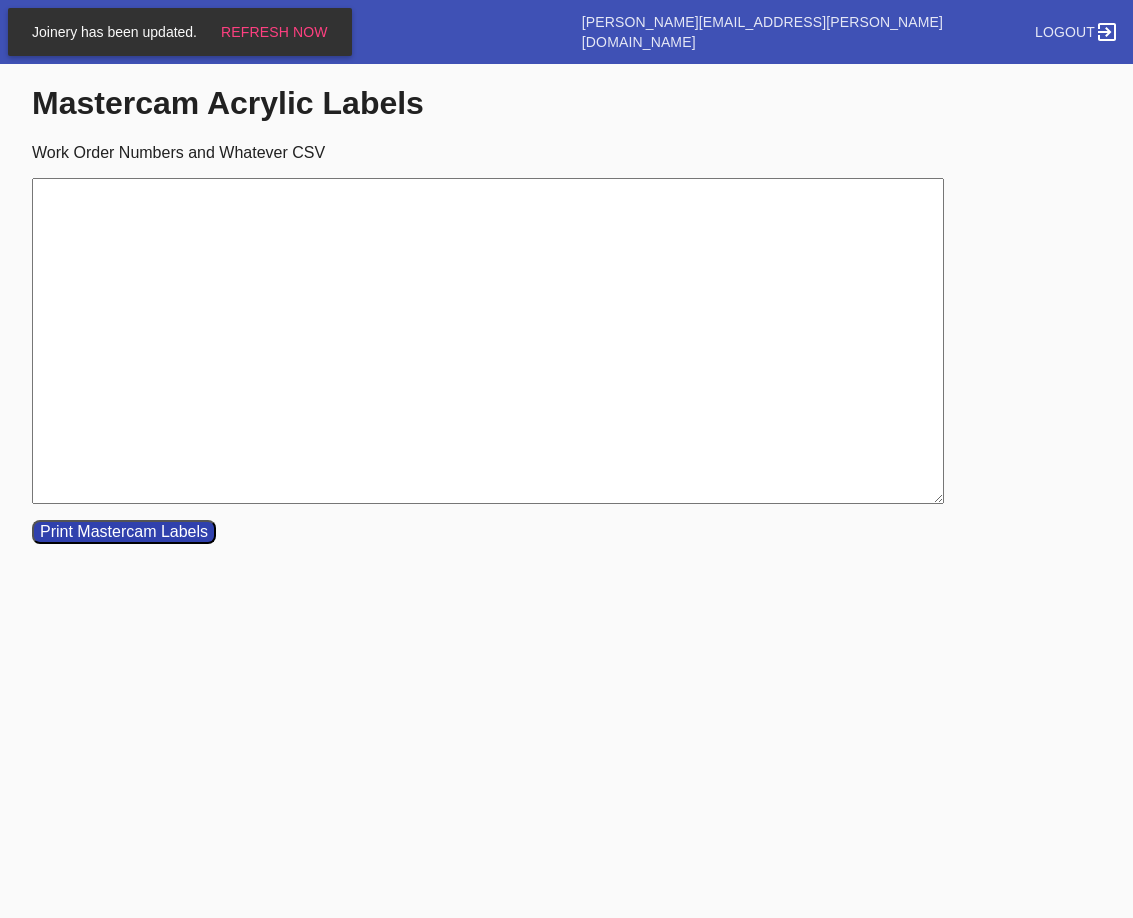 click on "Work Order Numbers and Whatever CSV" at bounding box center (488, 341) 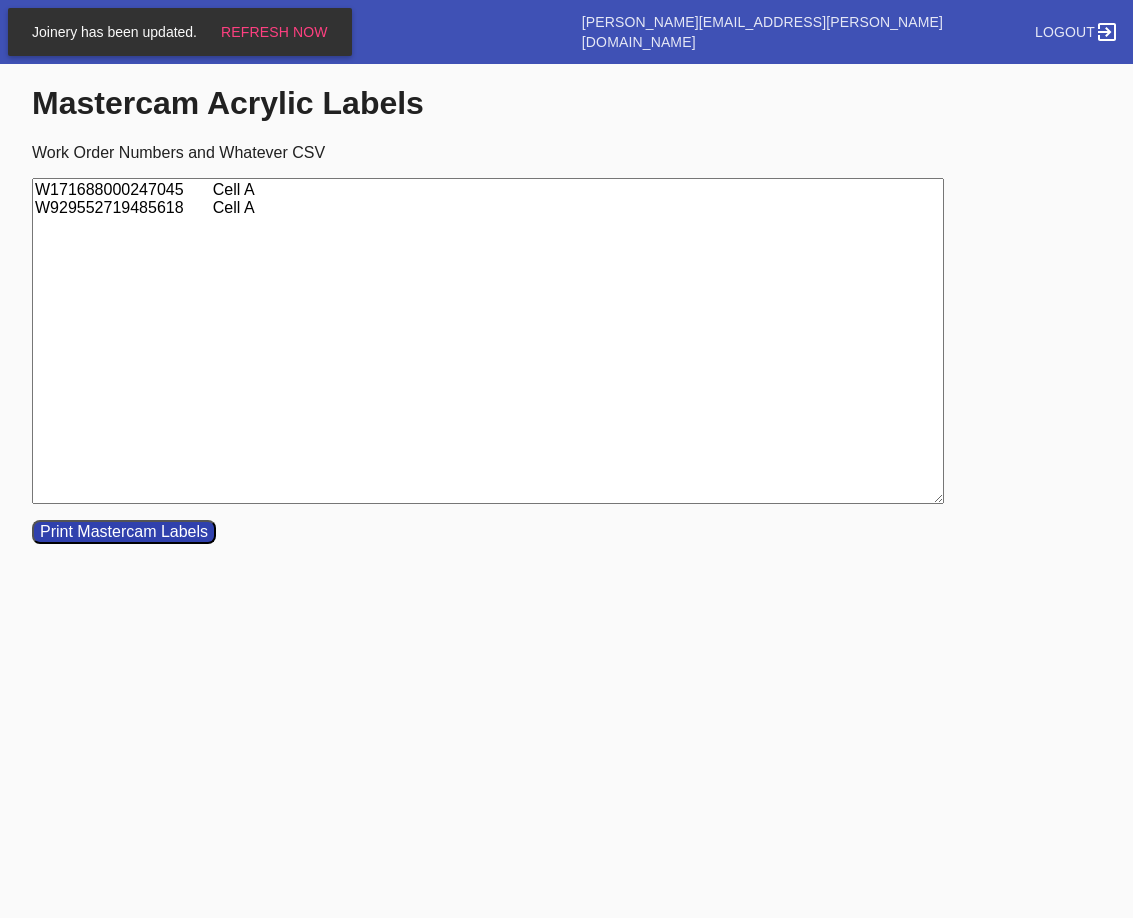 click on "W171688000247045	Cell A
W929552719485618	Cell A" at bounding box center [488, 341] 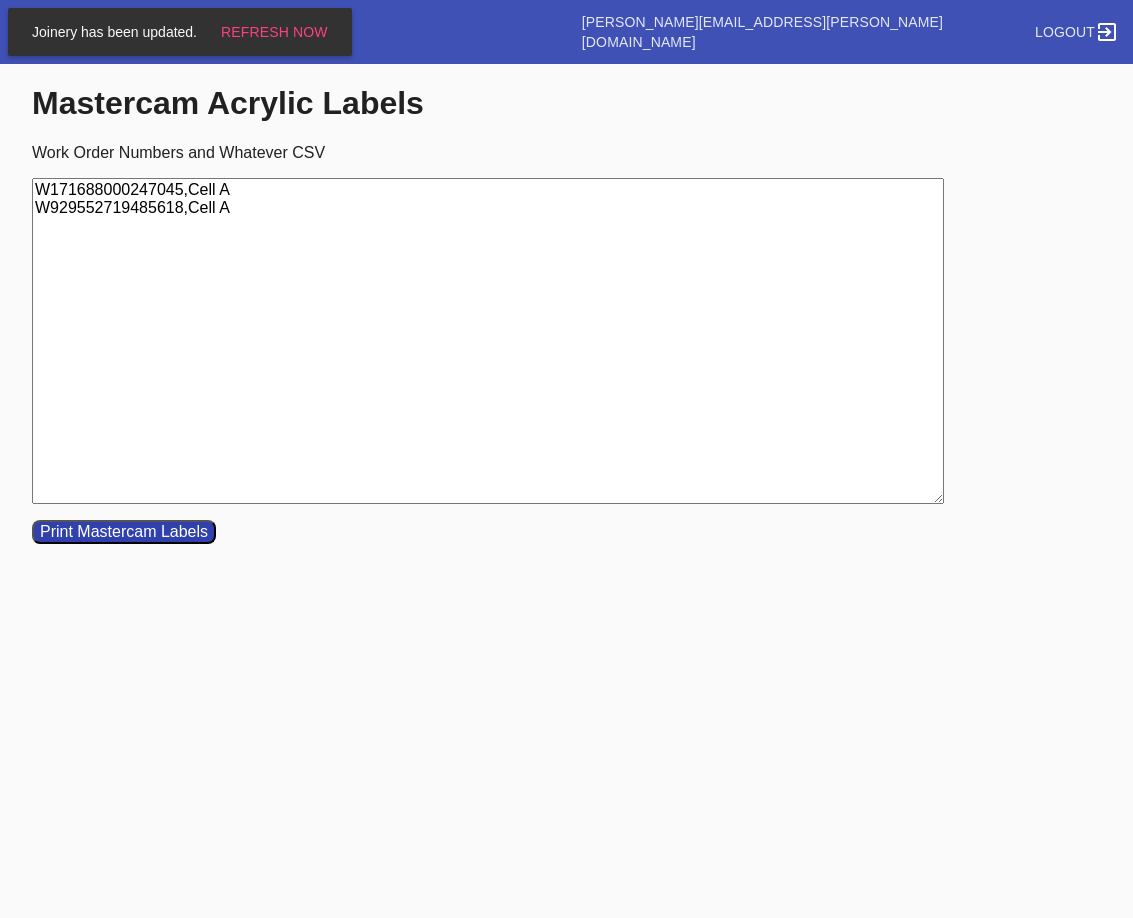type on "W171688000247045,Cell A
W929552719485618,Cell A" 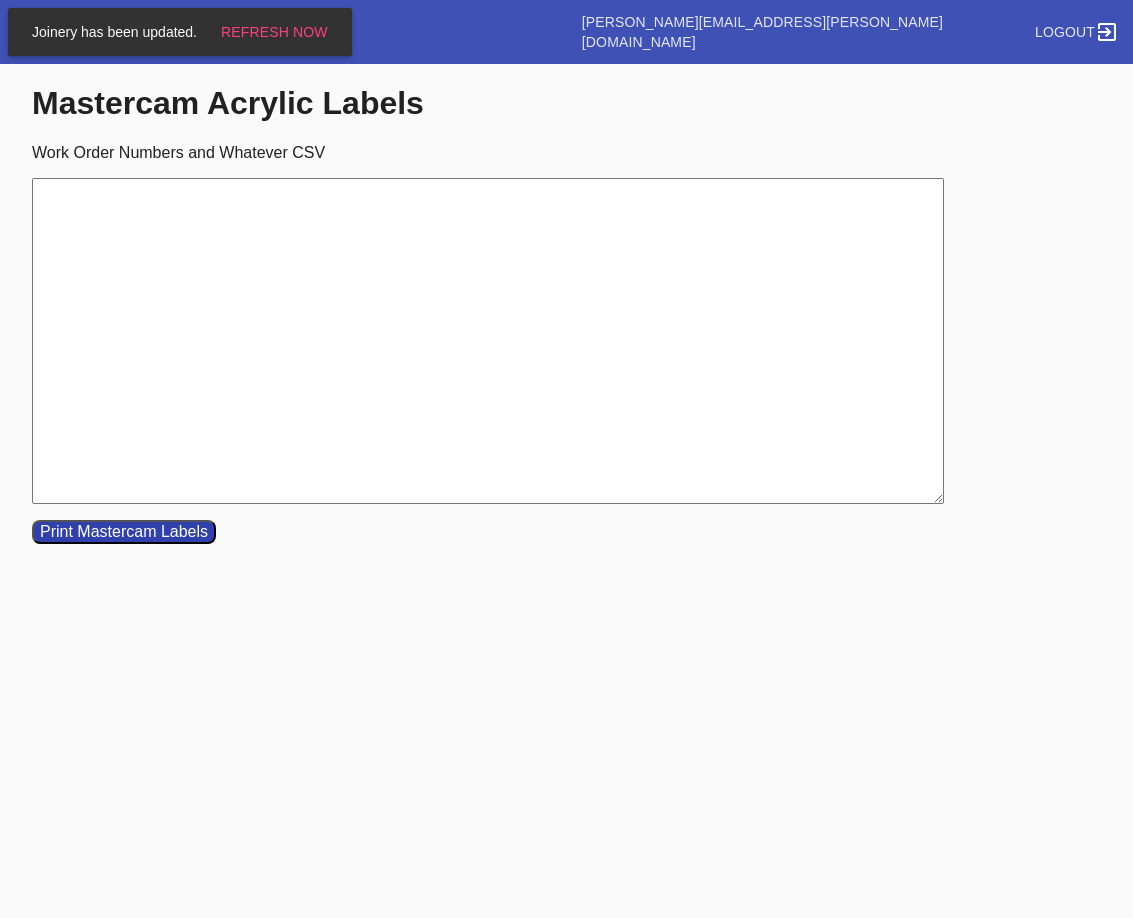 click on "Work Order Numbers and Whatever CSV" at bounding box center [488, 341] 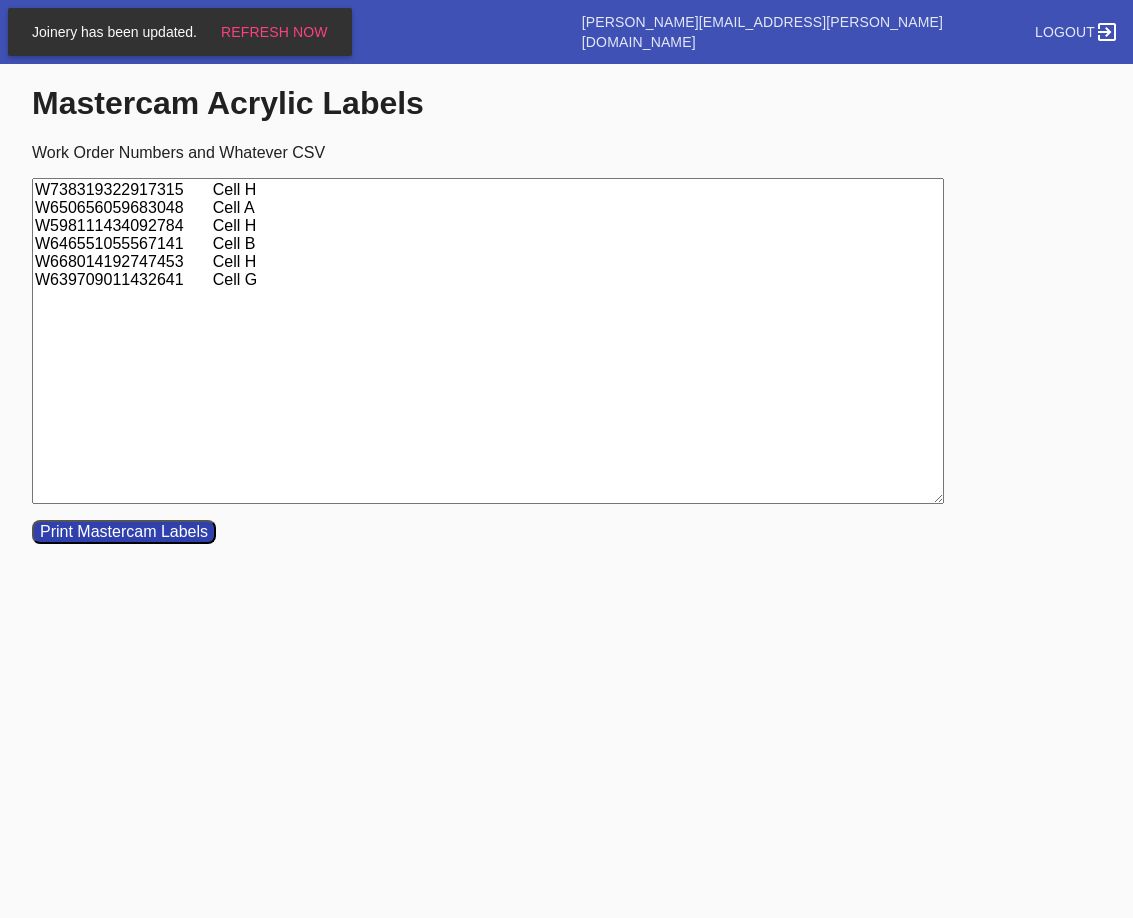 click on "W738319322917315	Cell H
W650656059683048	Cell A
W598111434092784	Cell H
W646551055567141	Cell B
W668014192747453	Cell H
W639709011432641	Cell G" at bounding box center (488, 341) 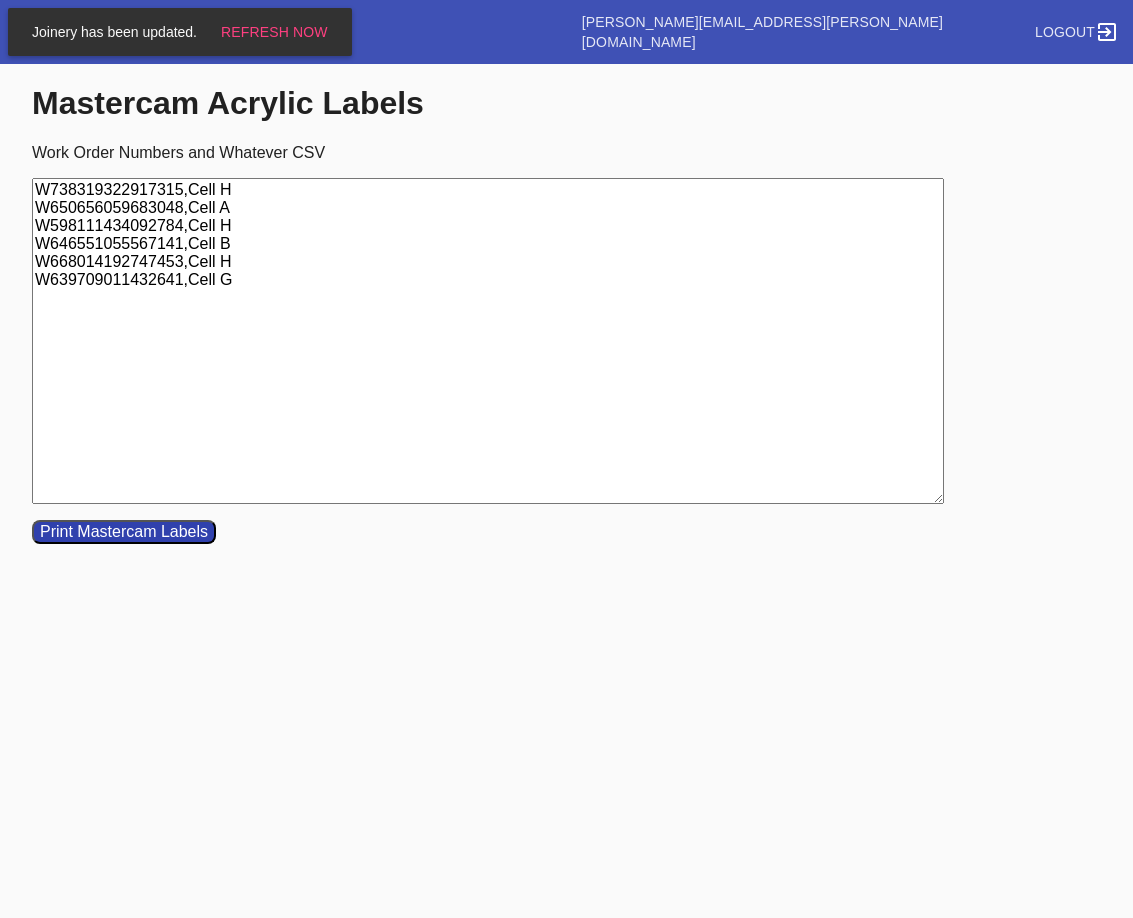 type on "W738319322917315,Cell H
W650656059683048,Cell A
W598111434092784,Cell H
W646551055567141,Cell B
W668014192747453,Cell H
W639709011432641,Cell G" 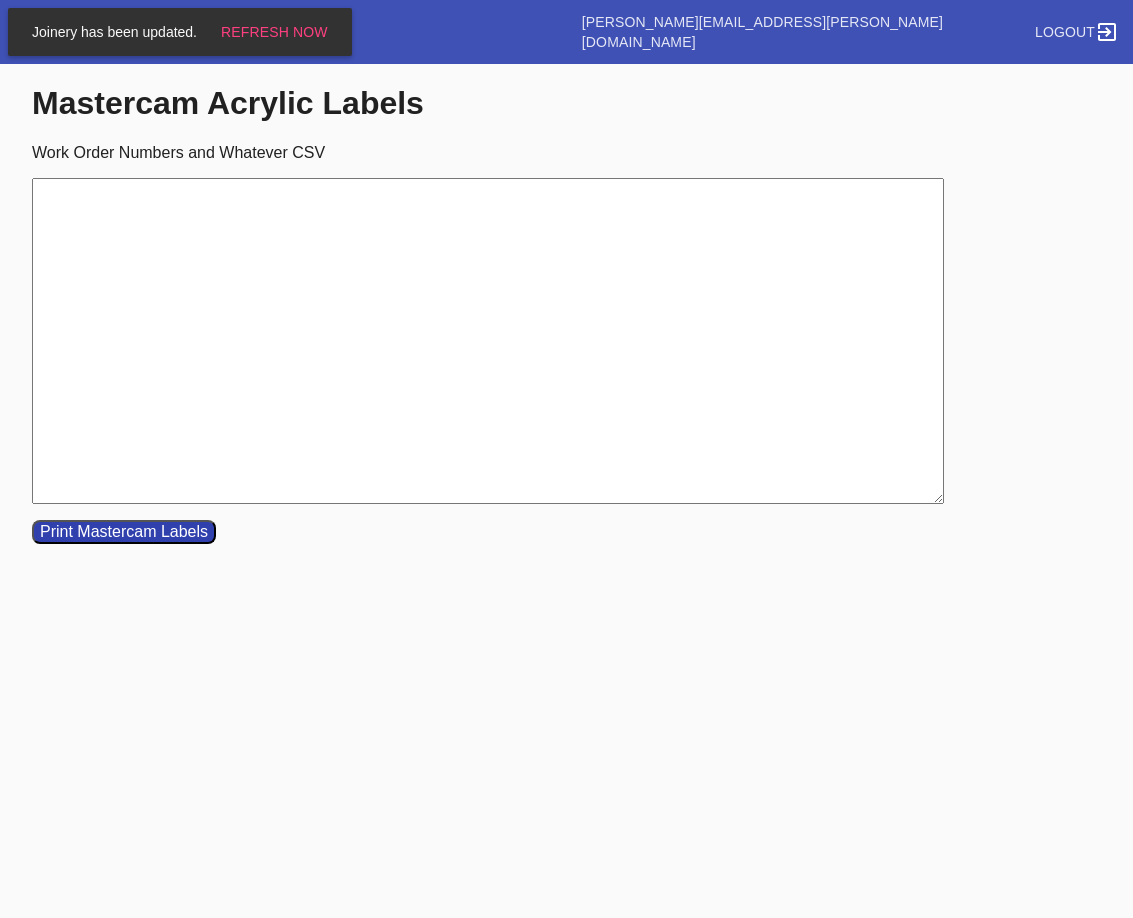 click on "Work Order Numbers and Whatever CSV" at bounding box center [488, 341] 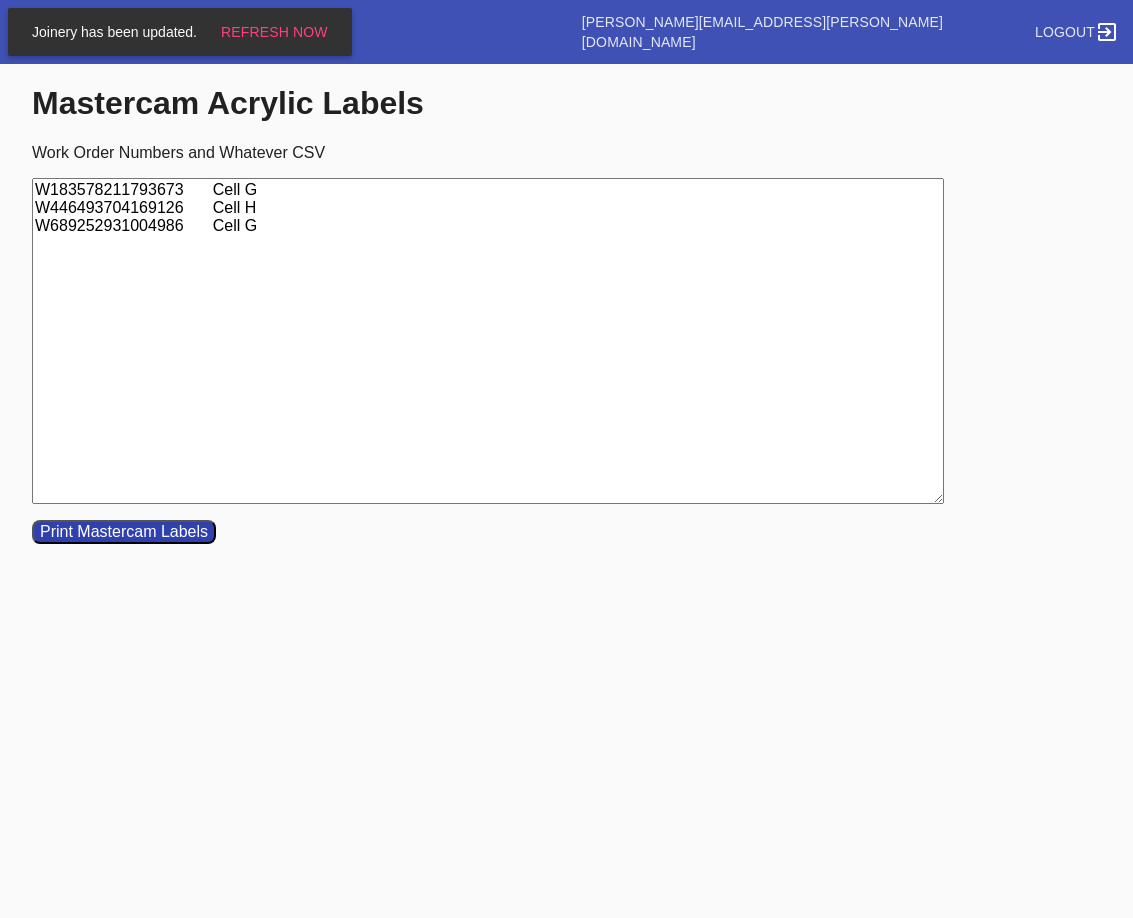 click on "W183578211793673	Cell G
W446493704169126	Cell H
W689252931004986	Cell G" at bounding box center [488, 341] 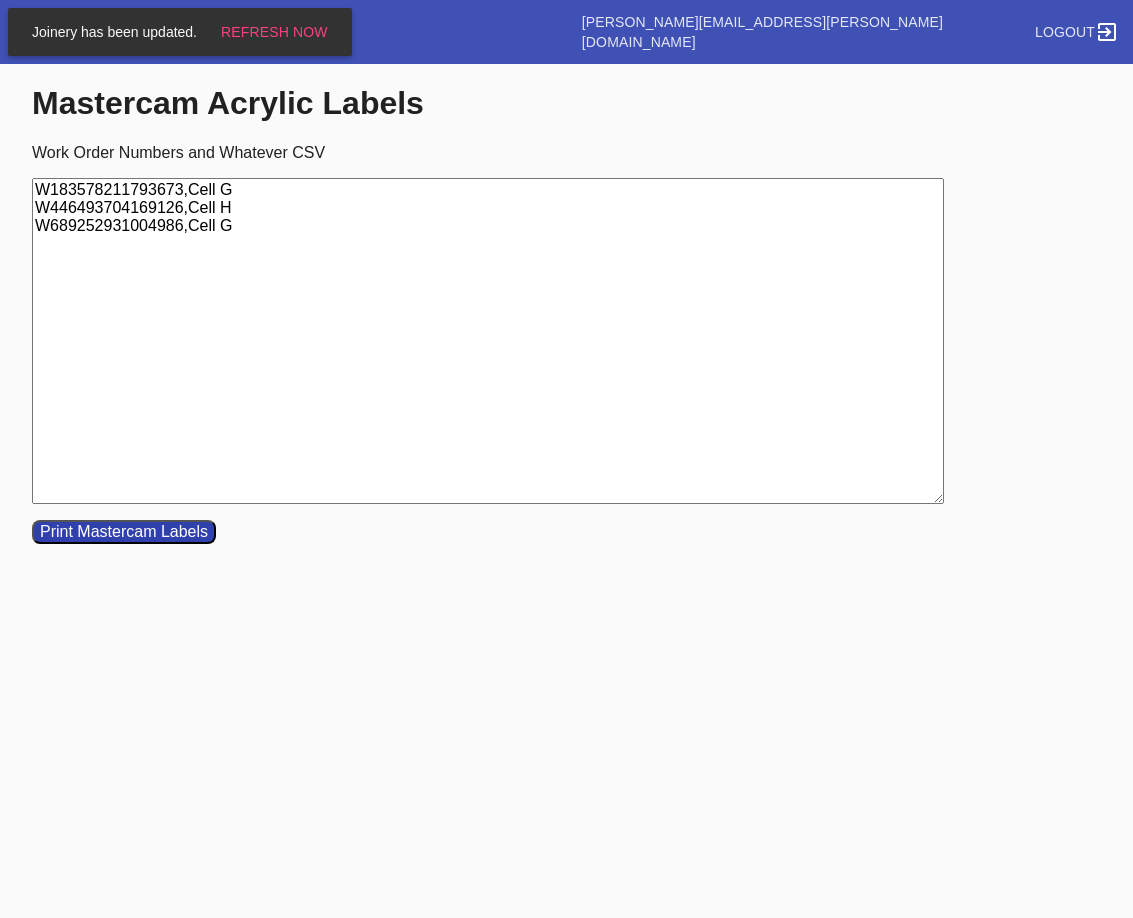 type on "W183578211793673,Cell G
W446493704169126,Cell H
W689252931004986,Cell G" 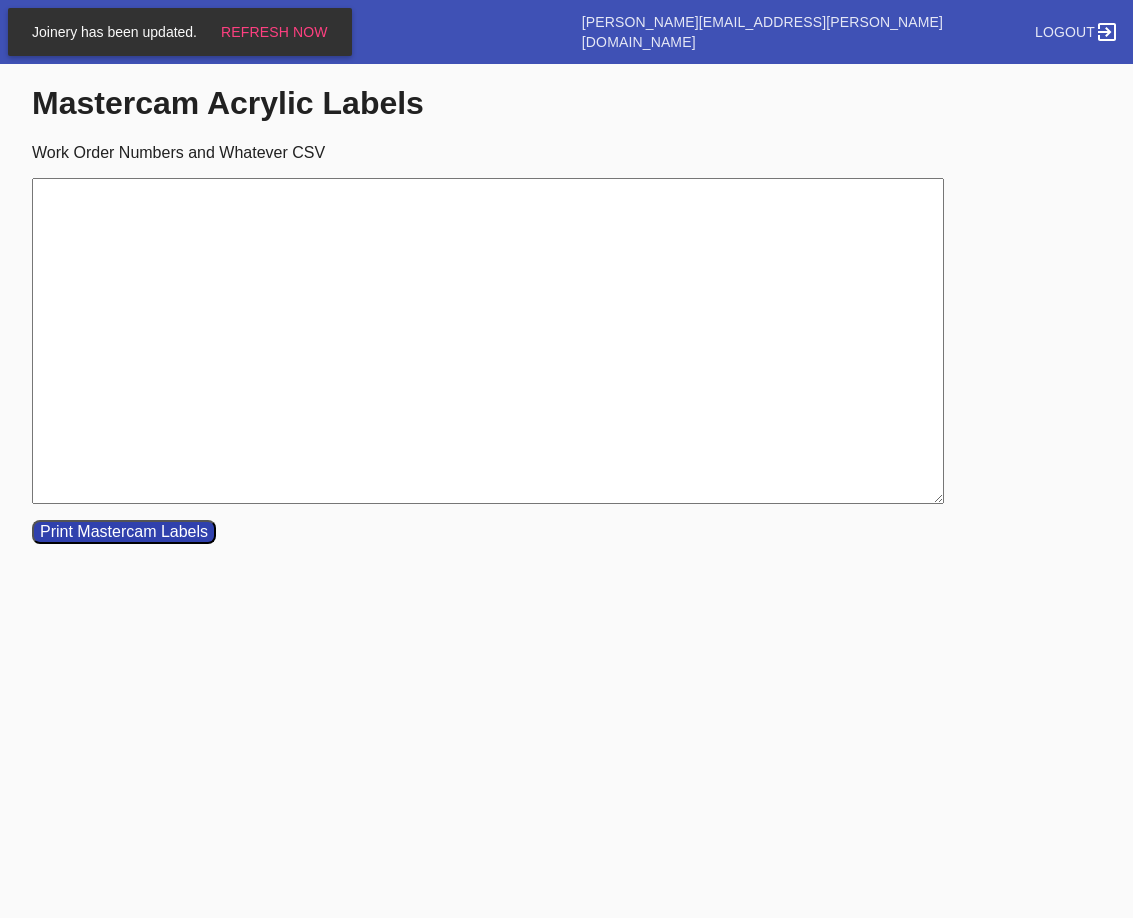 type 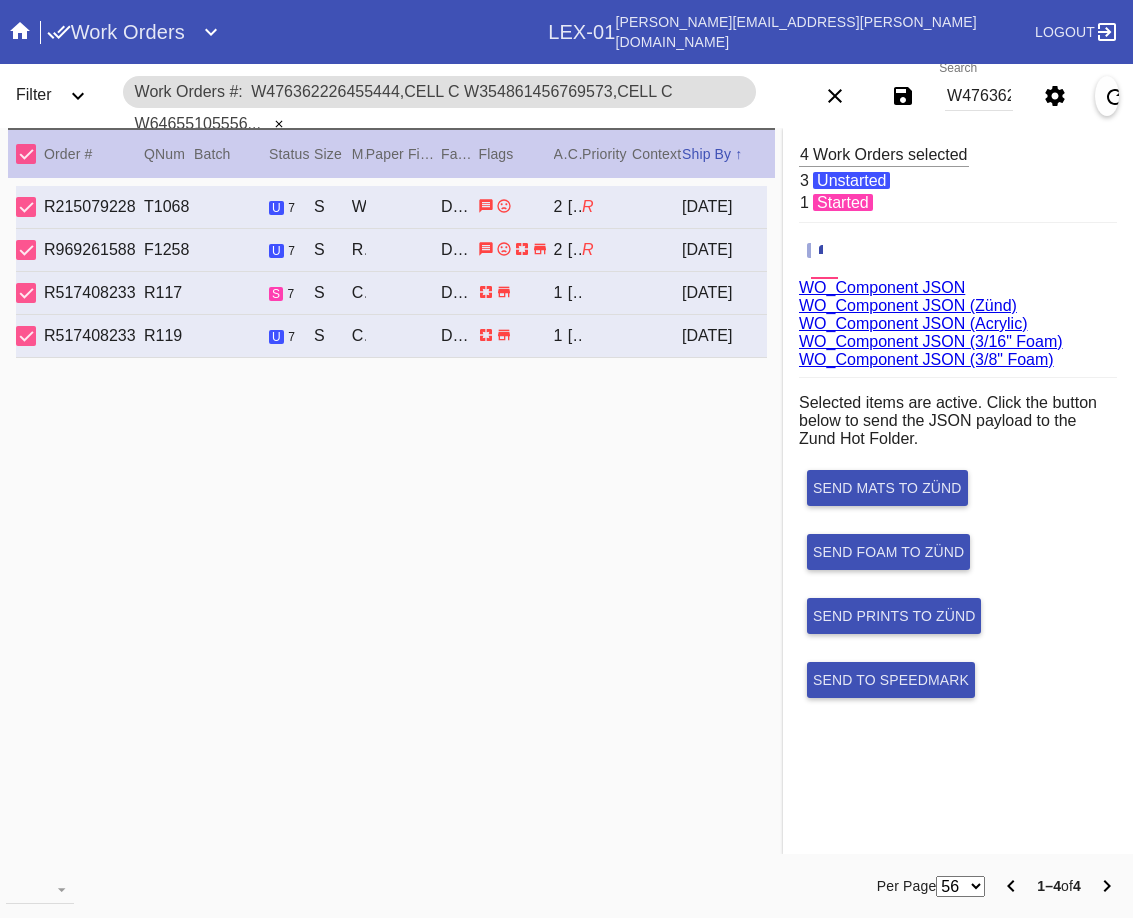scroll, scrollTop: 0, scrollLeft: 0, axis: both 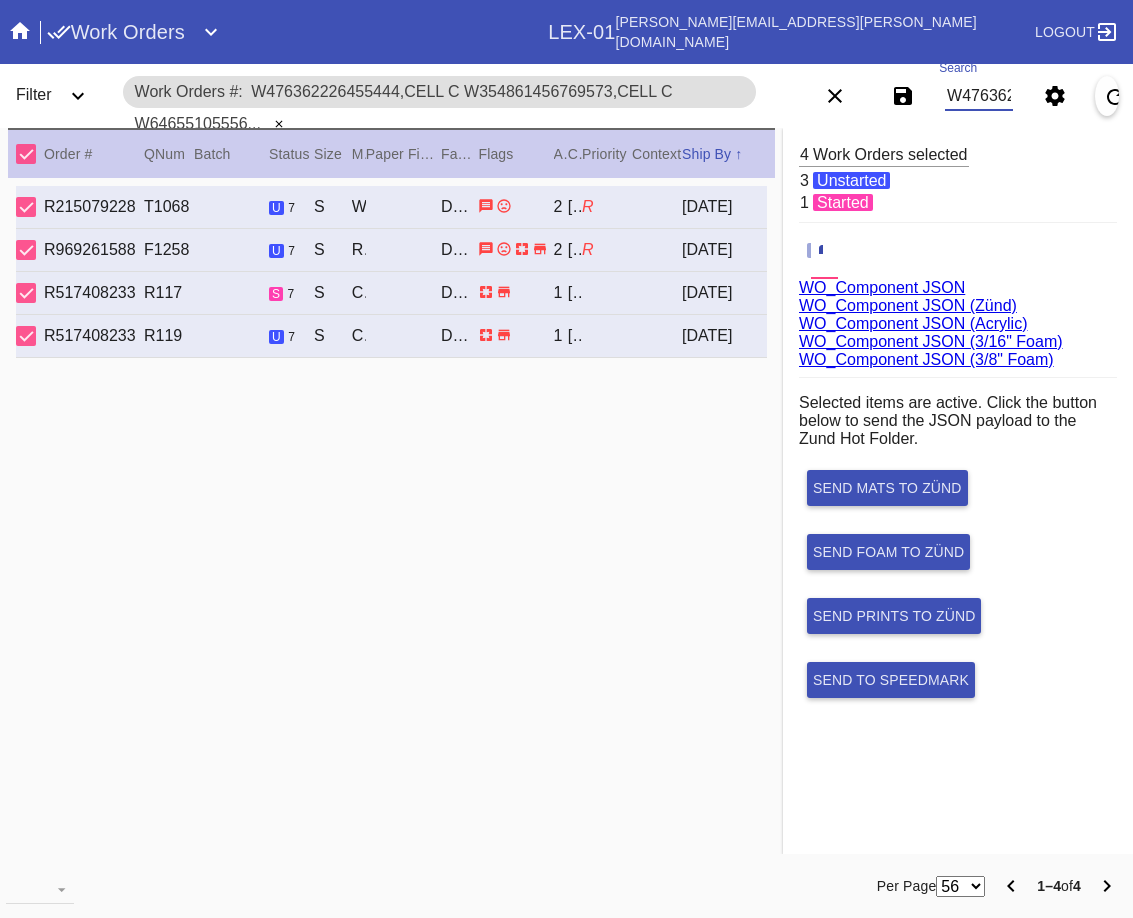 click on "W476362226455444,Cell C W354861456769573,Cell C W646551055567141,Cell B W324245745413283,Cell B" at bounding box center (979, 96) 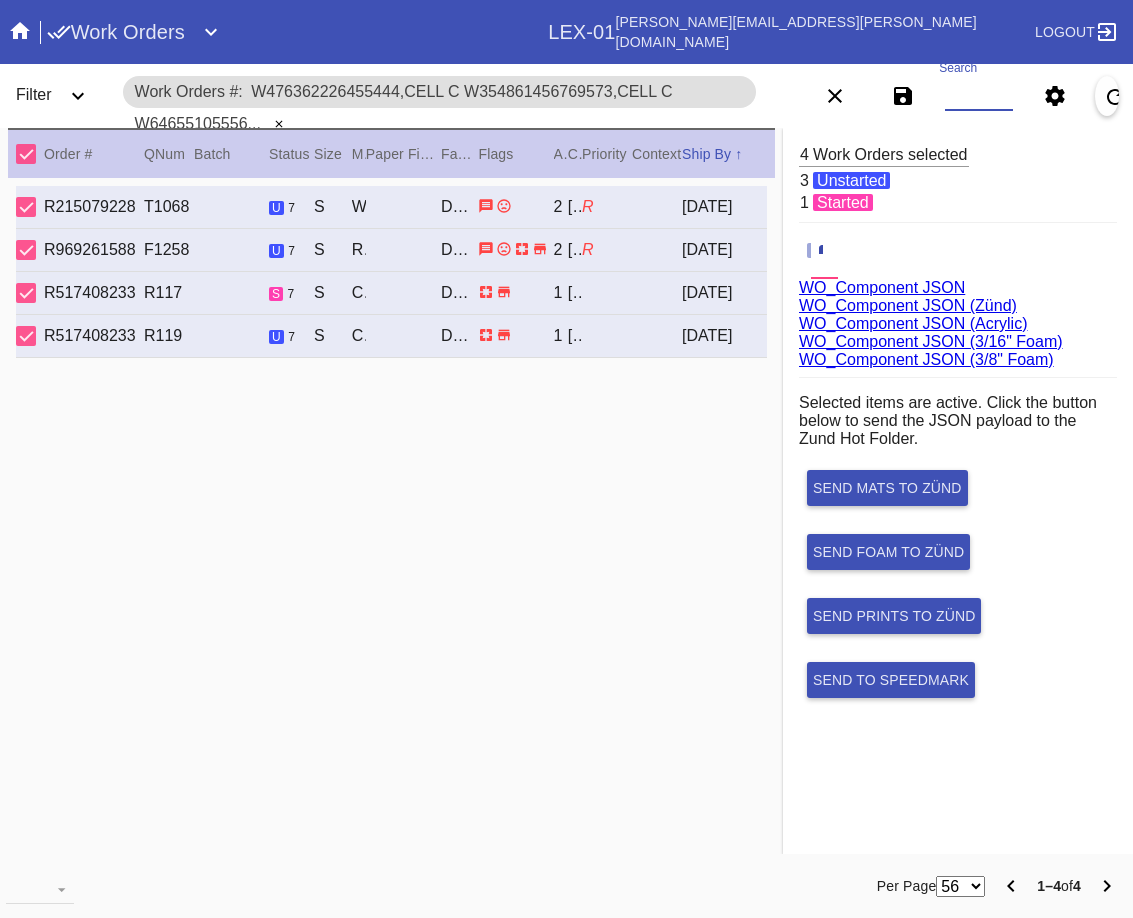 paste on "W476362226455444,Cell C W324245745413283,Cell B W581251099081443,Cell H W914298249337081,Cell D W303815525658747,Cell G W846785512142376,Cell G W674451570559021,Cell B W474175530000543,Cell B W637218486897126,Cell G" 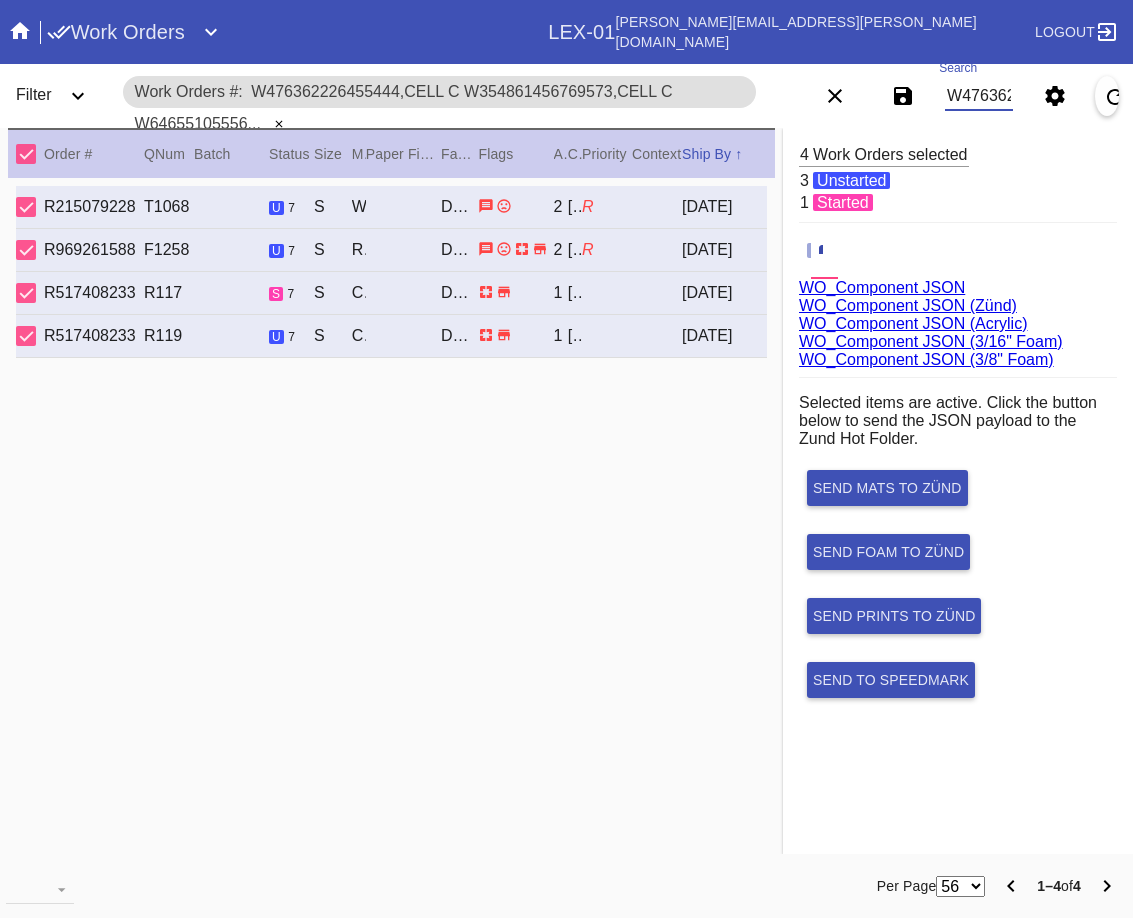 scroll, scrollTop: 0, scrollLeft: 1741, axis: horizontal 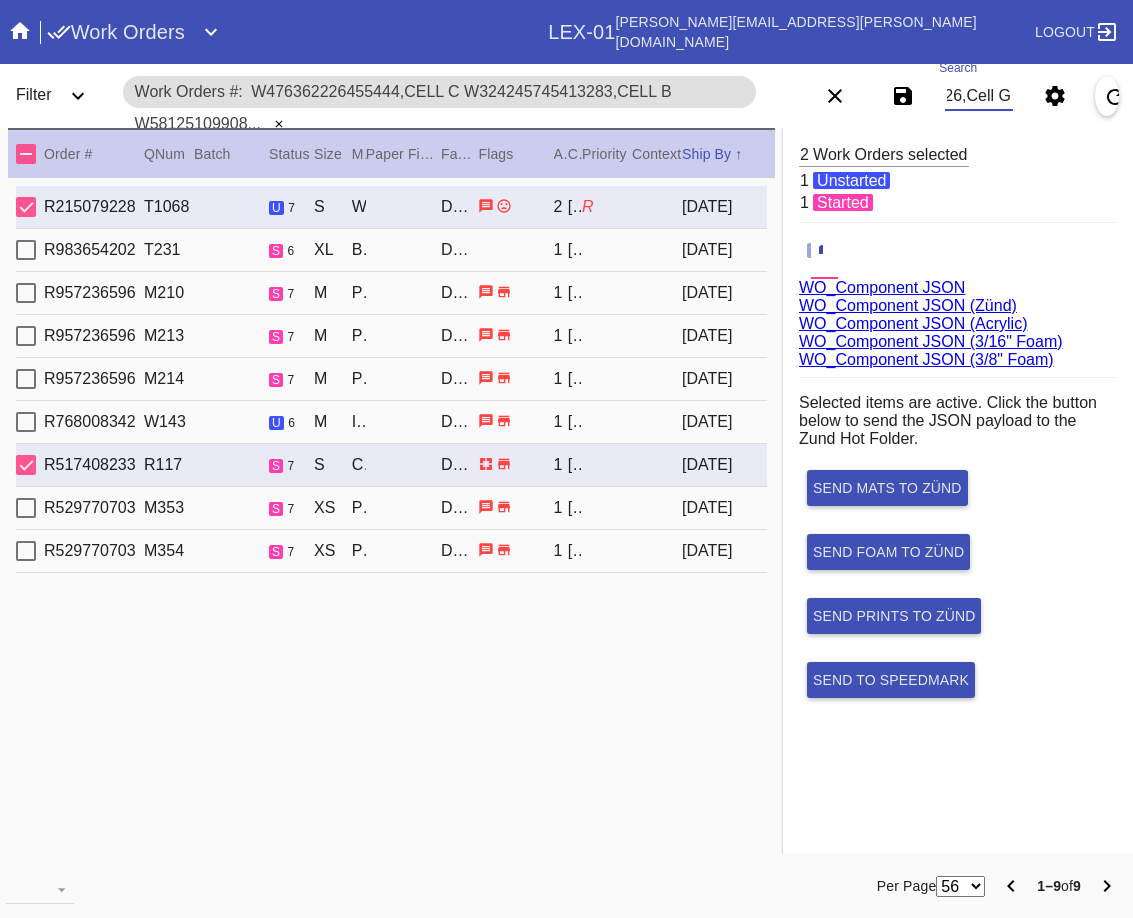 type on "W476362226455444,Cell C W324245745413283,Cell B W581251099081443,Cell H W914298249337081,Cell D W303815525658747,Cell G W846785512142376,Cell G W674451570559021,Cell B W474175530000543,Cell B W637218486897126,Cell G" 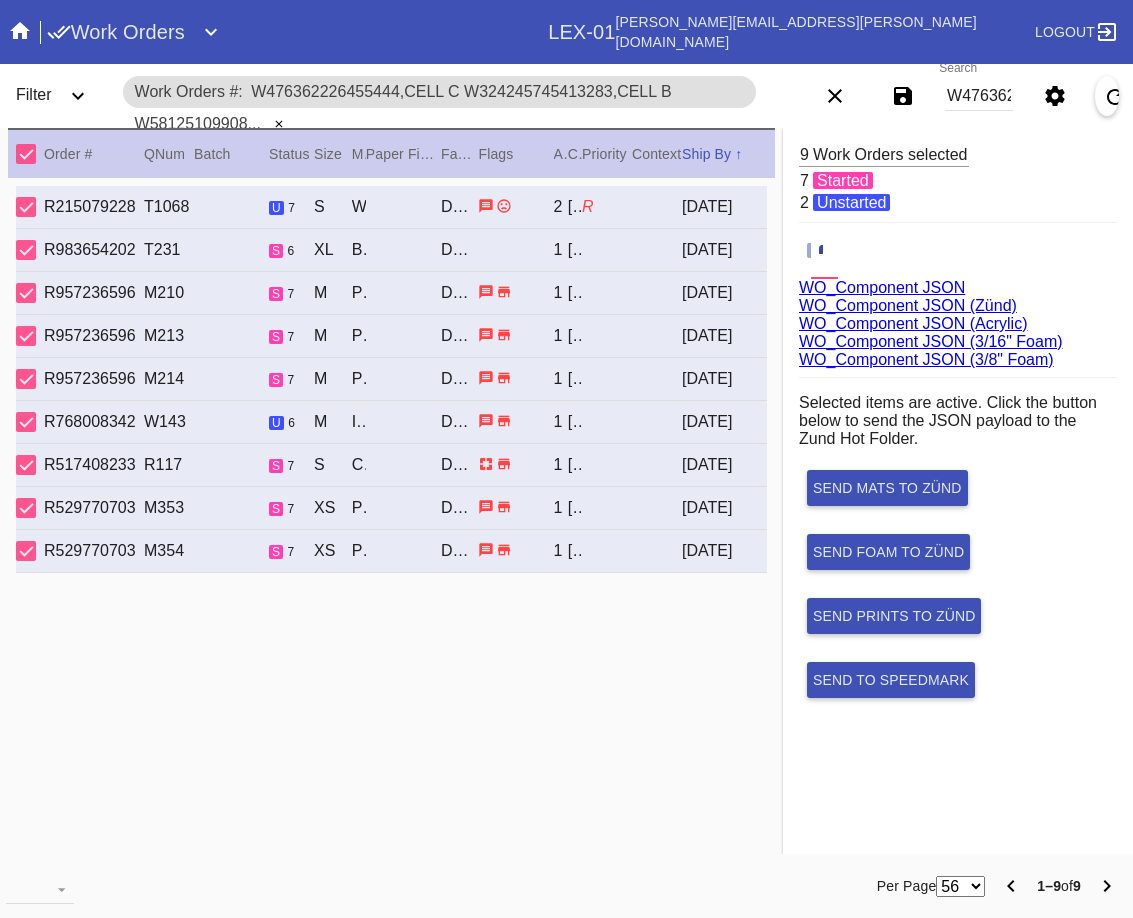 click on "WO_Component JSON (Acrylic)" at bounding box center [913, 323] 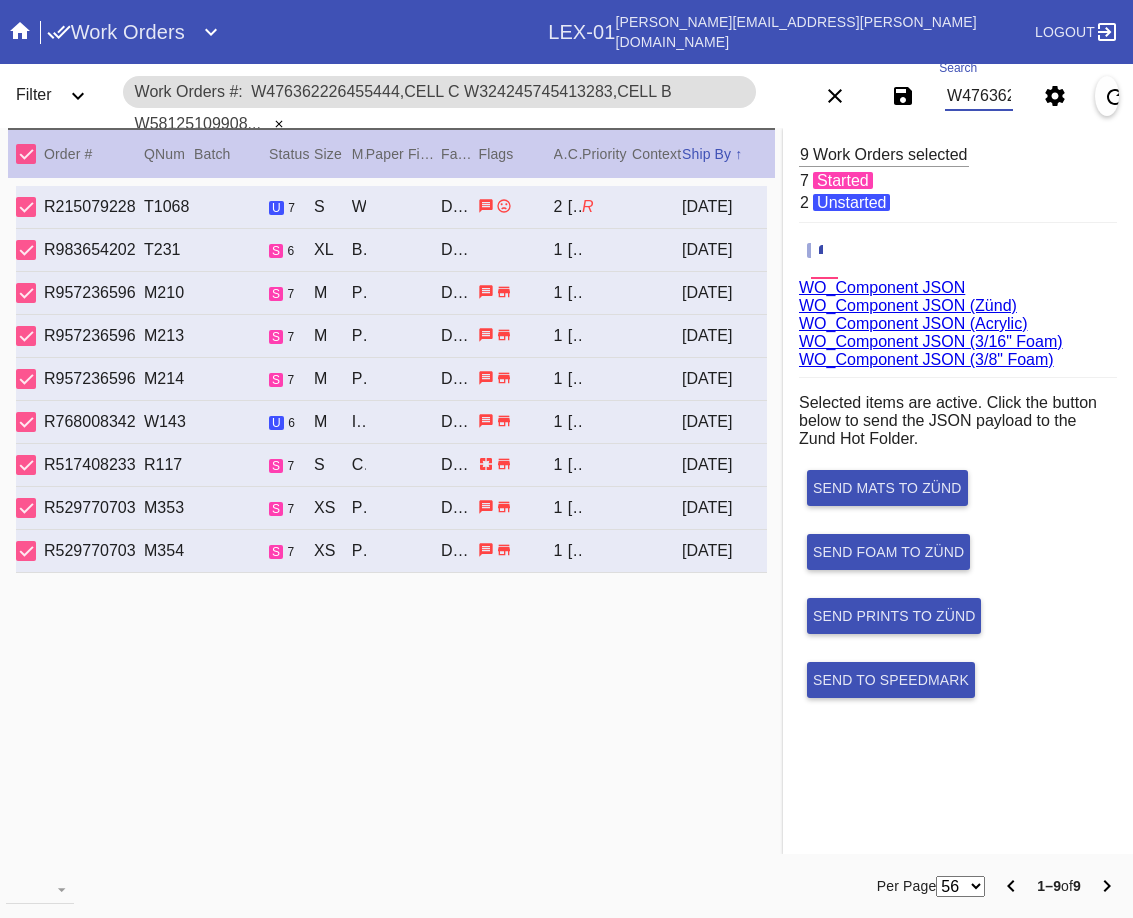 click on "W476362226455444,Cell C W324245745413283,Cell B W581251099081443,Cell H W914298249337081,Cell D W303815525658747,Cell G W846785512142376,Cell G W674451570559021,Cell B W474175530000543,Cell B W637218486897126,Cell G" at bounding box center (979, 96) 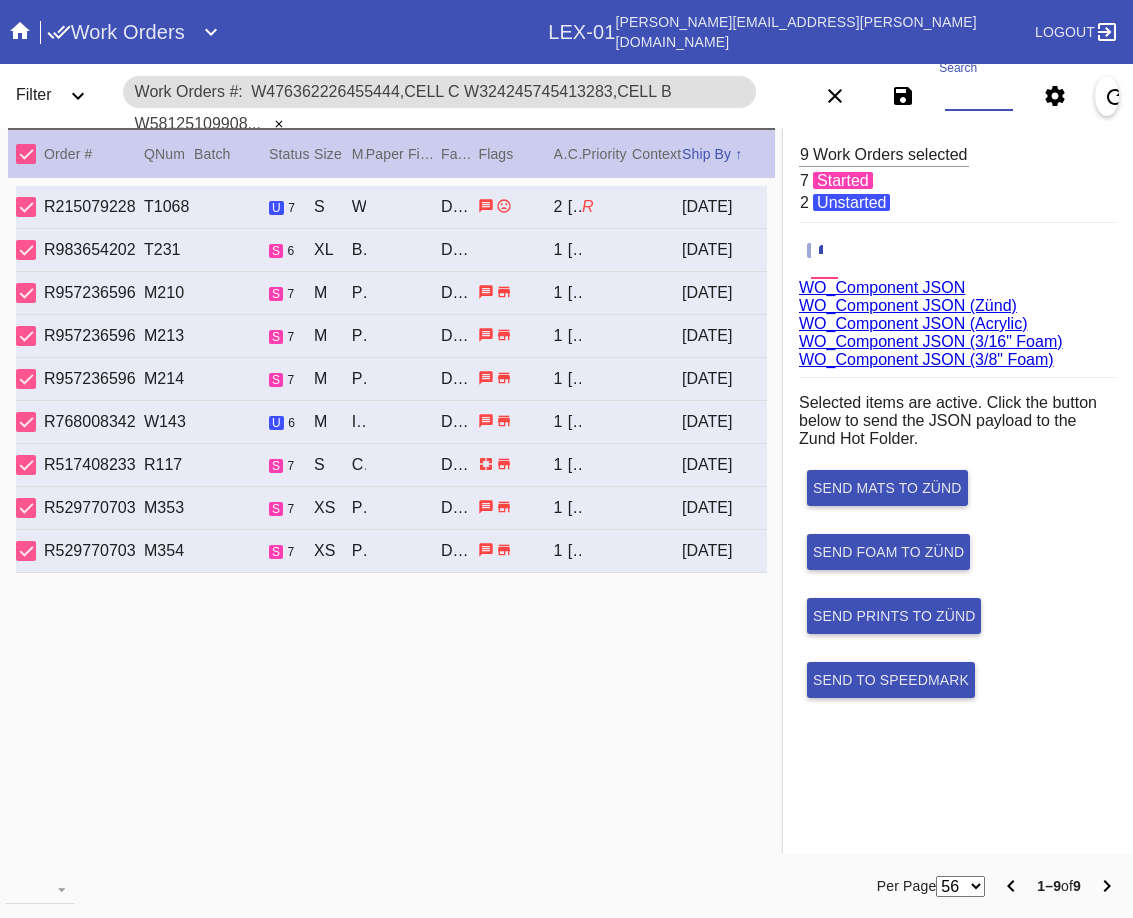 paste on "W380371350953711,Cell G W359313245149080,Cell G W888718797858883,Cell B W729722502327000,Cell G W895519836572962,Cell G W637798401924759,Cell H W120038335573279,Cell G W291907928951897,Cell H" 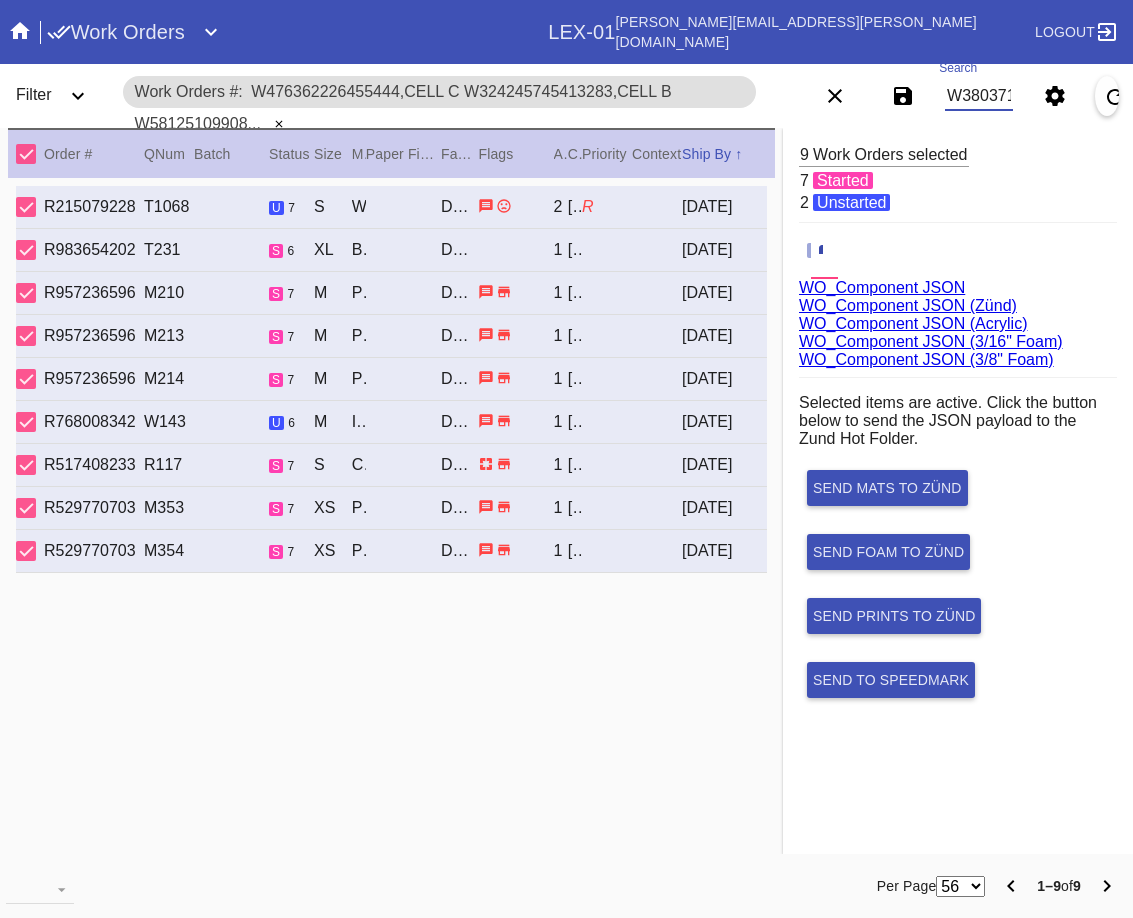 scroll, scrollTop: 0, scrollLeft: 1542, axis: horizontal 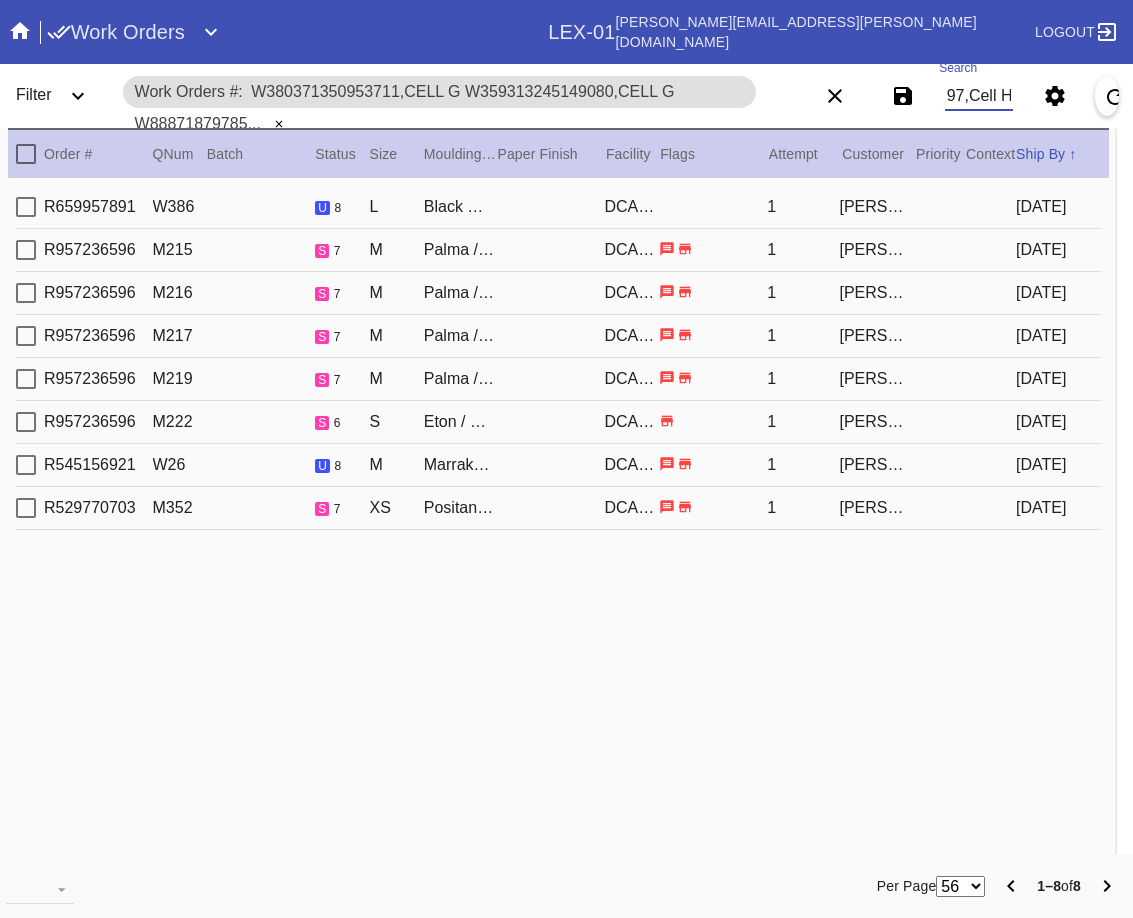 type on "W380371350953711,Cell G W359313245149080,Cell G W888718797858883,Cell B W729722502327000,Cell G W895519836572962,Cell G W637798401924759,Cell H W120038335573279,Cell G W291907928951897,Cell H" 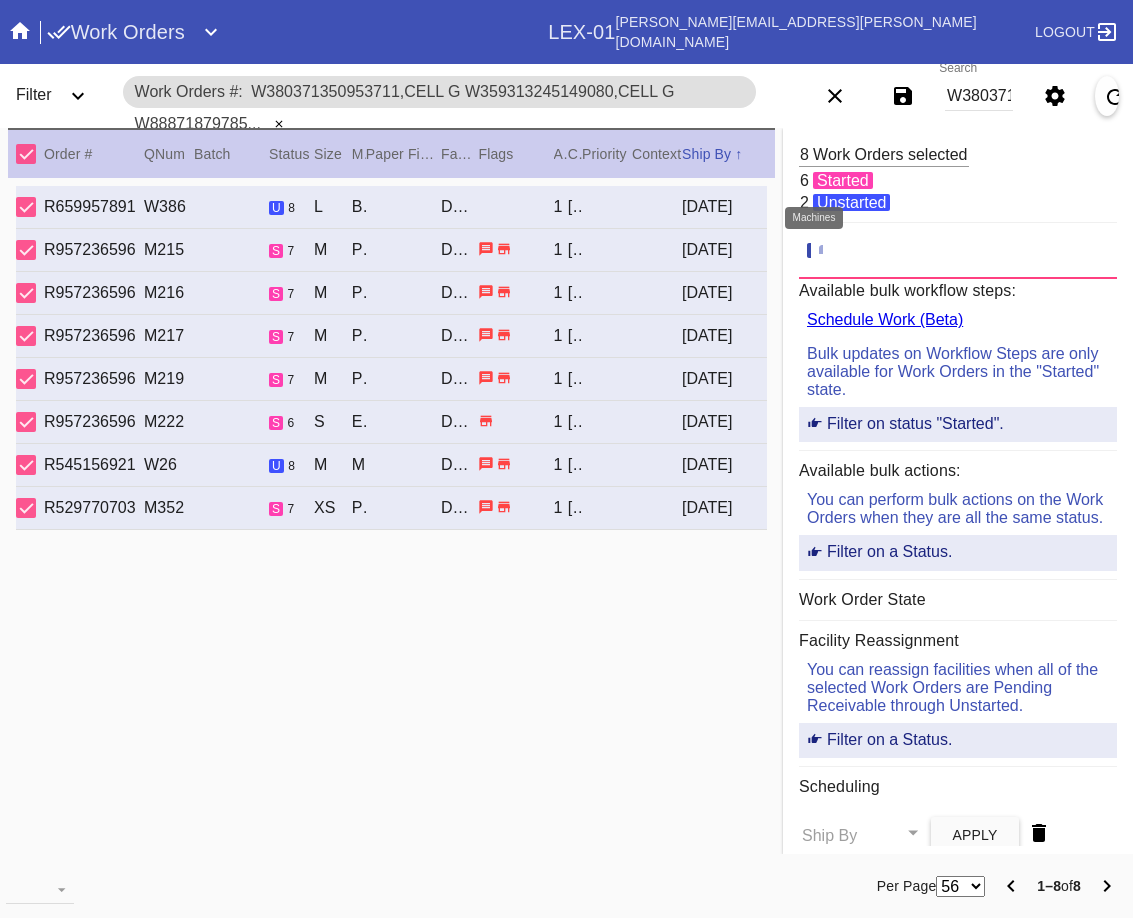 click 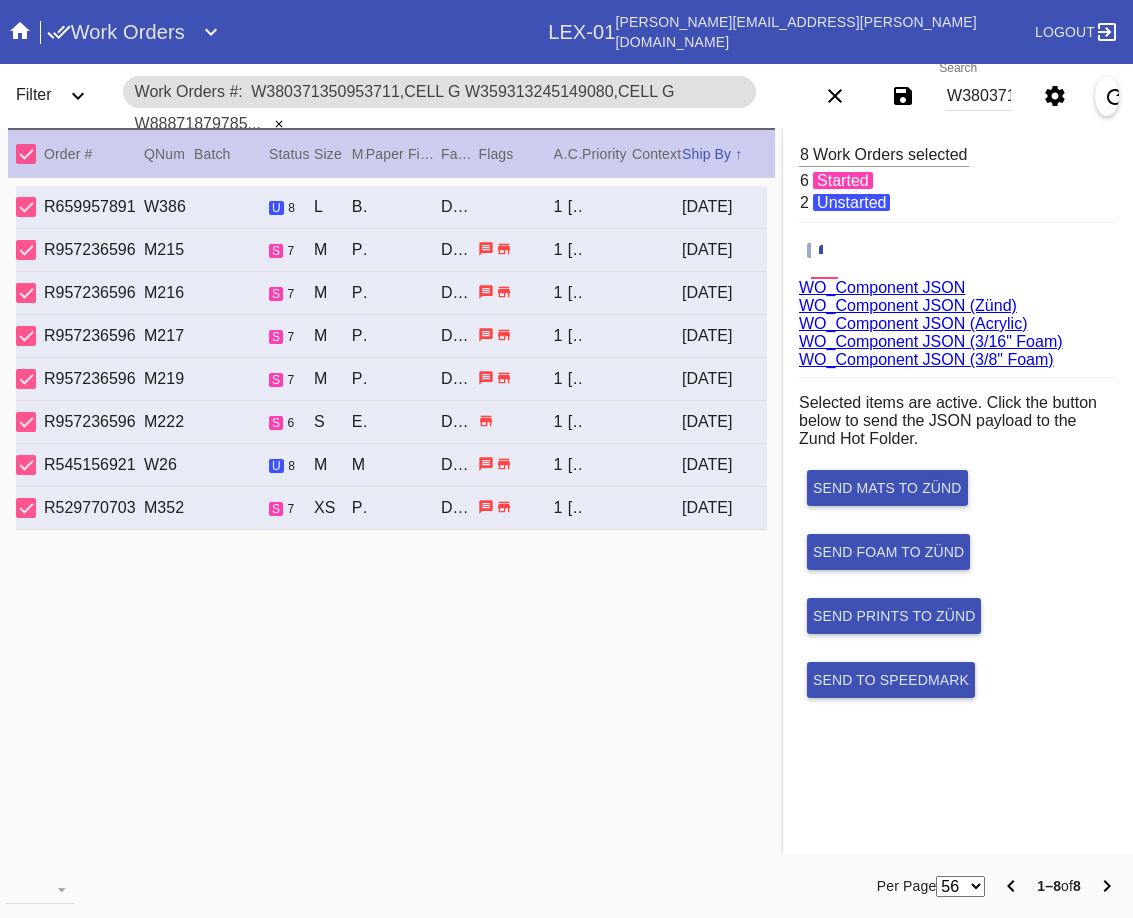 click on "WO_Component JSON (Acrylic)" at bounding box center (913, 323) 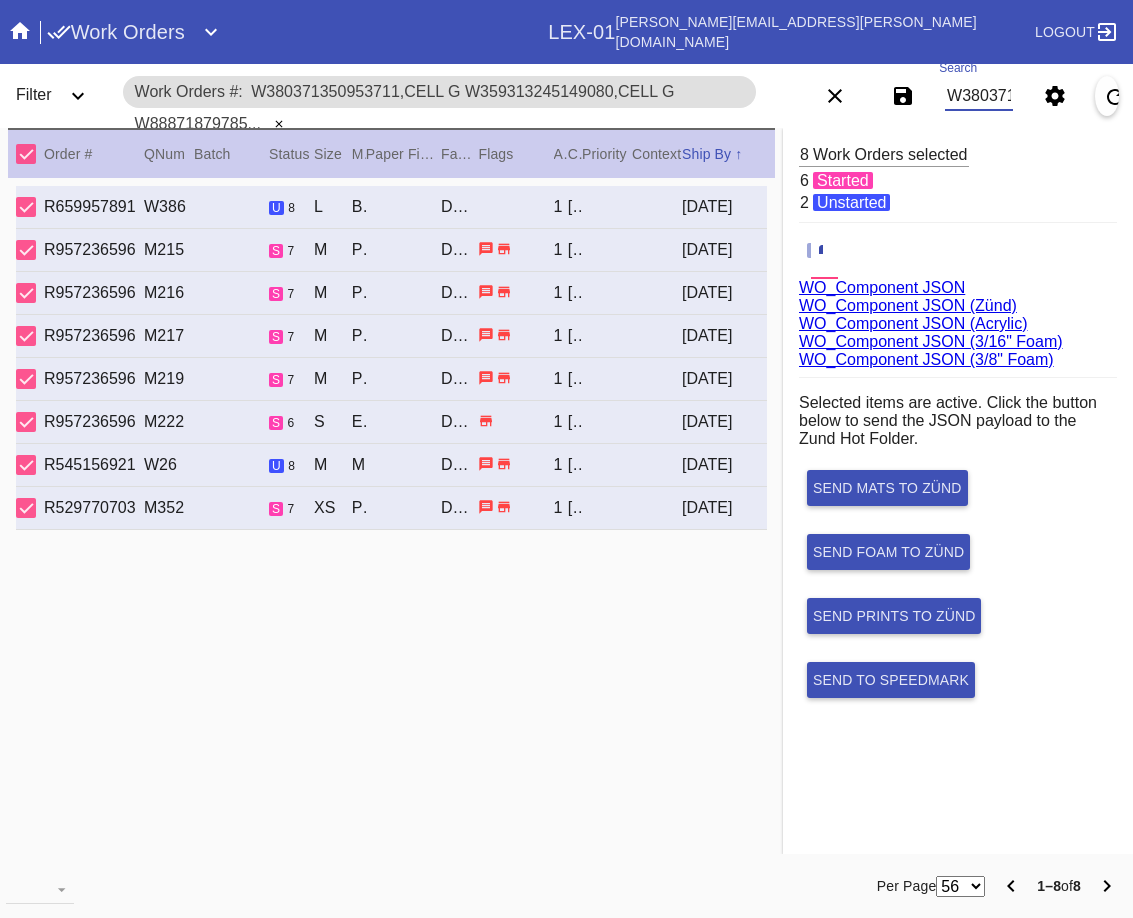 click on "W380371350953711,Cell G W359313245149080,Cell G W888718797858883,Cell B W729722502327000,Cell G W895519836572962,Cell G W637798401924759,Cell H W120038335573279,Cell G W291907928951897,Cell H" at bounding box center (979, 96) 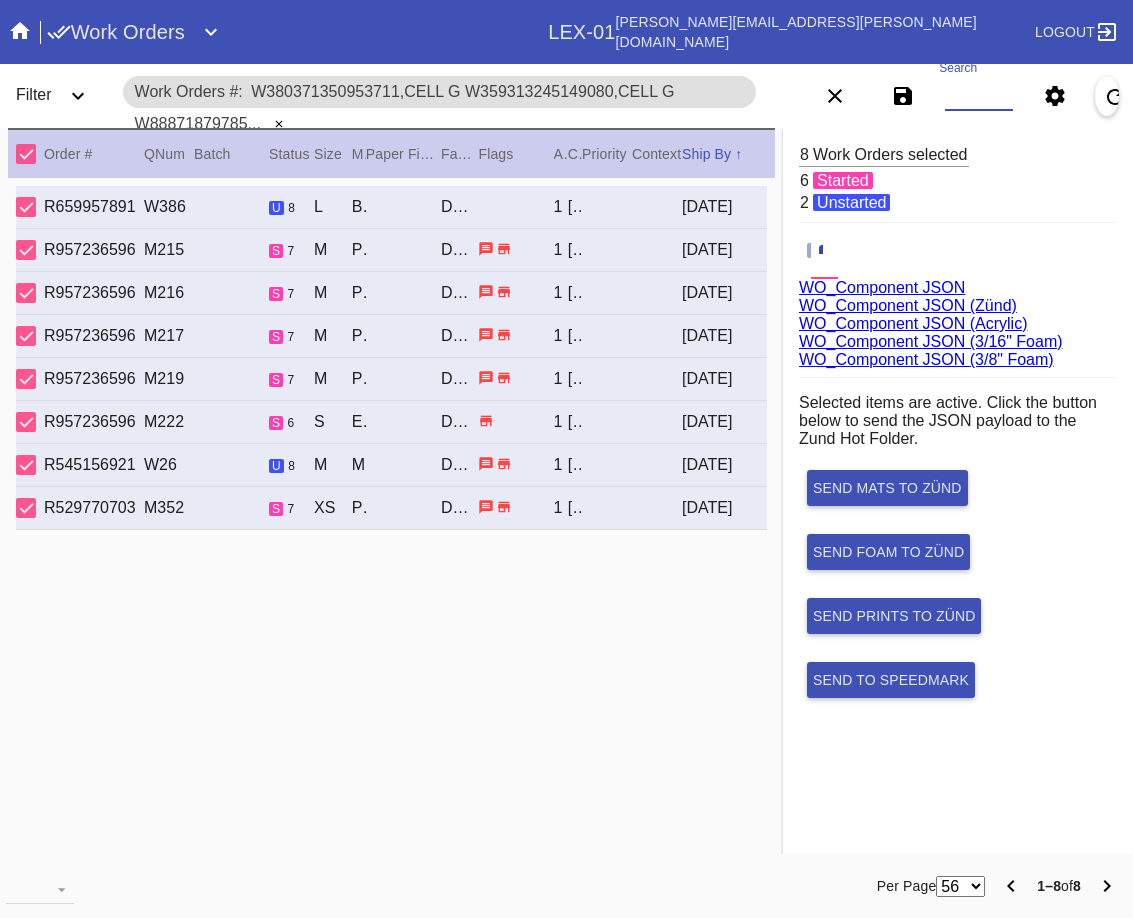 paste on "W729722502327000,Cell G W120038335573279,Cell G W291907928951897,Cell H W929552719485618,Cell A W756815099616125,Cell H W861170683154084,Cell E W884094285148572,Cell H W729288285008097,Cell F W277437963408118,Cell G W173721351304200,Cell A W581972128844566,Cell A" 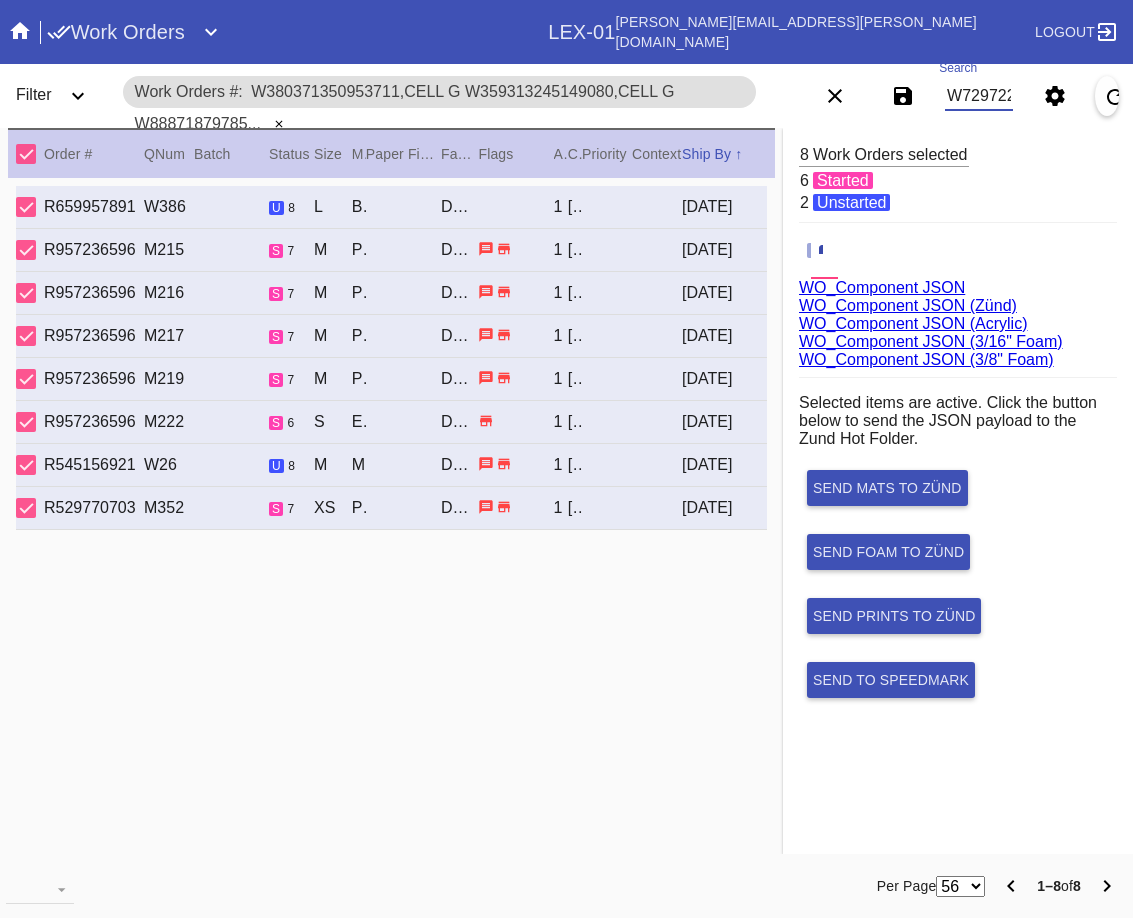 scroll, scrollTop: 0, scrollLeft: 2133, axis: horizontal 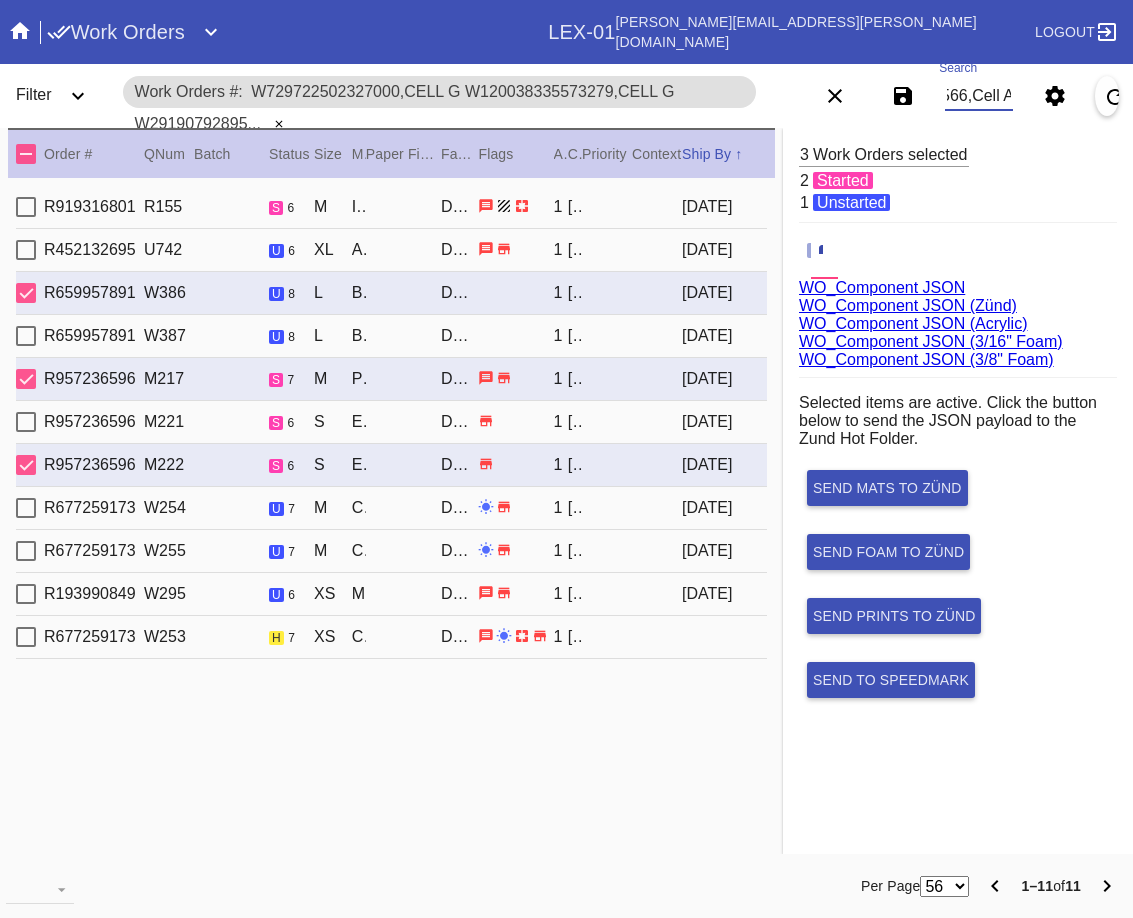 type on "W729722502327000,Cell G W120038335573279,Cell G W291907928951897,Cell H W929552719485618,Cell A W756815099616125,Cell H W861170683154084,Cell E W884094285148572,Cell H W729288285008097,Cell F W277437963408118,Cell G W173721351304200,Cell A W581972128844566,Cell A" 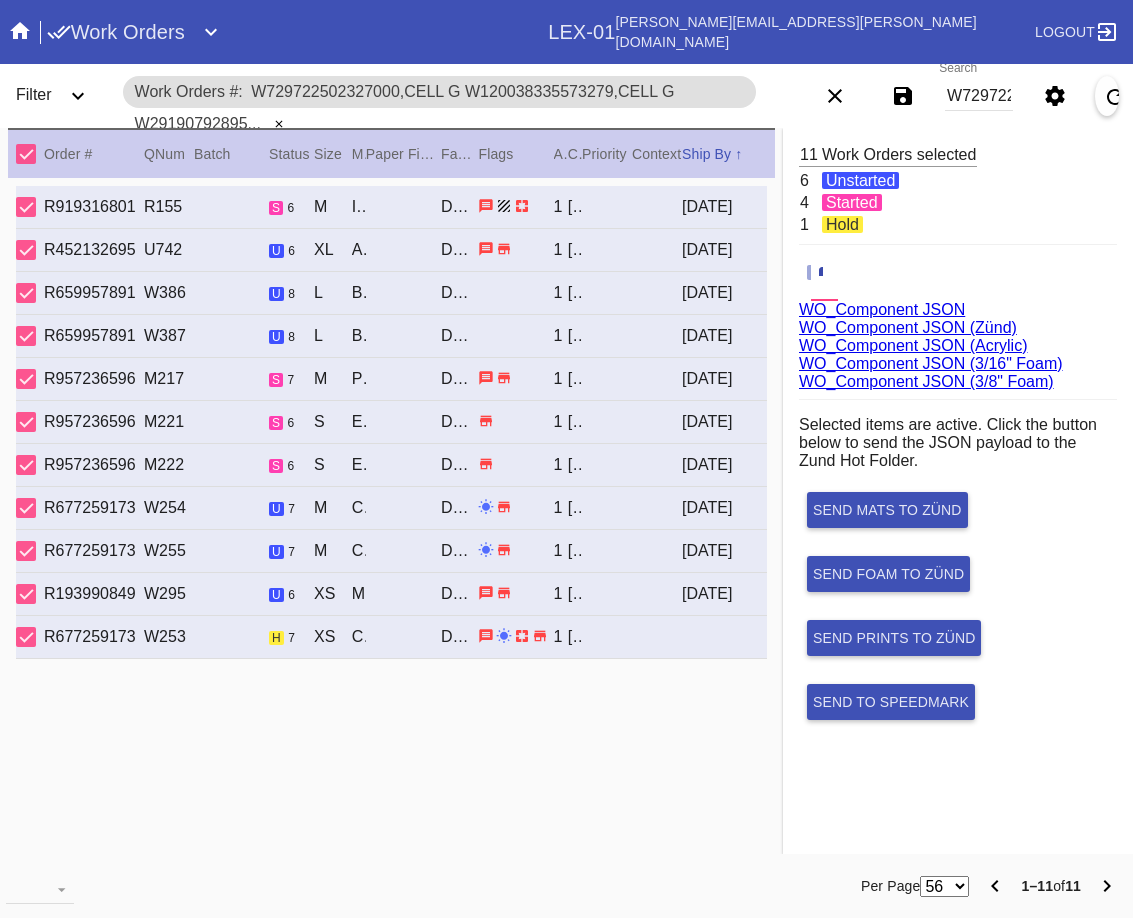 click on "WO_Component JSON (Acrylic)" at bounding box center (913, 345) 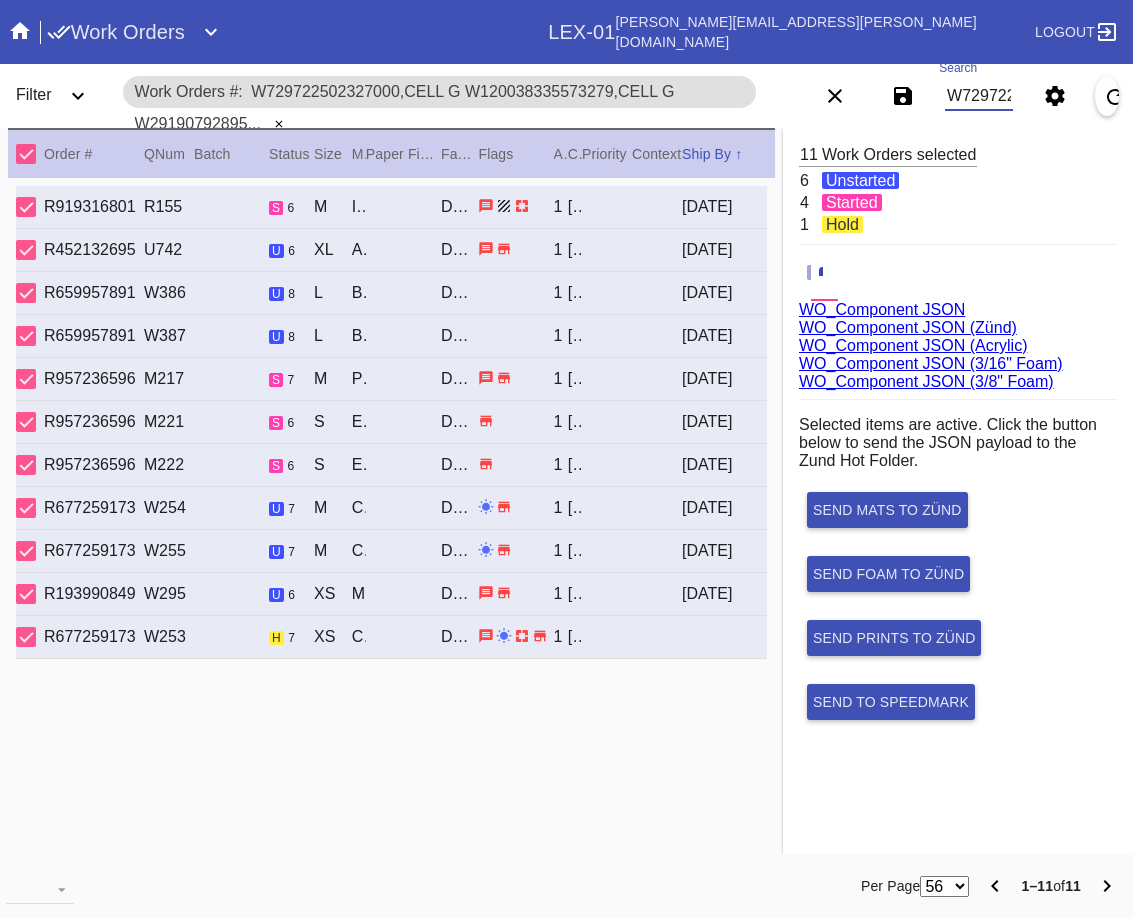 click on "W729722502327000,Cell G W120038335573279,Cell G W291907928951897,Cell H W929552719485618,Cell A W756815099616125,Cell H W861170683154084,Cell E W884094285148572,Cell H W729288285008097,Cell F W277437963408118,Cell G W173721351304200,Cell A W581972128844566,Cell A" at bounding box center [979, 96] 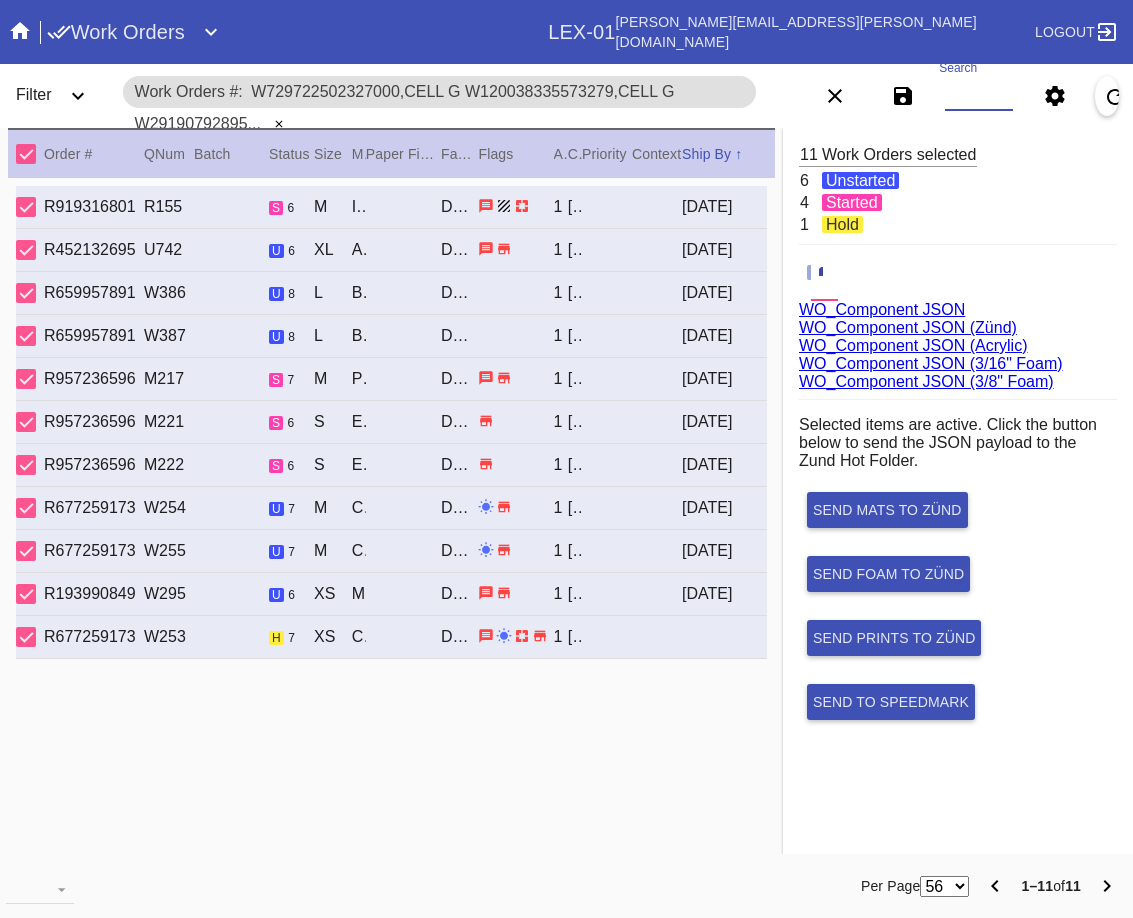 paste on "W237721821870050,Cell E W306606547561787,Cell A W695066790493951,Cell A W849540049528556,Cell E W178368342812763,Cell A" 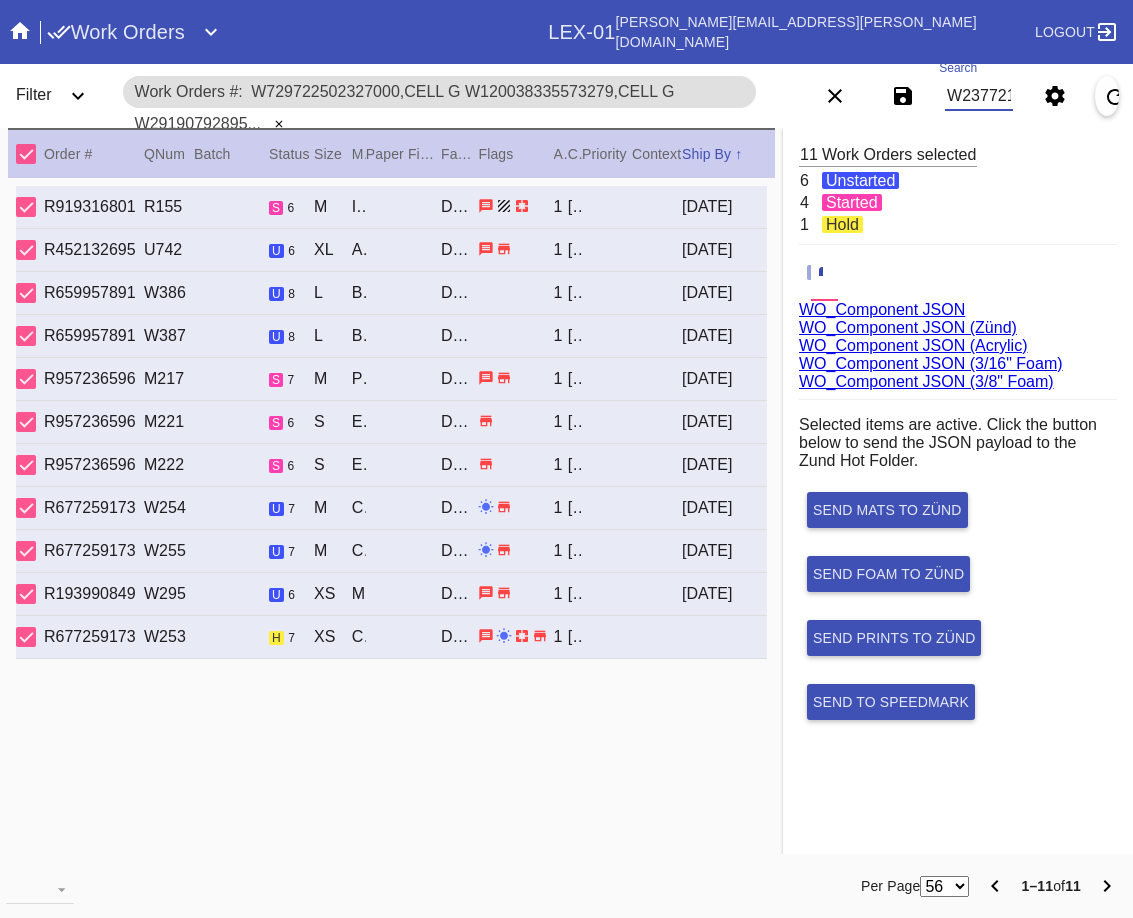scroll, scrollTop: 0, scrollLeft: 928, axis: horizontal 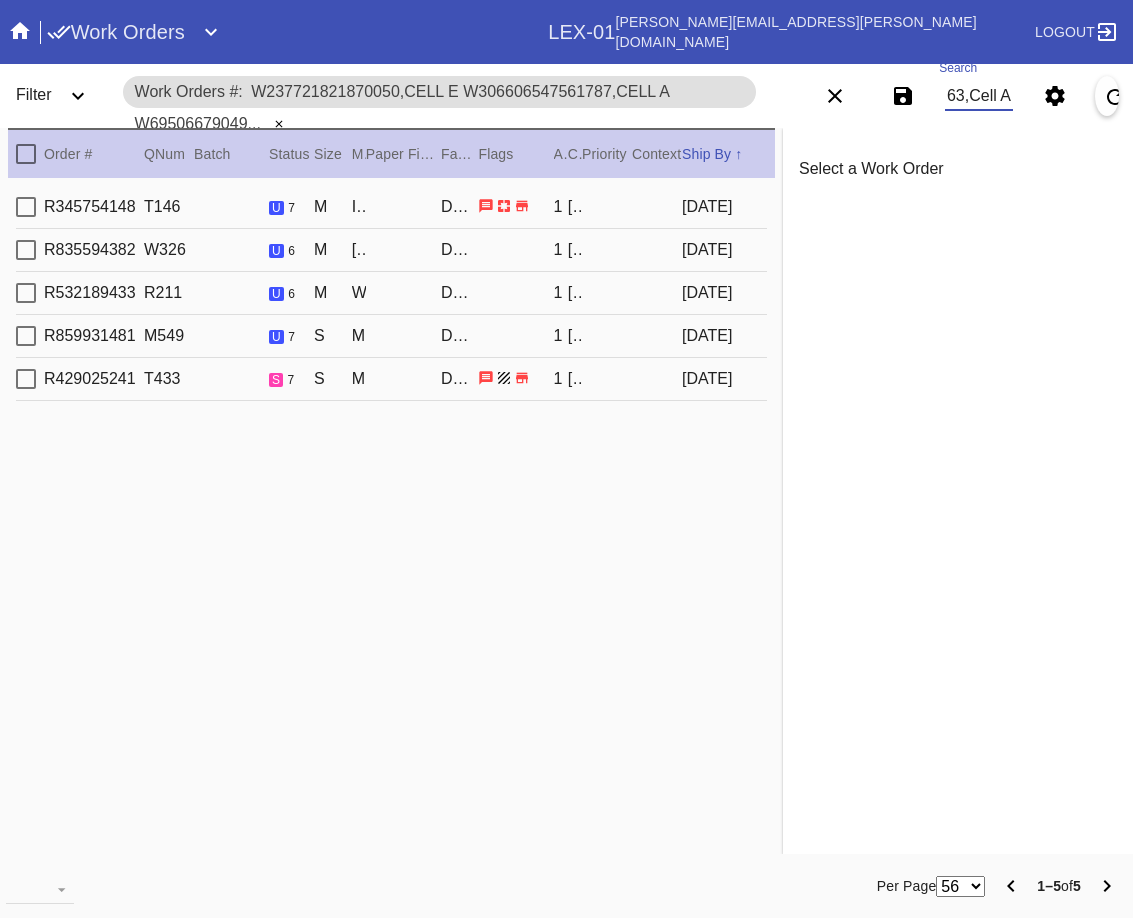 type on "W237721821870050,Cell E W306606547561787,Cell A W695066790493951,Cell A W849540049528556,Cell E W178368342812763,Cell A" 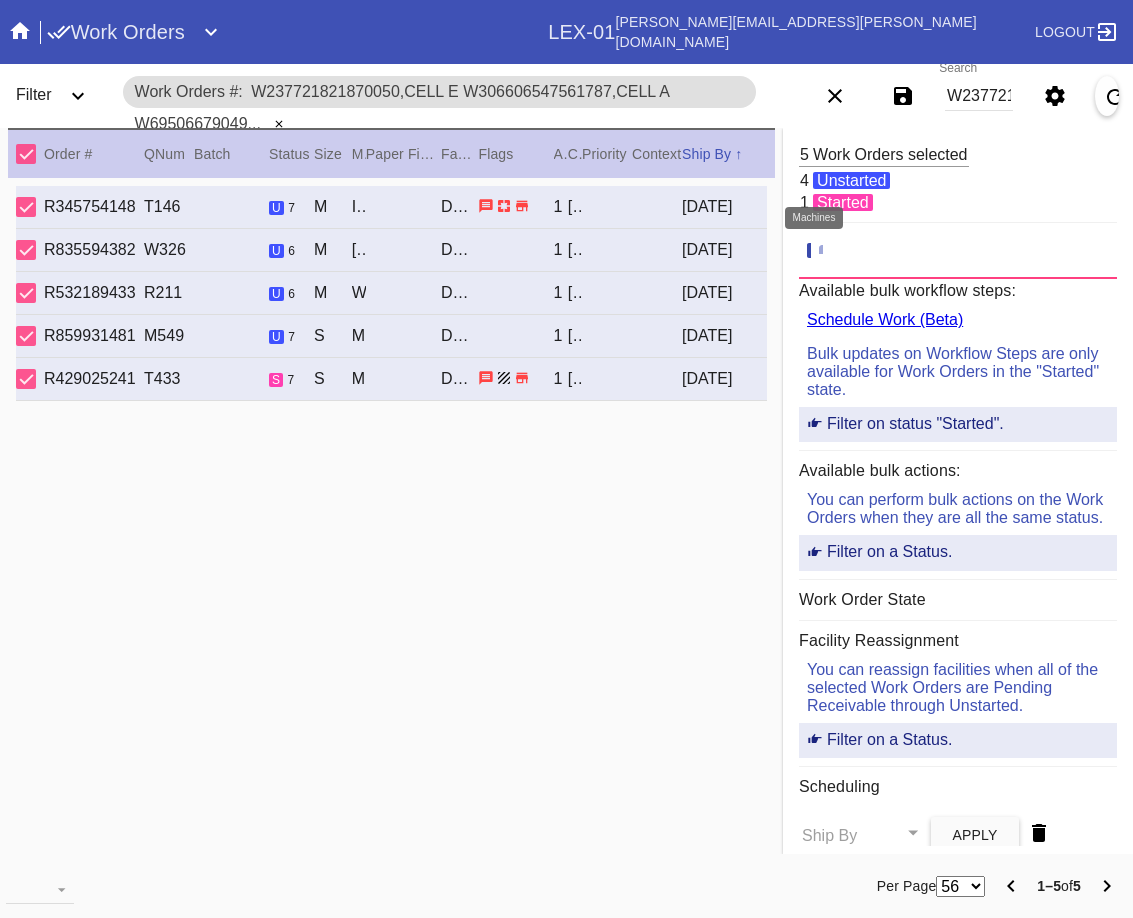 click 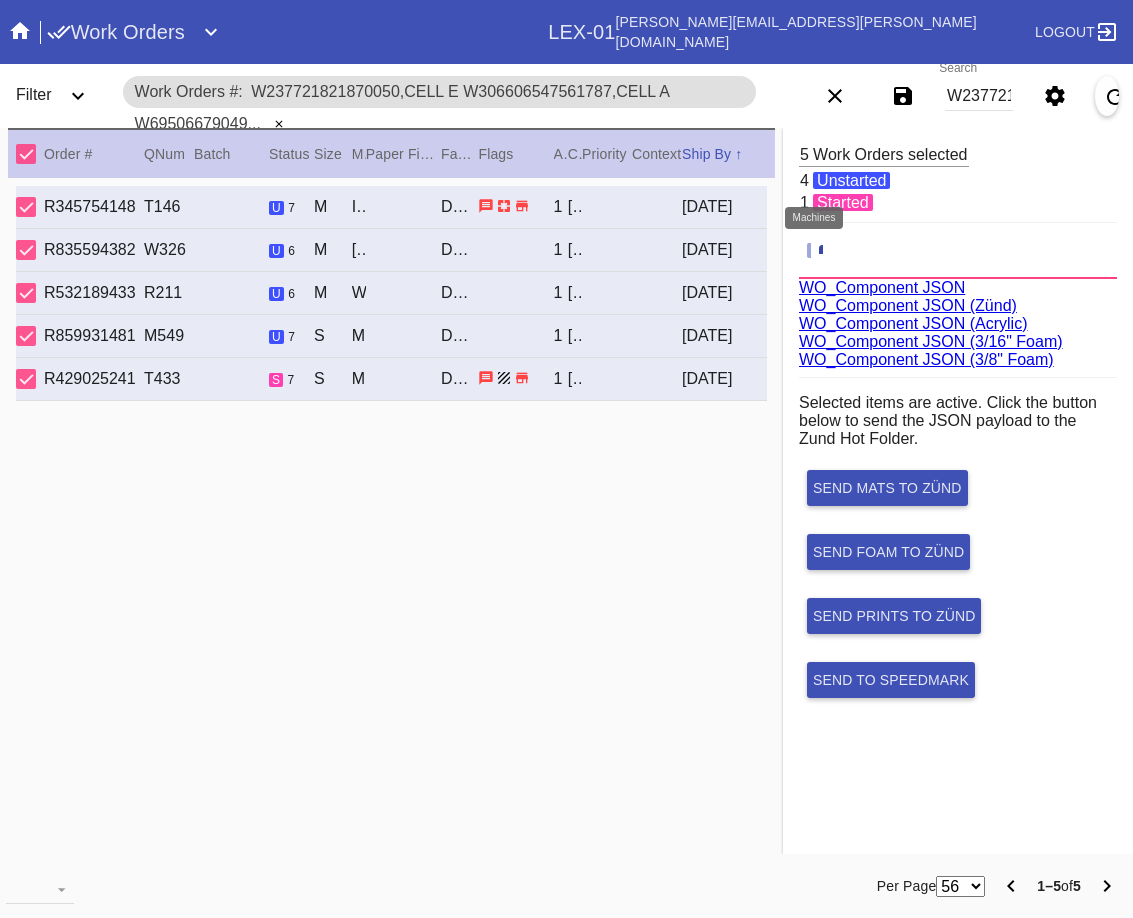 scroll, scrollTop: 75, scrollLeft: 0, axis: vertical 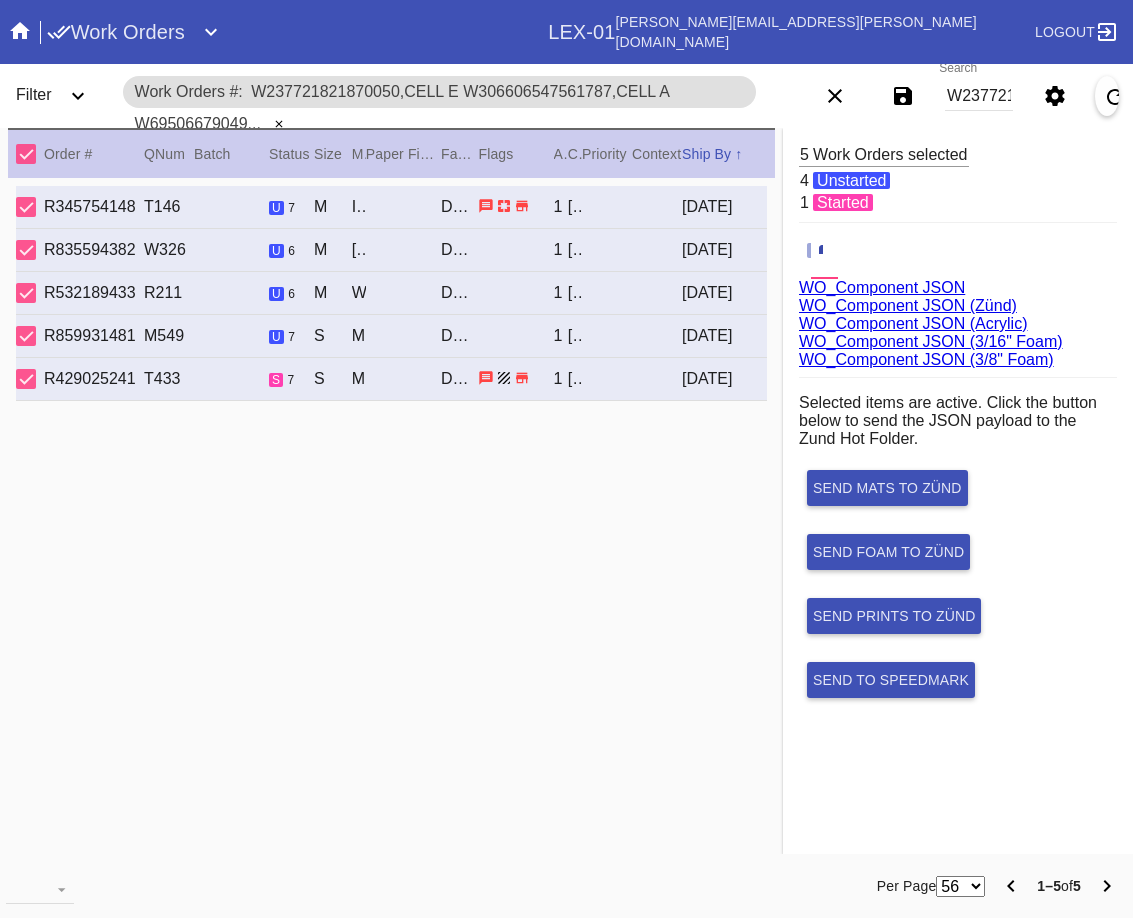 click on "WO_Component JSON (Acrylic)" at bounding box center [913, 323] 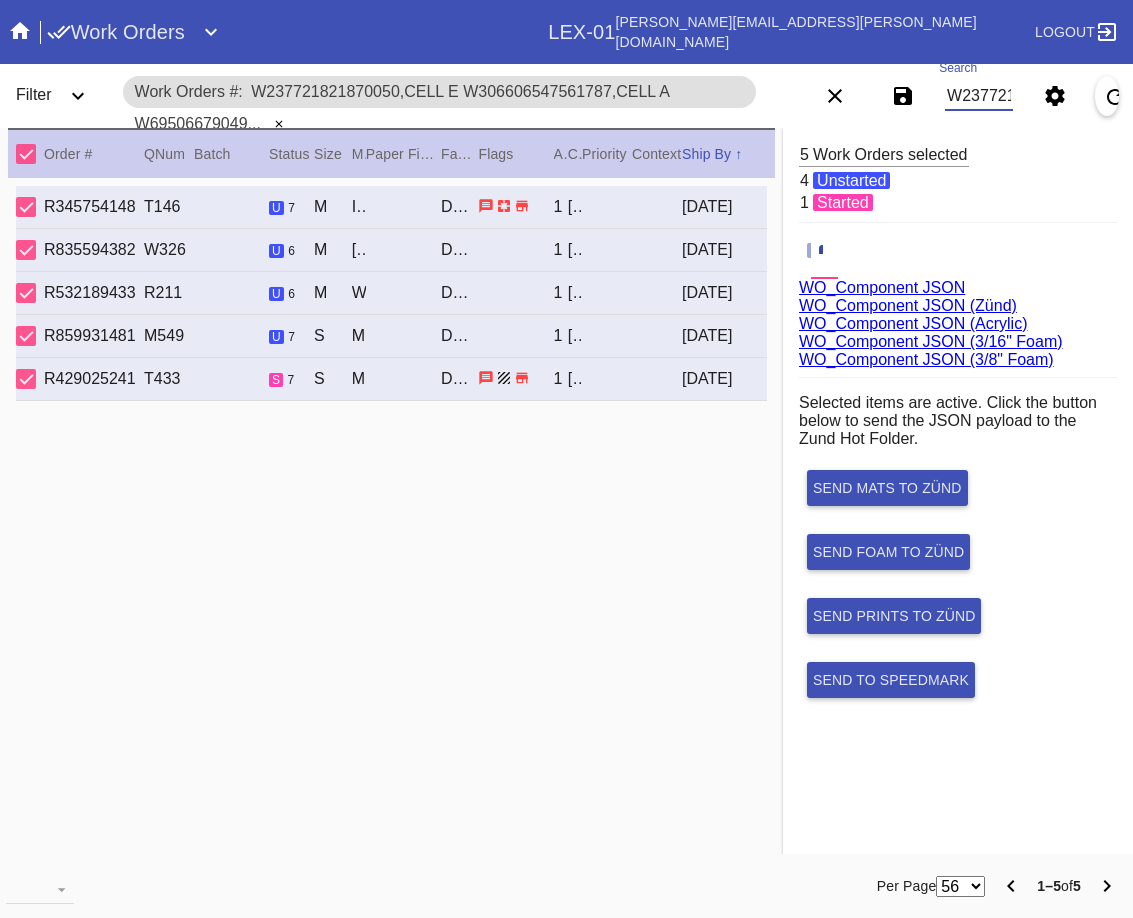 click on "W237721821870050,Cell E W306606547561787,Cell A W695066790493951,Cell A W849540049528556,Cell E W178368342812763,Cell A" at bounding box center (979, 96) 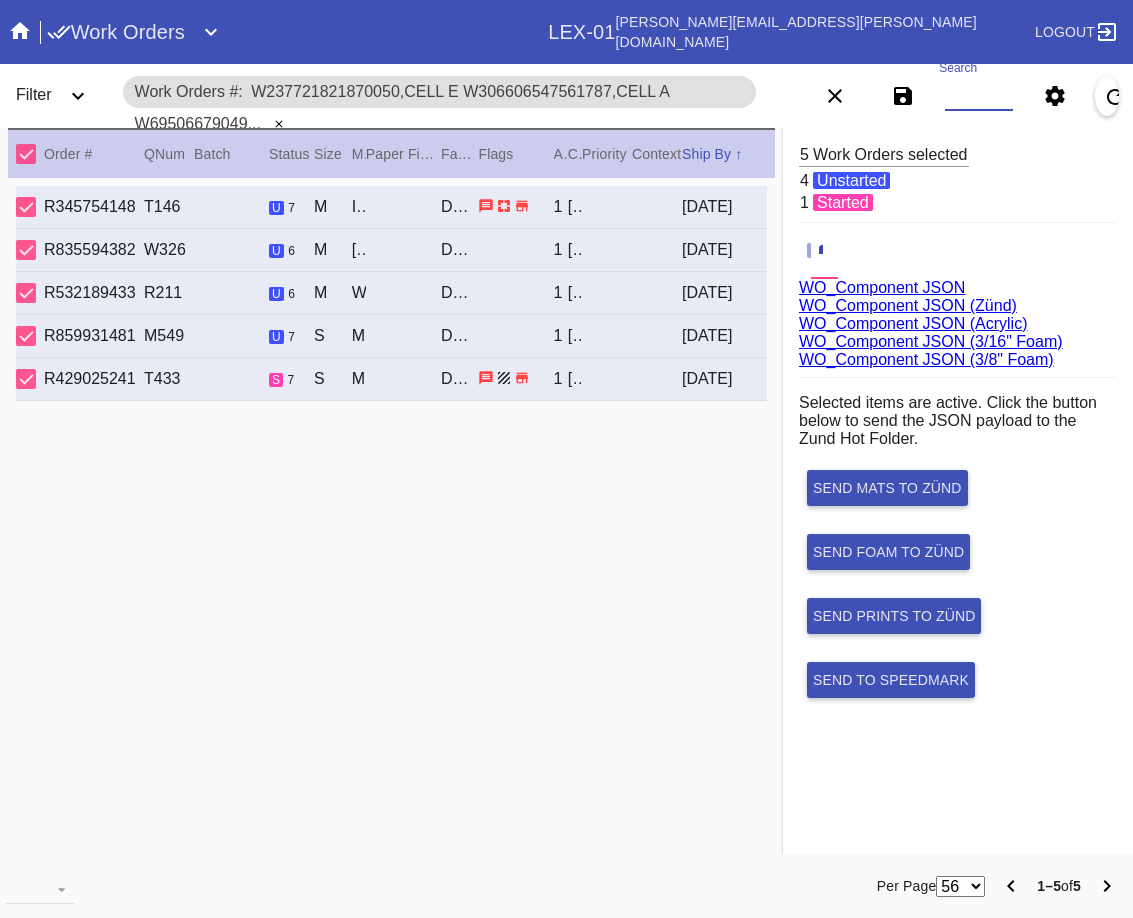paste on "W765785425692550,Cell A W967739674730781,Cell H W705031371076603,Cell B W316719678290367,Cell D W360056444403453,Cell A W905995567856683,Cell H W821058033259888,Cell D W164604353105754,Cell H" 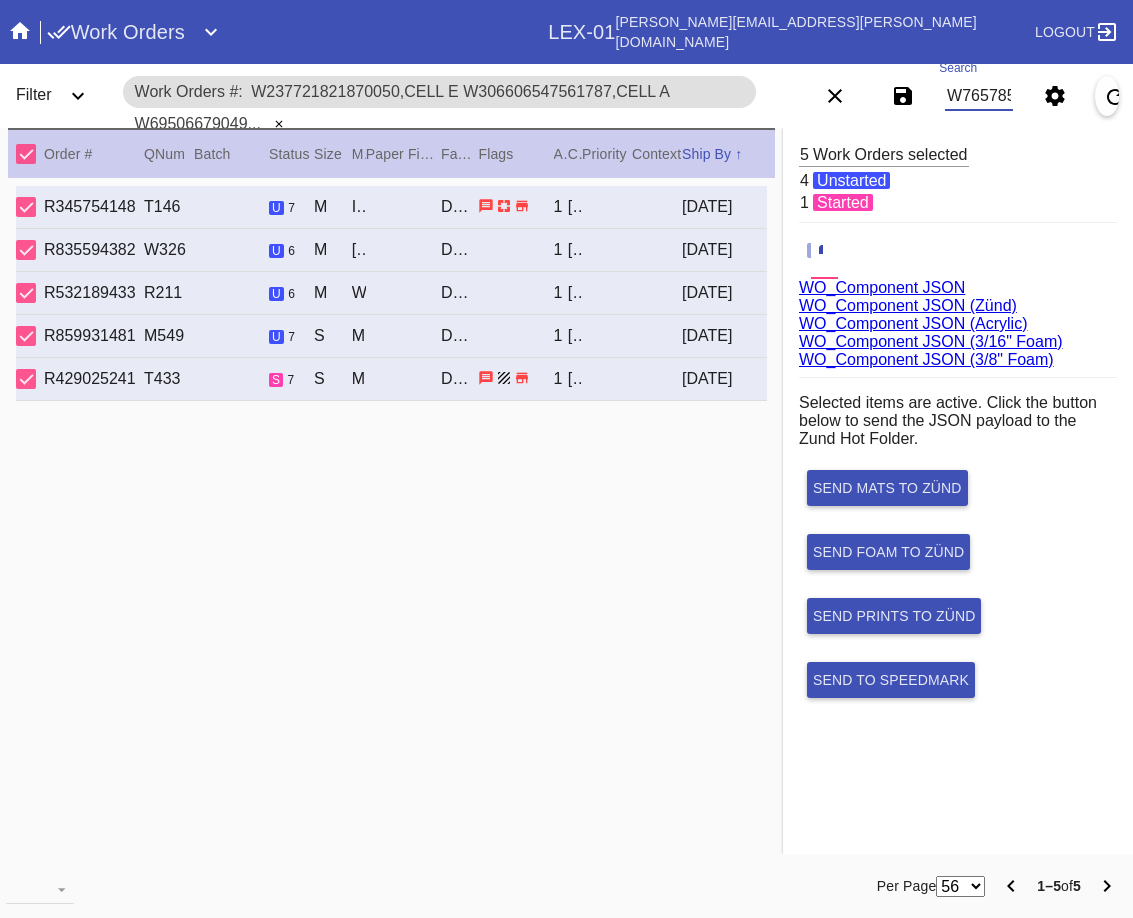 scroll, scrollTop: 0, scrollLeft: 1534, axis: horizontal 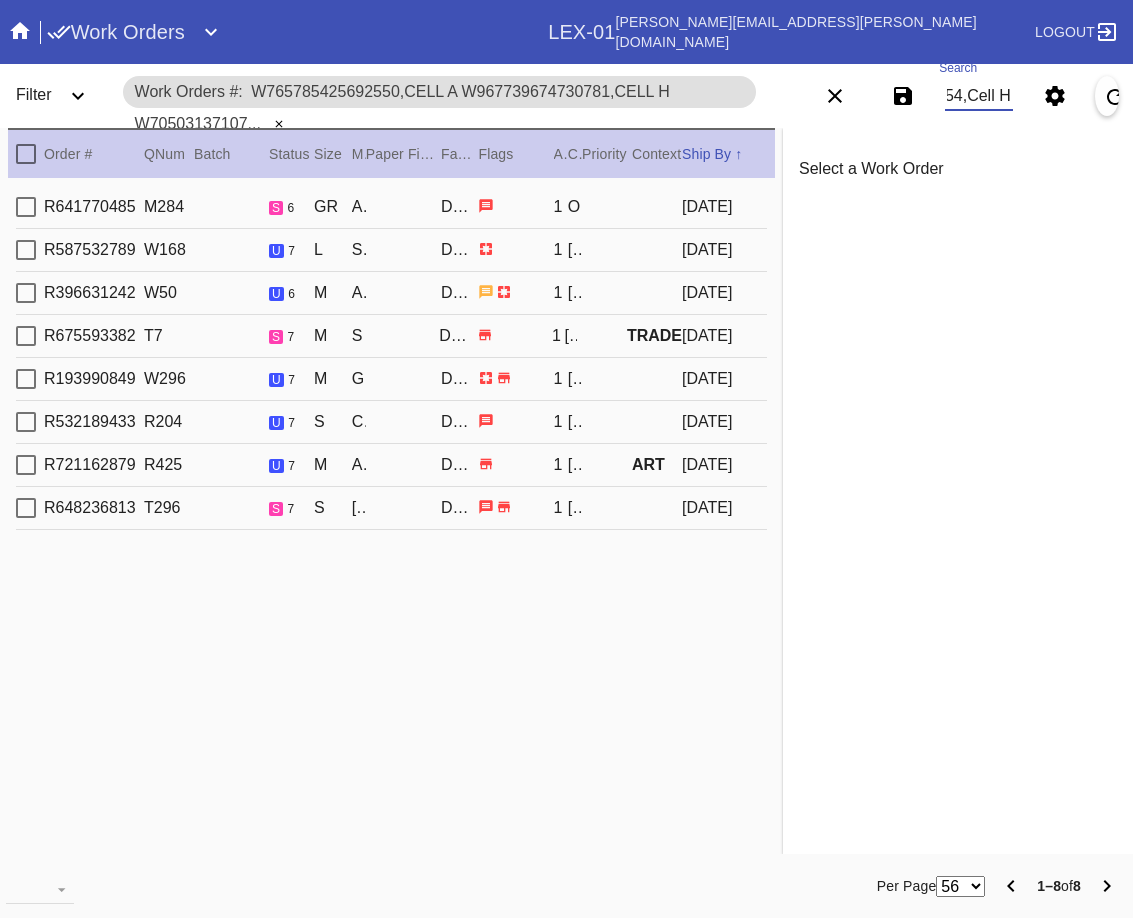 type on "W765785425692550,Cell A W967739674730781,Cell H W705031371076603,Cell B W316719678290367,Cell D W360056444403453,Cell A W905995567856683,Cell H W821058033259888,Cell D W164604353105754,Cell H" 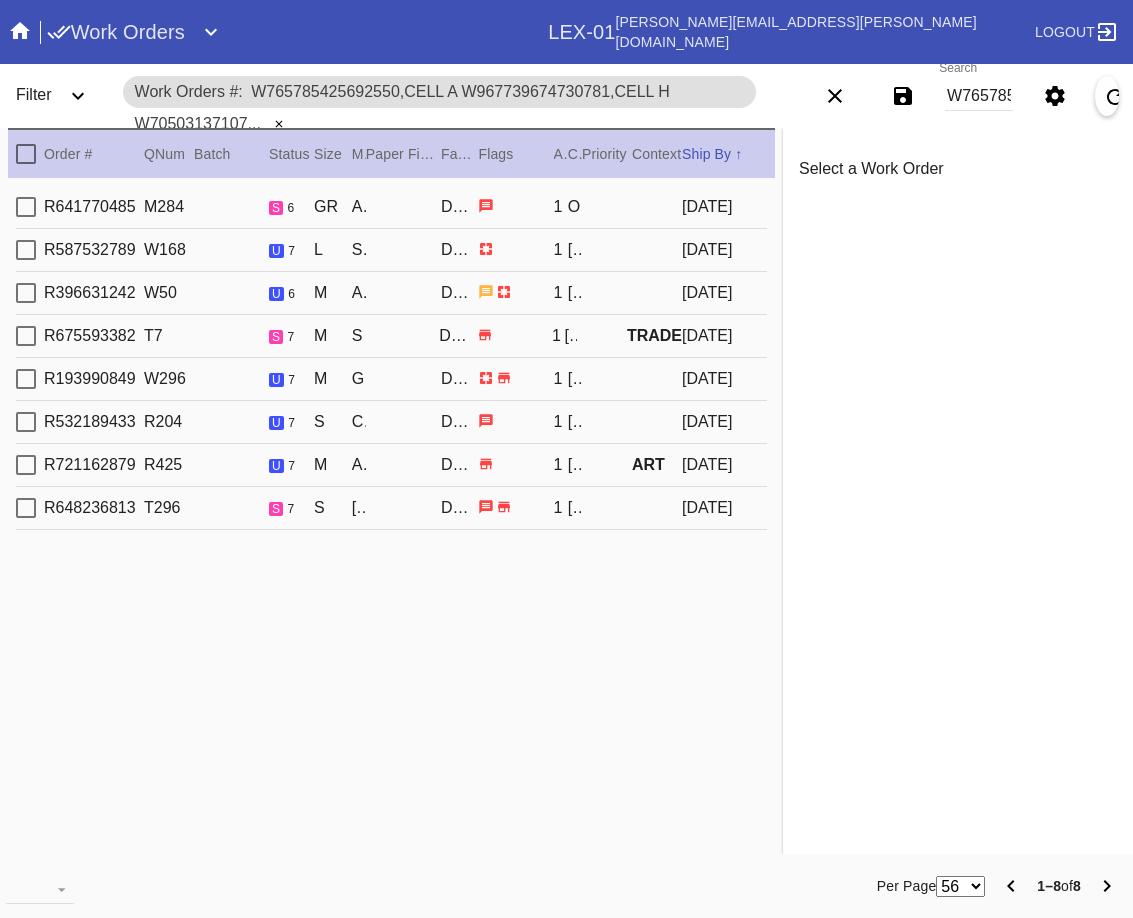click on "Order #  QNum Batch  Status
Size
↑
↓
Moulding / Mat Paper Finish  Facility Flags Attempt Customer
Priority
↑
↓
Context
Ship By
↑
↓" at bounding box center [391, 153] 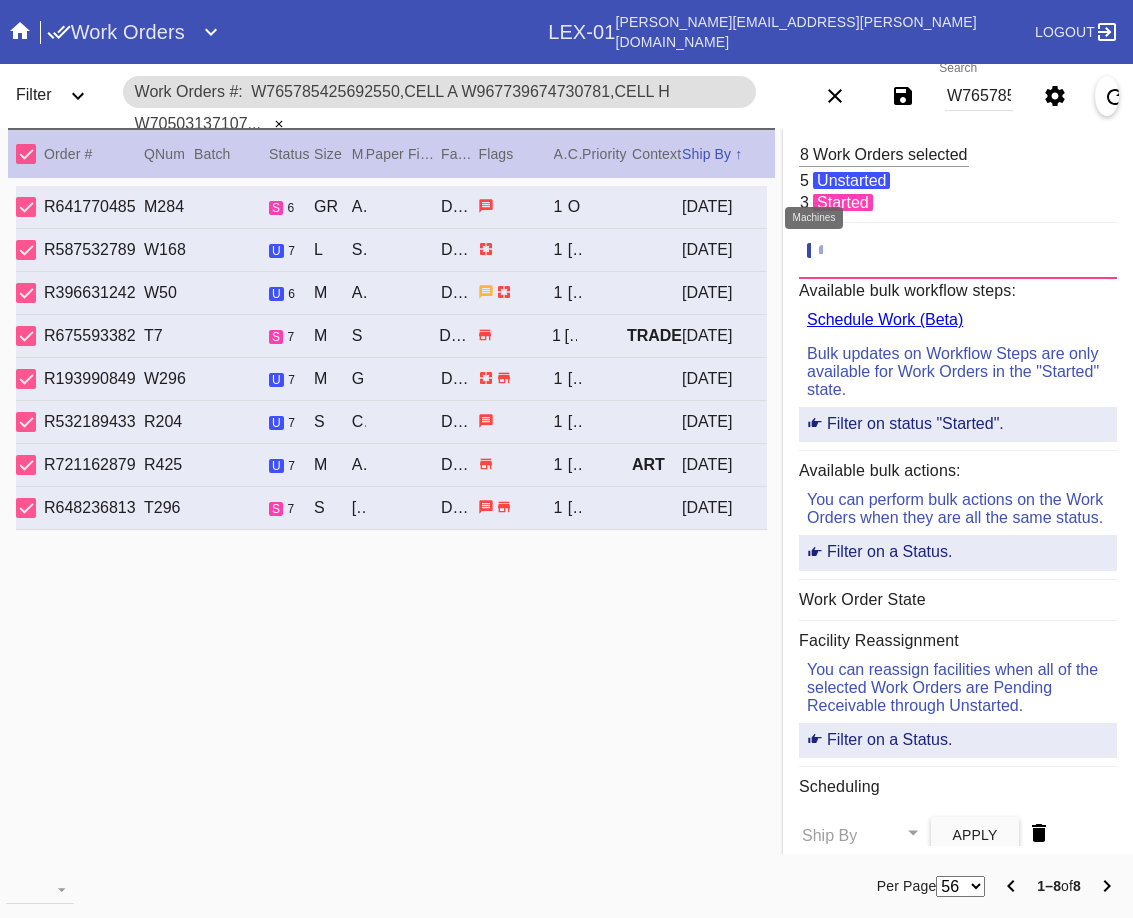 click 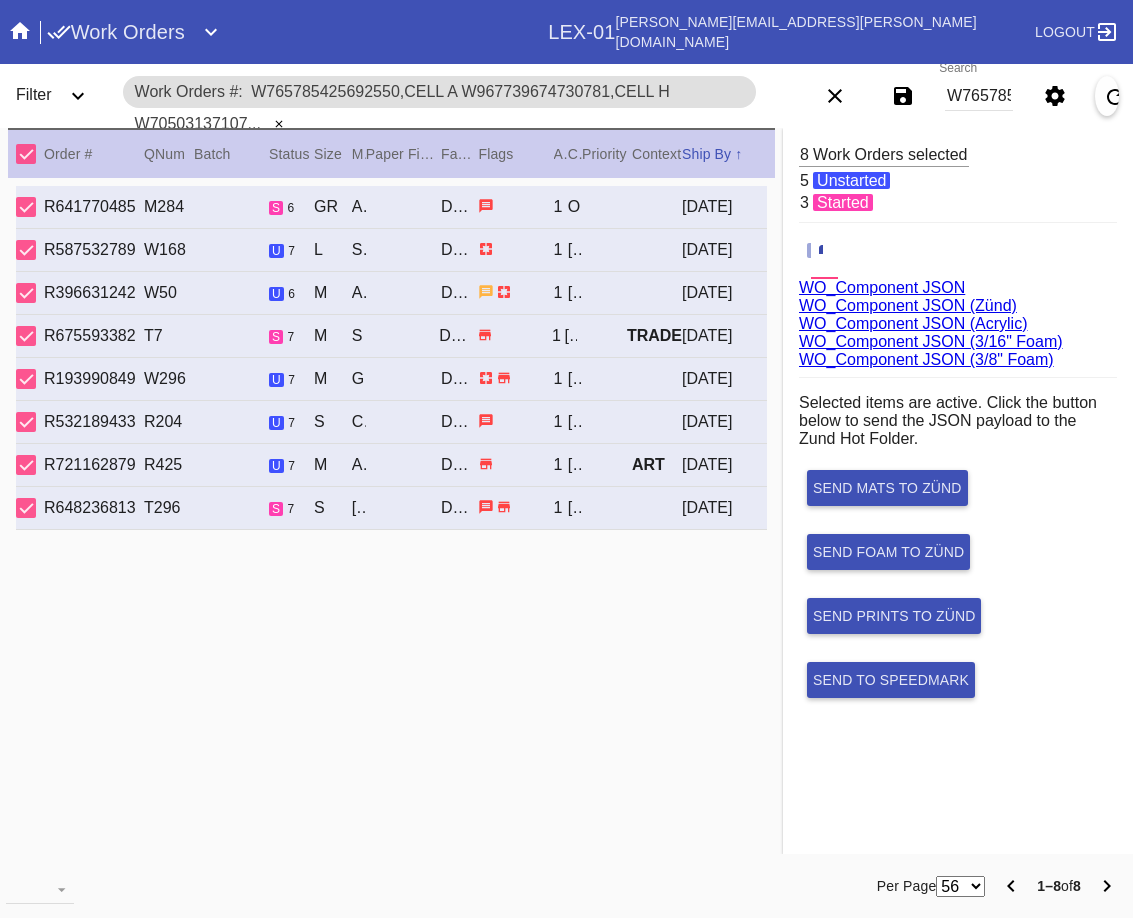 click on "WO_Component JSON (Acrylic)" at bounding box center (913, 323) 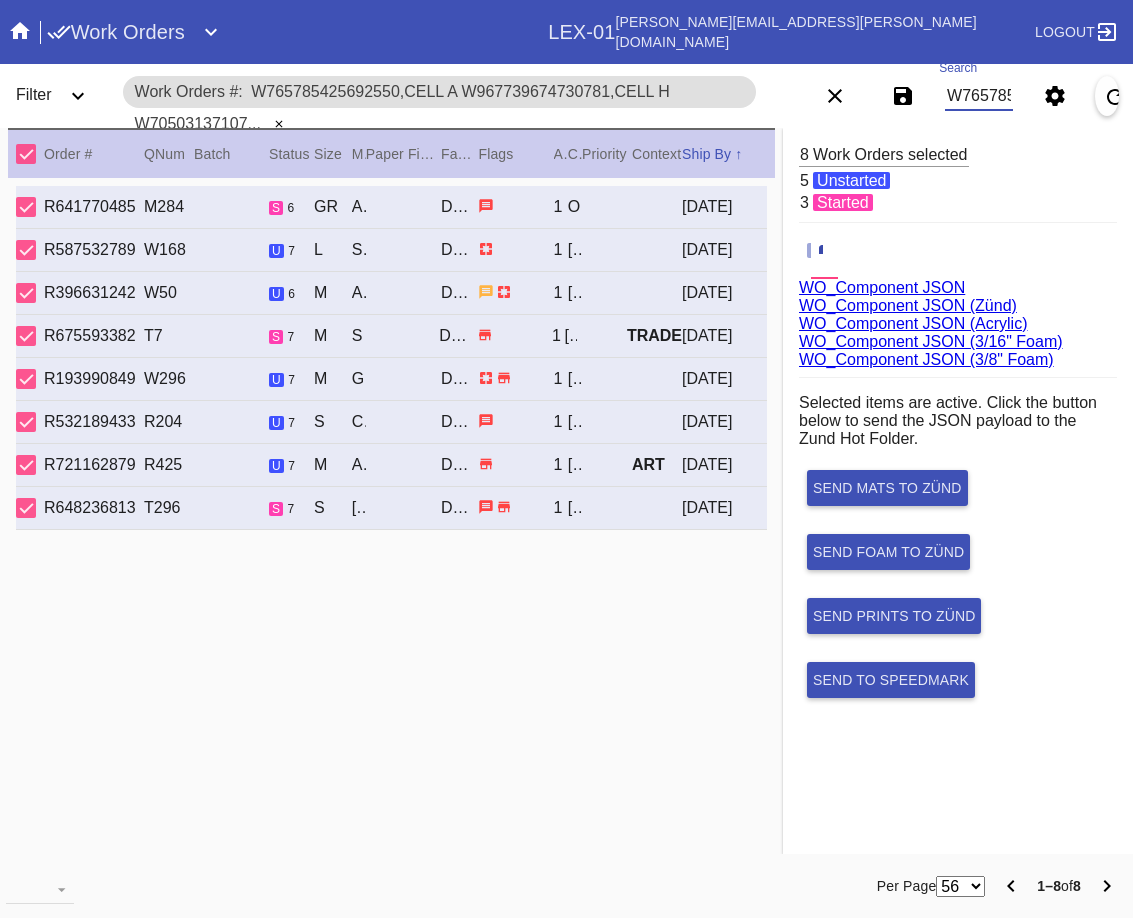 click on "W765785425692550,Cell A W967739674730781,Cell H W705031371076603,Cell B W316719678290367,Cell D W360056444403453,Cell A W905995567856683,Cell H W821058033259888,Cell D W164604353105754,Cell H" at bounding box center (979, 96) 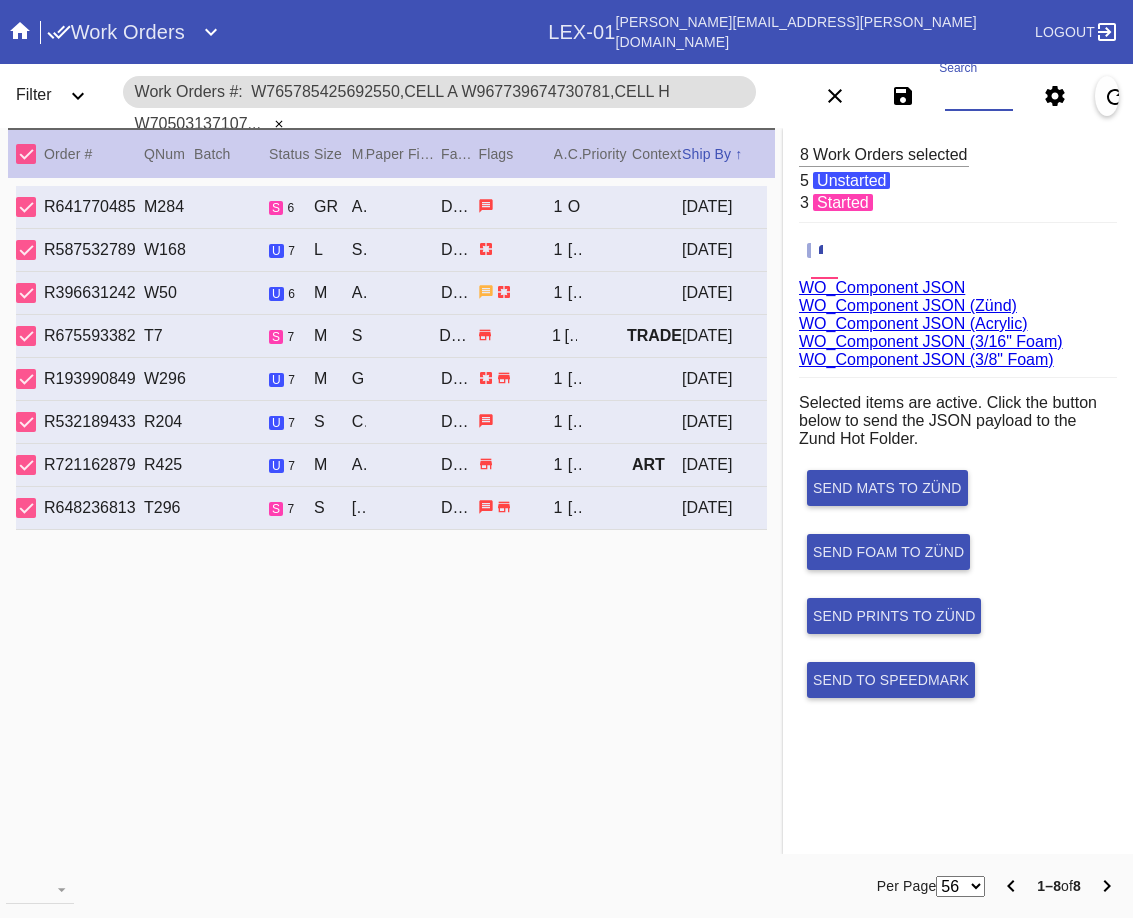 paste on "W963471305823813,Cell C W807534261840354,Cell F W192184795384815,Cell C W229128547947122,Cell G W647457585721342,Cell D W125105990745551,Cell F W287045674313969,Cell G W292915021488329,Cell C W112421125958402,Cell A W175319628897580,Cell G W965231336434561,Cell F" 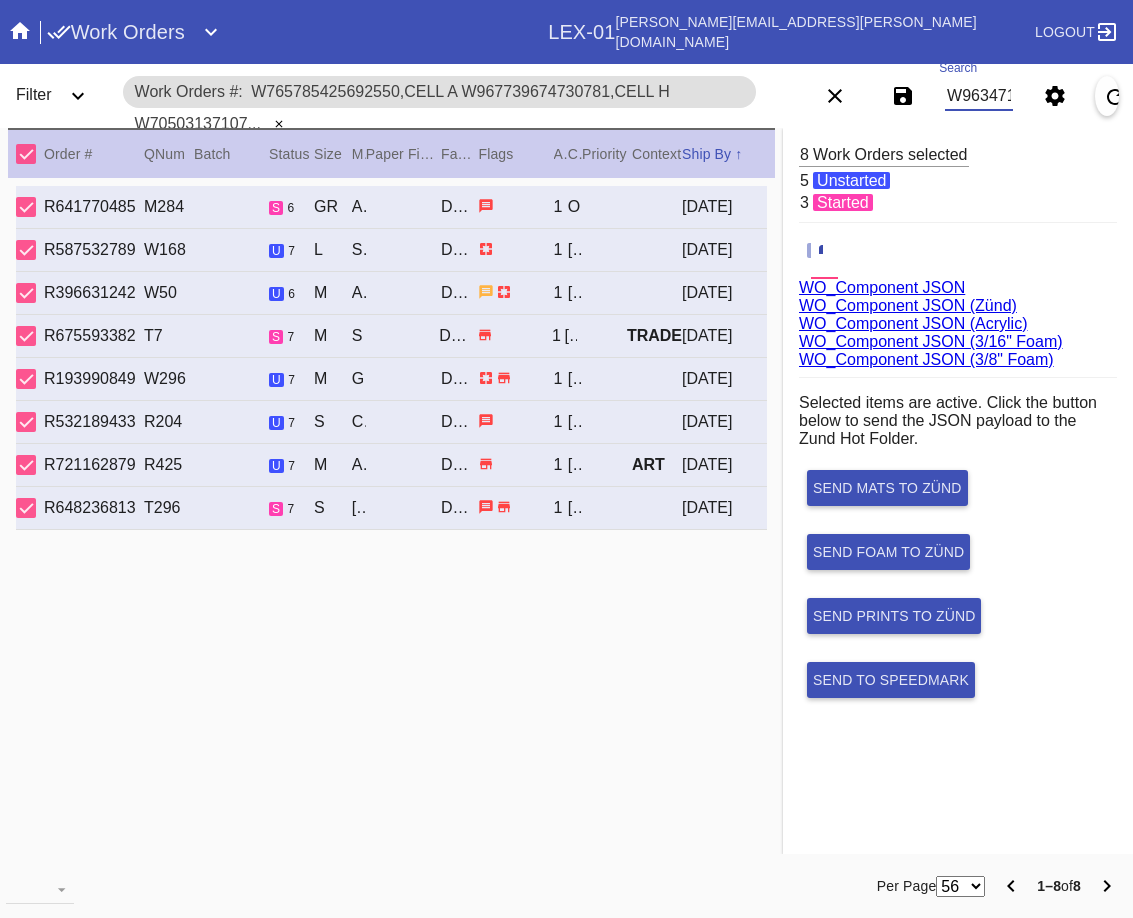 scroll, scrollTop: 0, scrollLeft: 2135, axis: horizontal 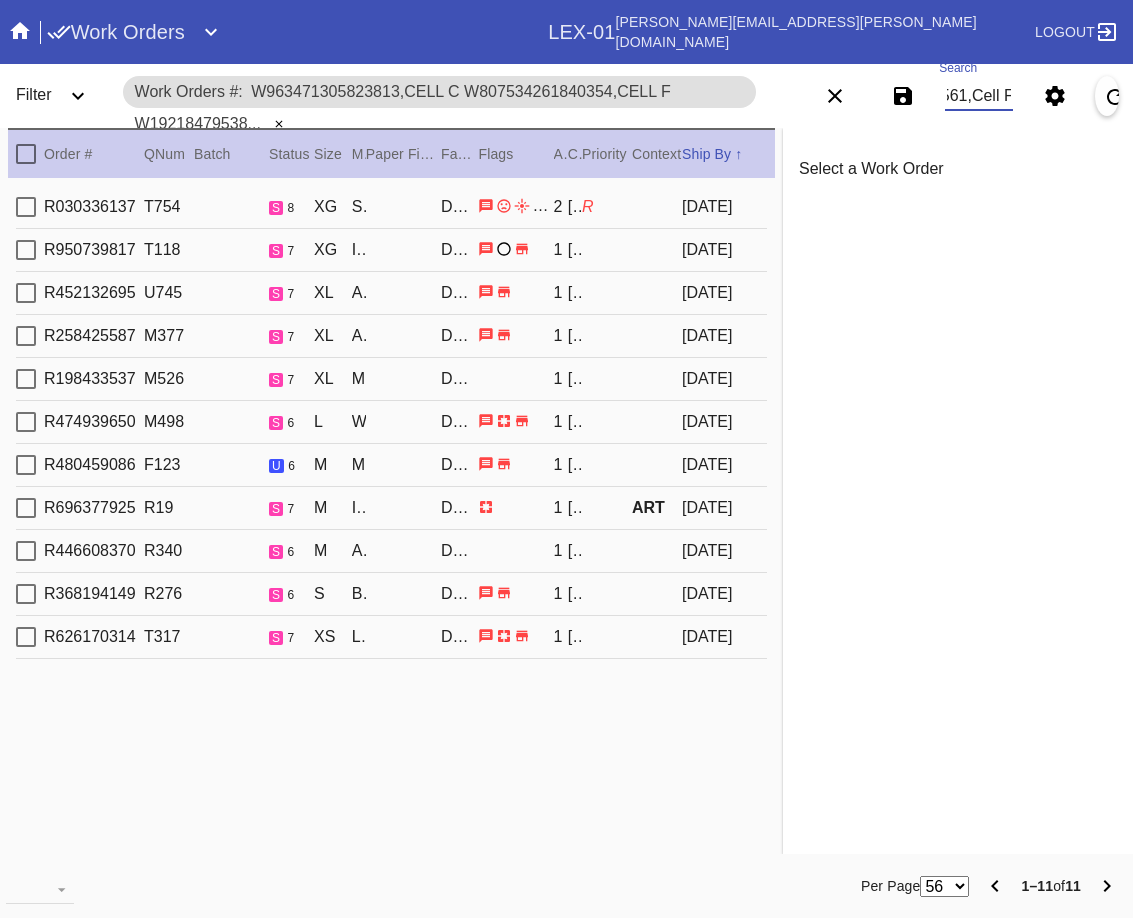 type on "W963471305823813,Cell C W807534261840354,Cell F W192184795384815,Cell C W229128547947122,Cell G W647457585721342,Cell D W125105990745551,Cell F W287045674313969,Cell G W292915021488329,Cell C W112421125958402,Cell A W175319628897580,Cell G W965231336434561,Cell F" 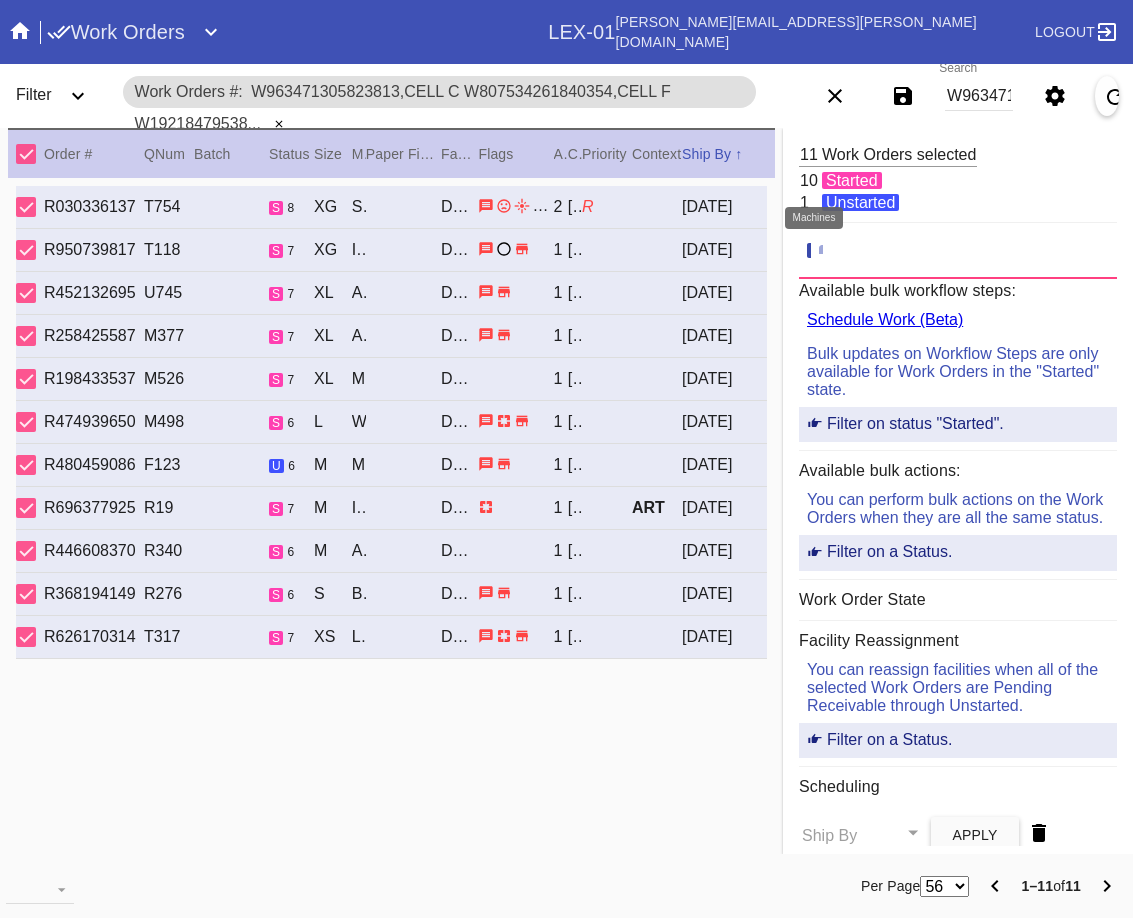 click 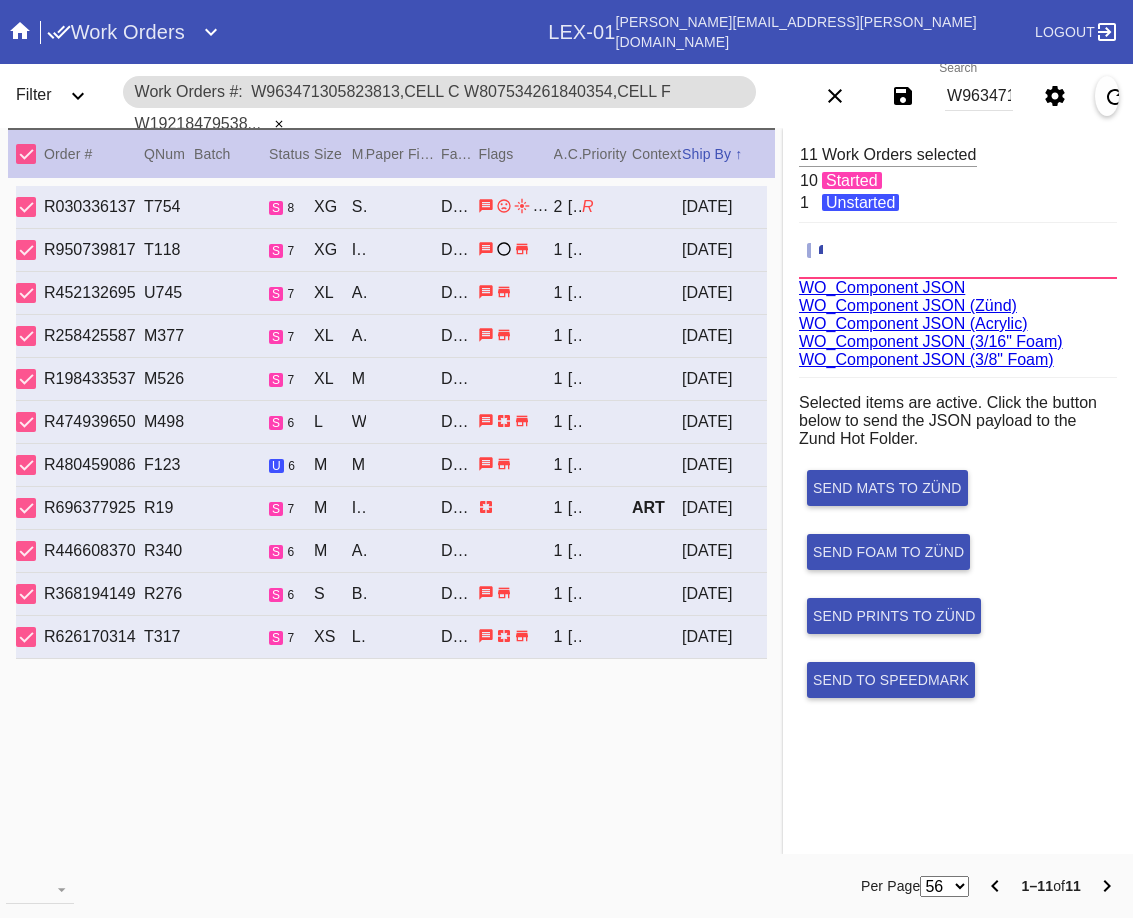 scroll, scrollTop: 75, scrollLeft: 0, axis: vertical 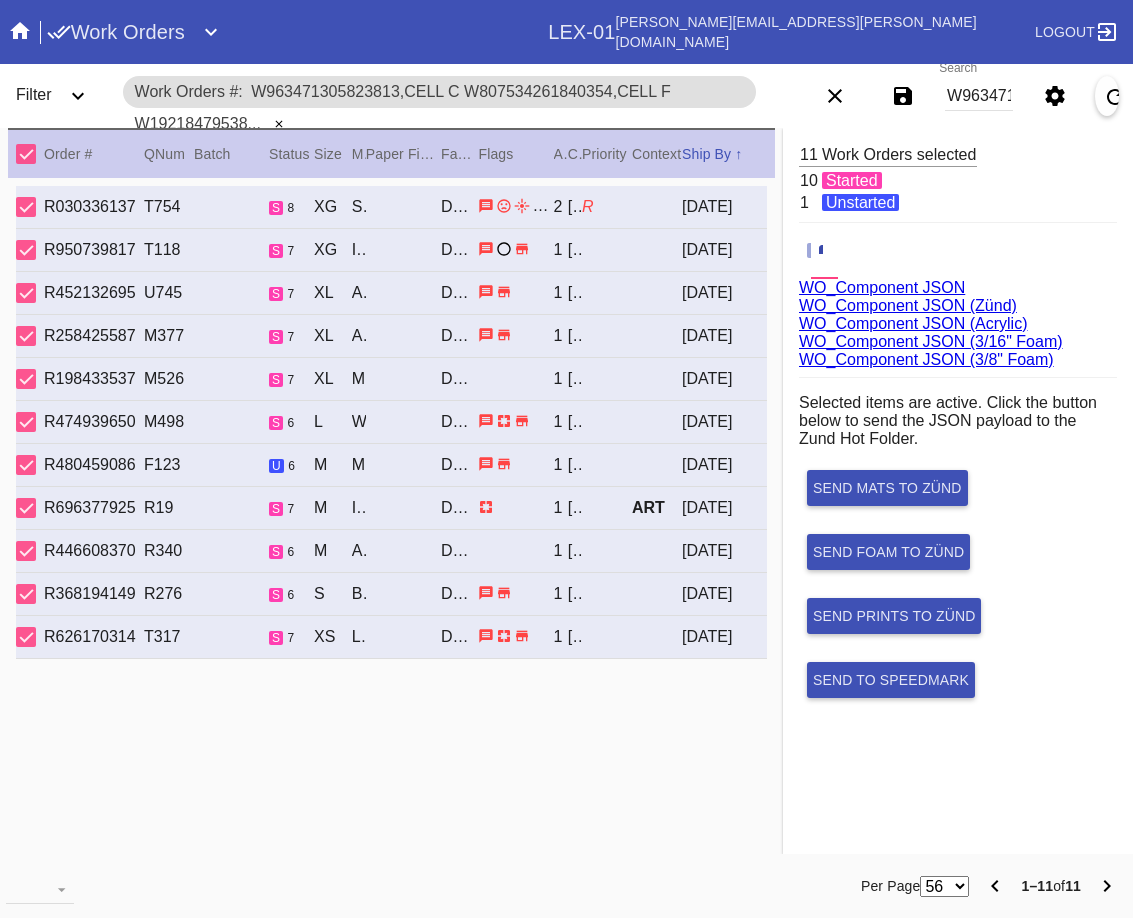 click on "WO_Component JSON (Acrylic)" at bounding box center [913, 323] 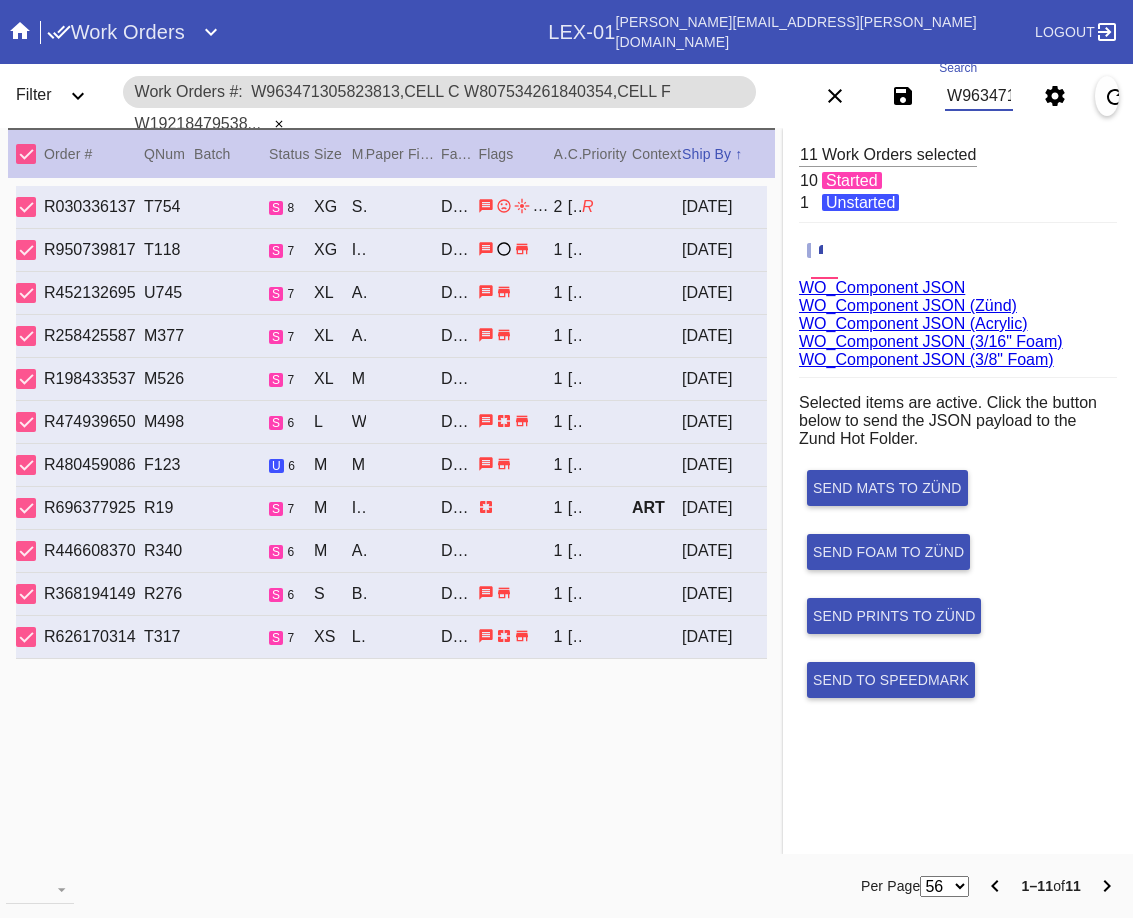 click on "W963471305823813,Cell C W807534261840354,Cell F W192184795384815,Cell C W229128547947122,Cell G W647457585721342,Cell D W125105990745551,Cell F W287045674313969,Cell G W292915021488329,Cell C W112421125958402,Cell A W175319628897580,Cell G W965231336434561,Cell F" at bounding box center (979, 96) 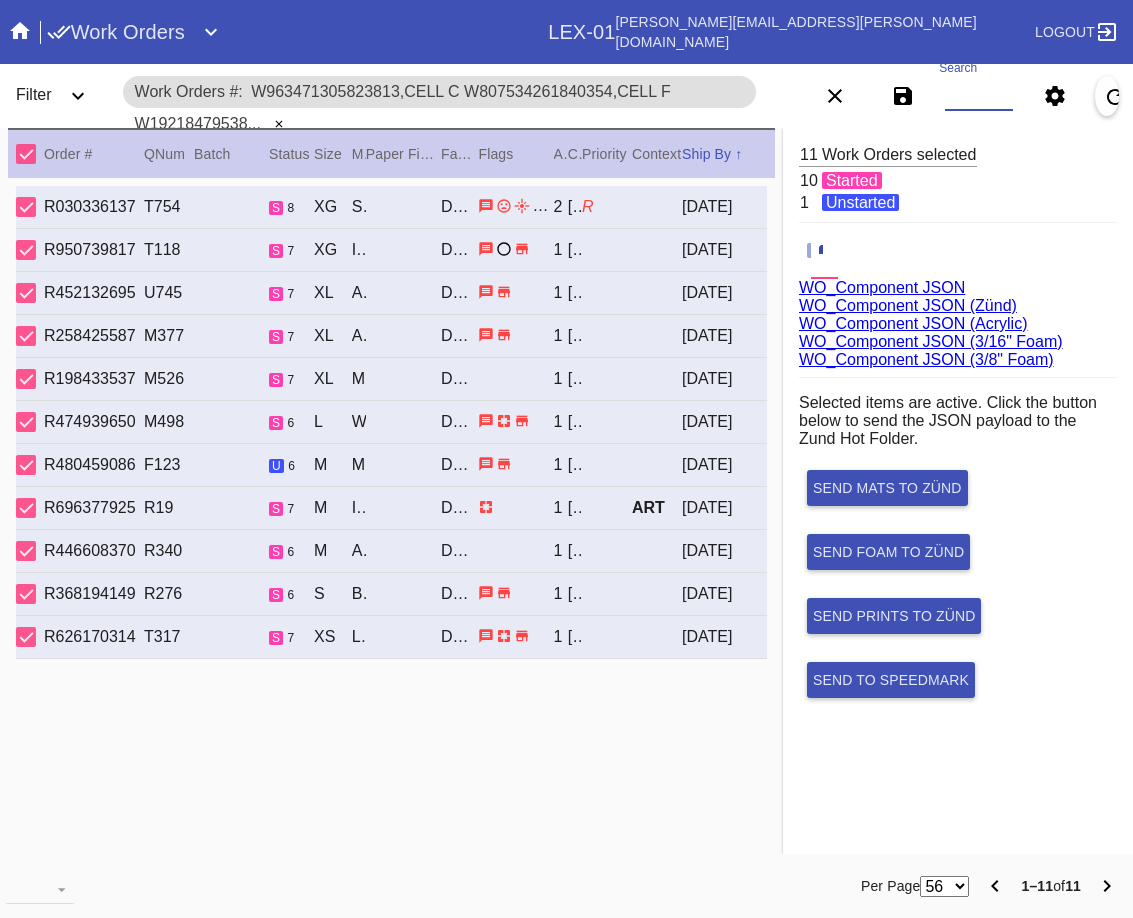 paste on "W963471305823813,Cell C W192184795384815,Cell C W229128547947122,Cell G W647457585721342,Cell D W287045674313969,Cell G W292915021488329,Cell C W112421125958402,Cell A W175319628897580,Cell G W965231336434561,Cell F" 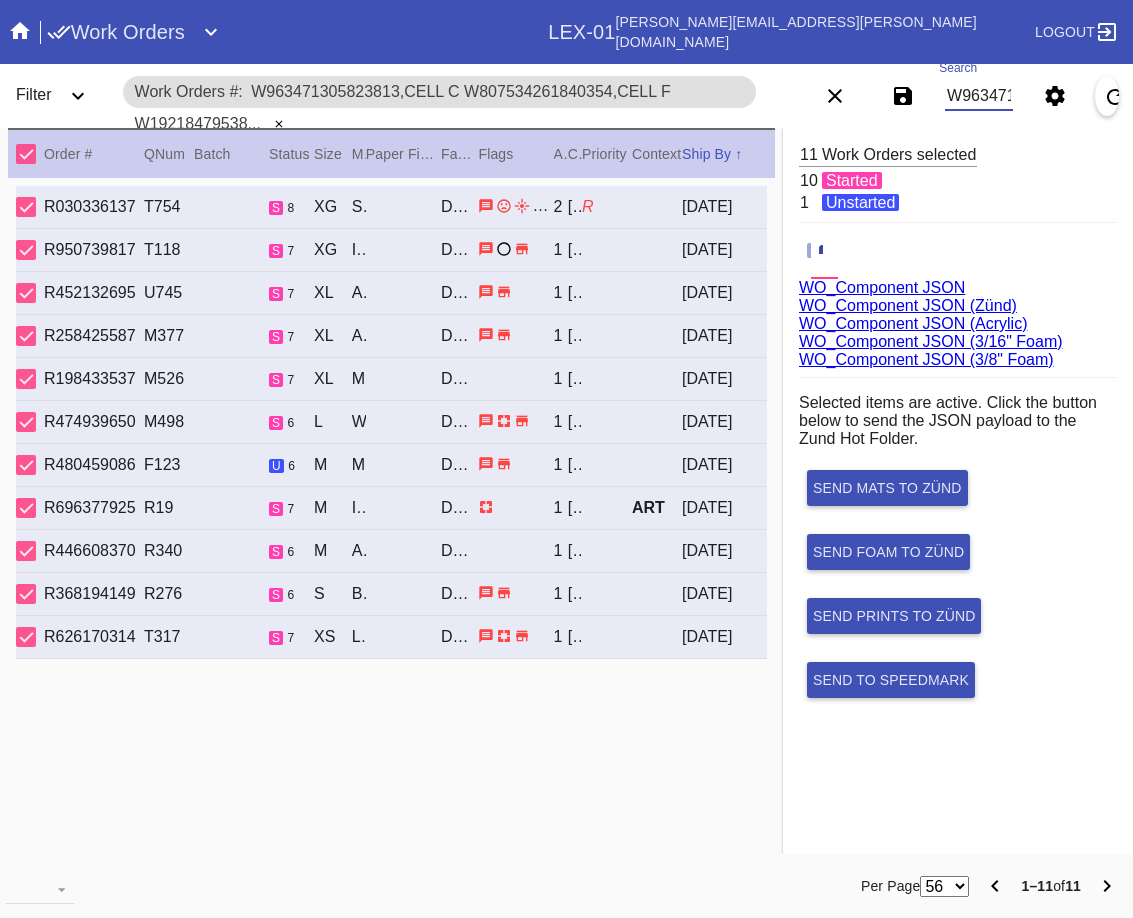 scroll, scrollTop: 0, scrollLeft: 1737, axis: horizontal 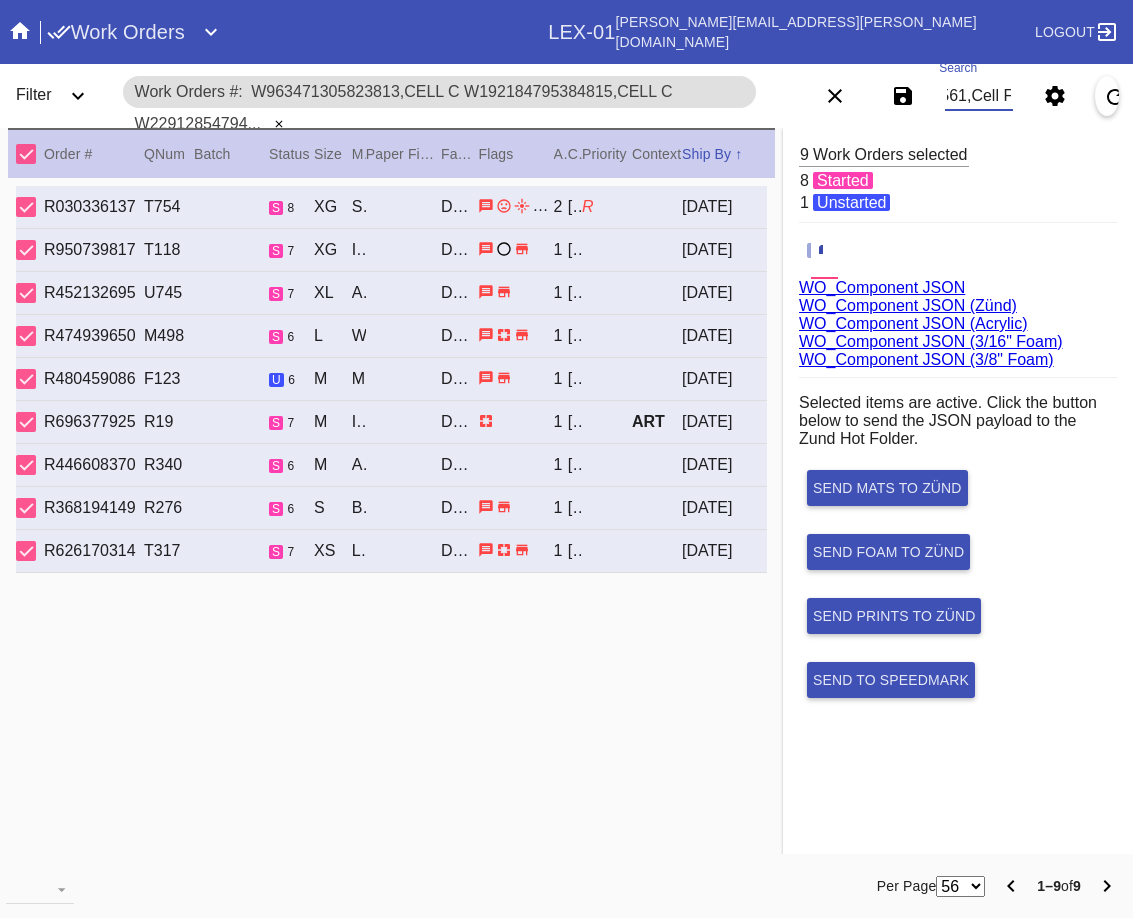 type on "W963471305823813,Cell C W192184795384815,Cell C W229128547947122,Cell G W647457585721342,Cell D W287045674313969,Cell G W292915021488329,Cell C W112421125958402,Cell A W175319628897580,Cell G W965231336434561,Cell F" 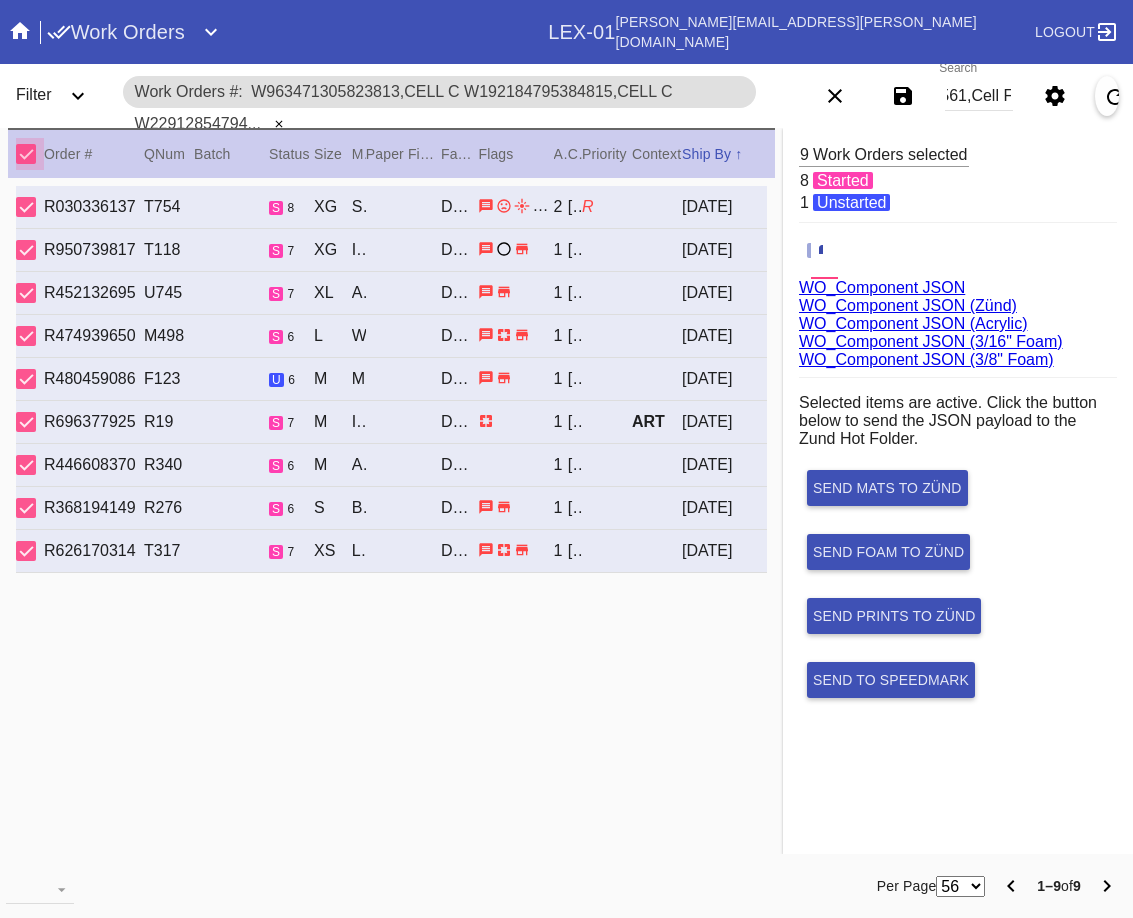 scroll, scrollTop: 0, scrollLeft: 0, axis: both 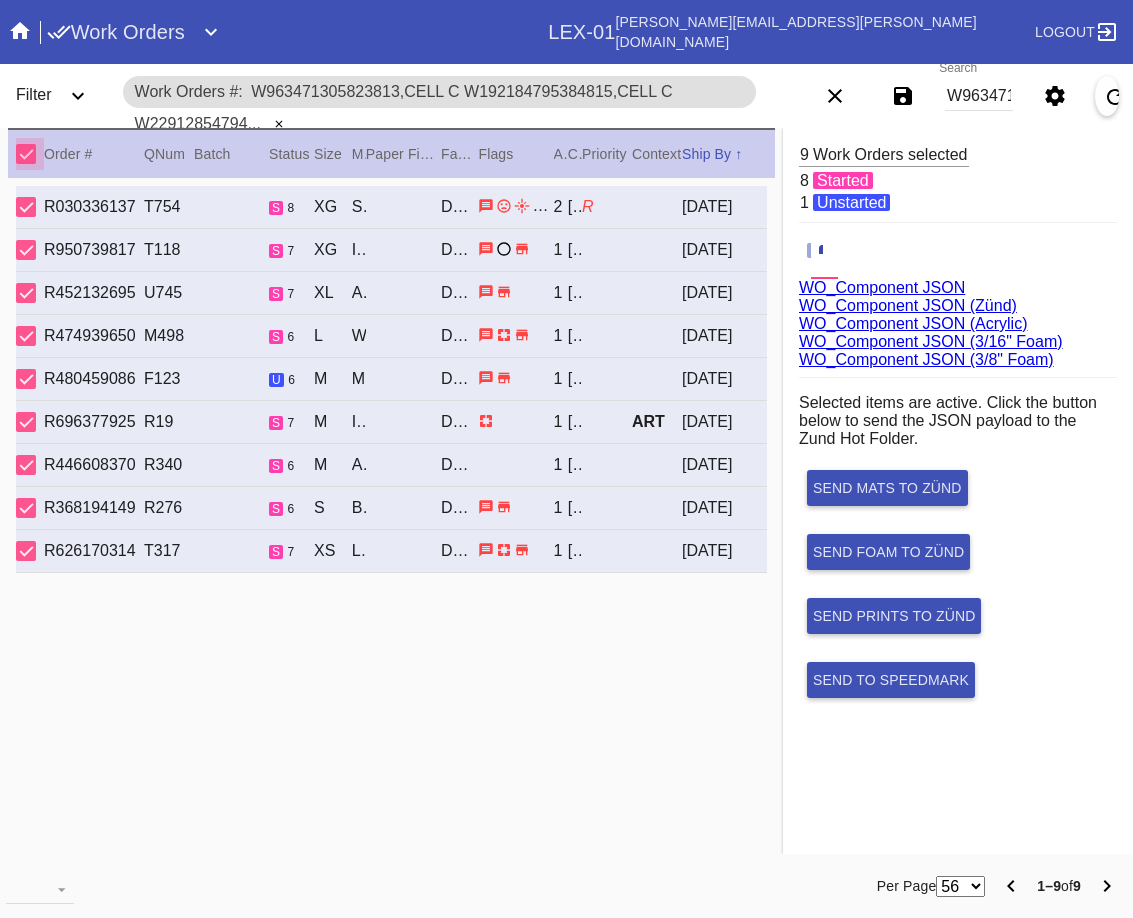 click at bounding box center [26, 154] 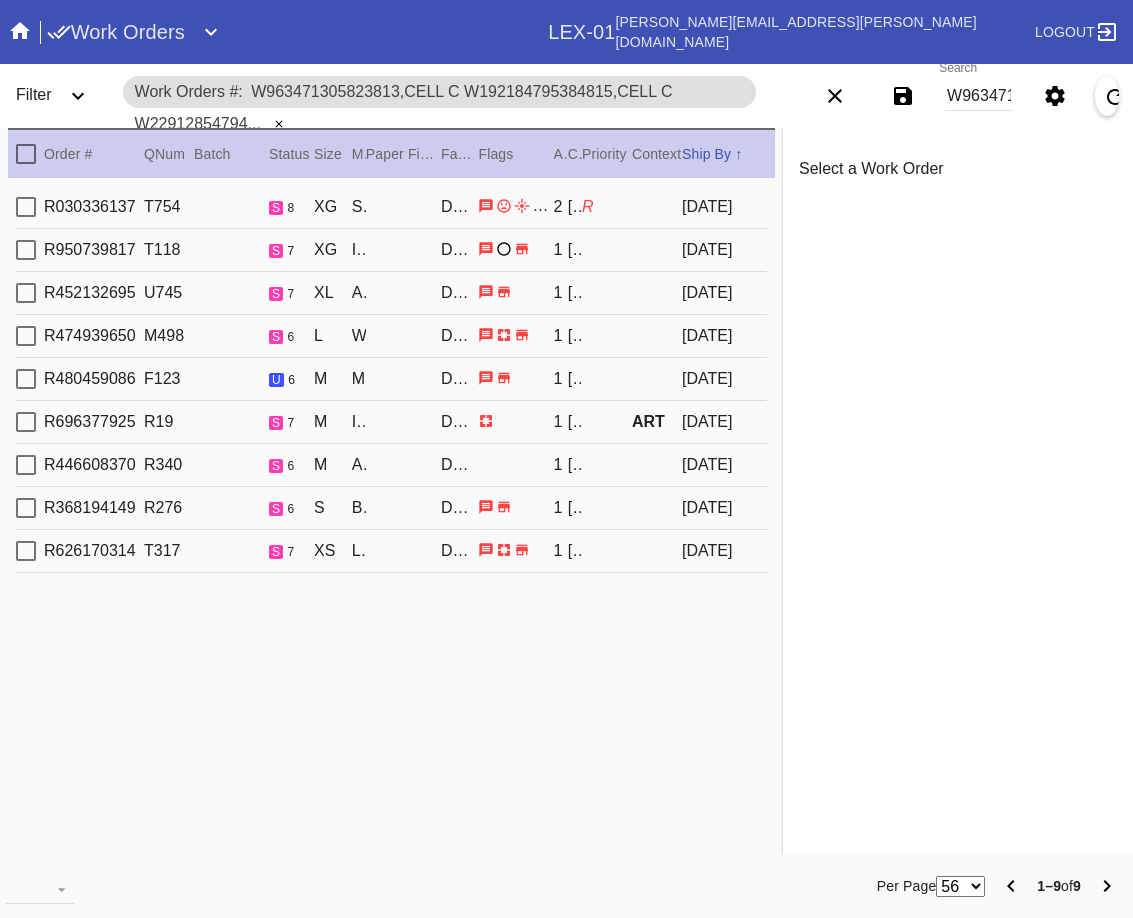 click at bounding box center [26, 154] 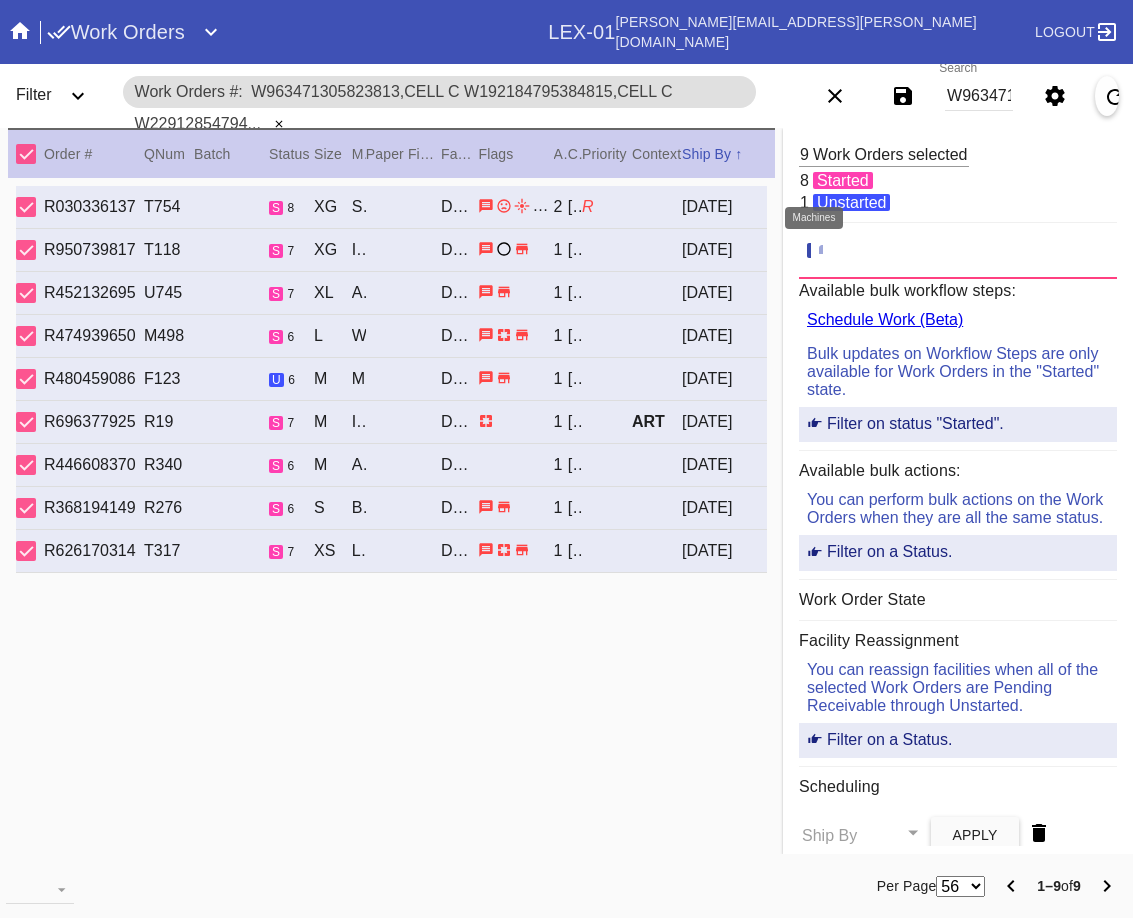 click 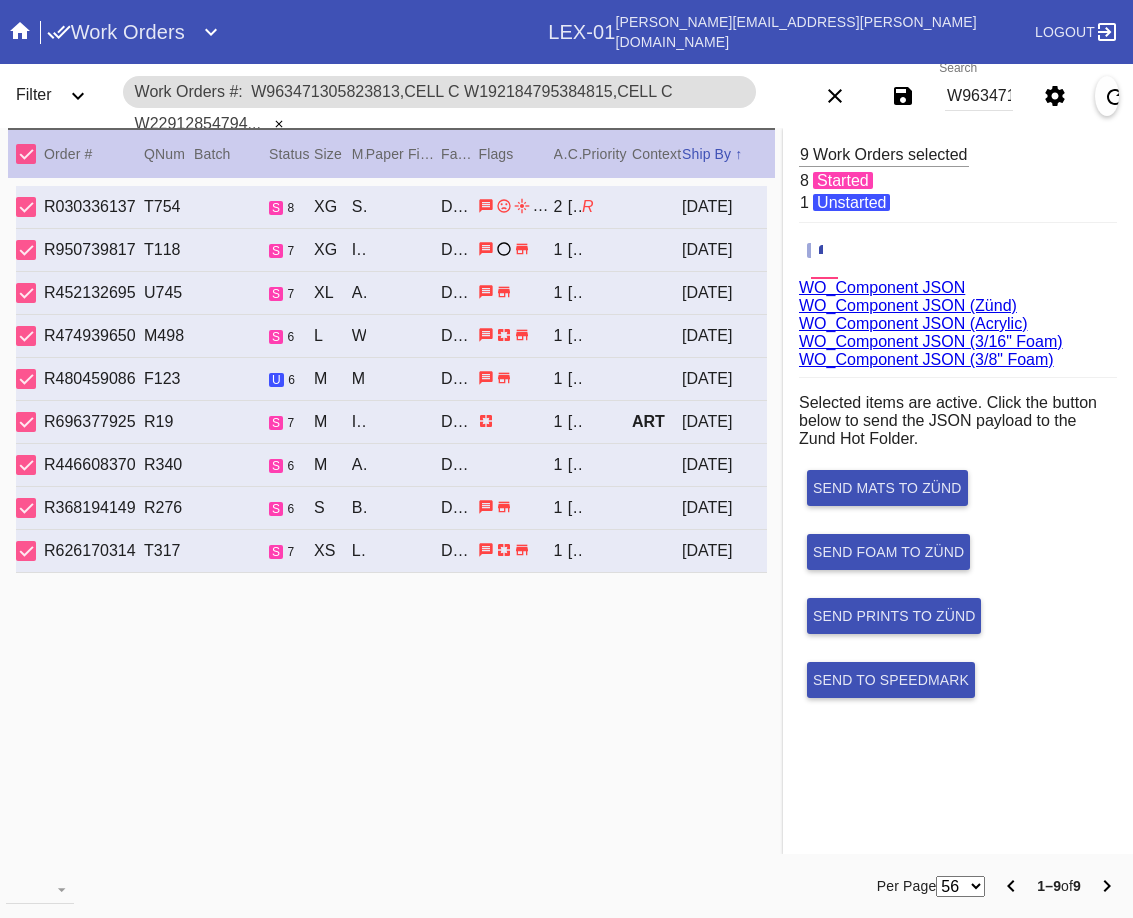 click on "WO_Component JSON (Acrylic)" at bounding box center (913, 323) 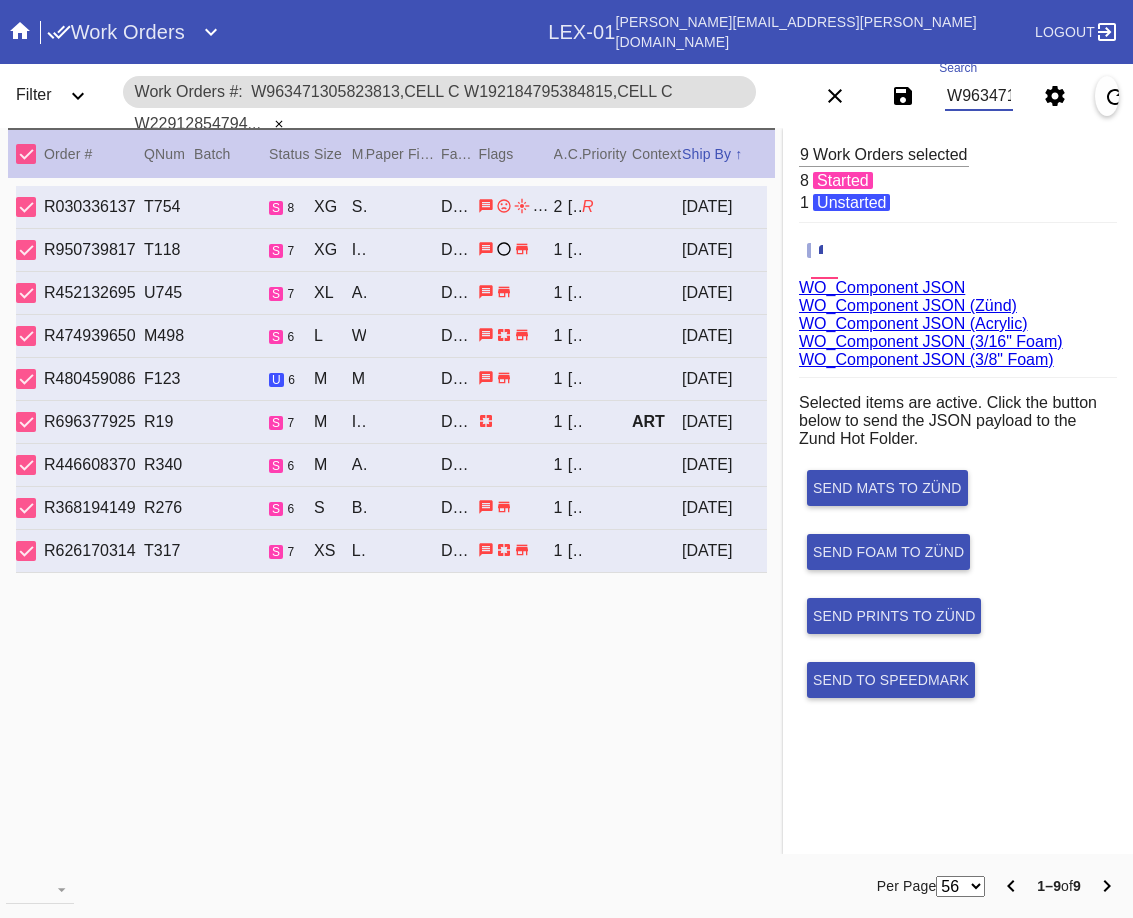 click on "W963471305823813,Cell C W192184795384815,Cell C W229128547947122,Cell G W647457585721342,Cell D W287045674313969,Cell G W292915021488329,Cell C W112421125958402,Cell A W175319628897580,Cell G W965231336434561,Cell F" at bounding box center (979, 96) 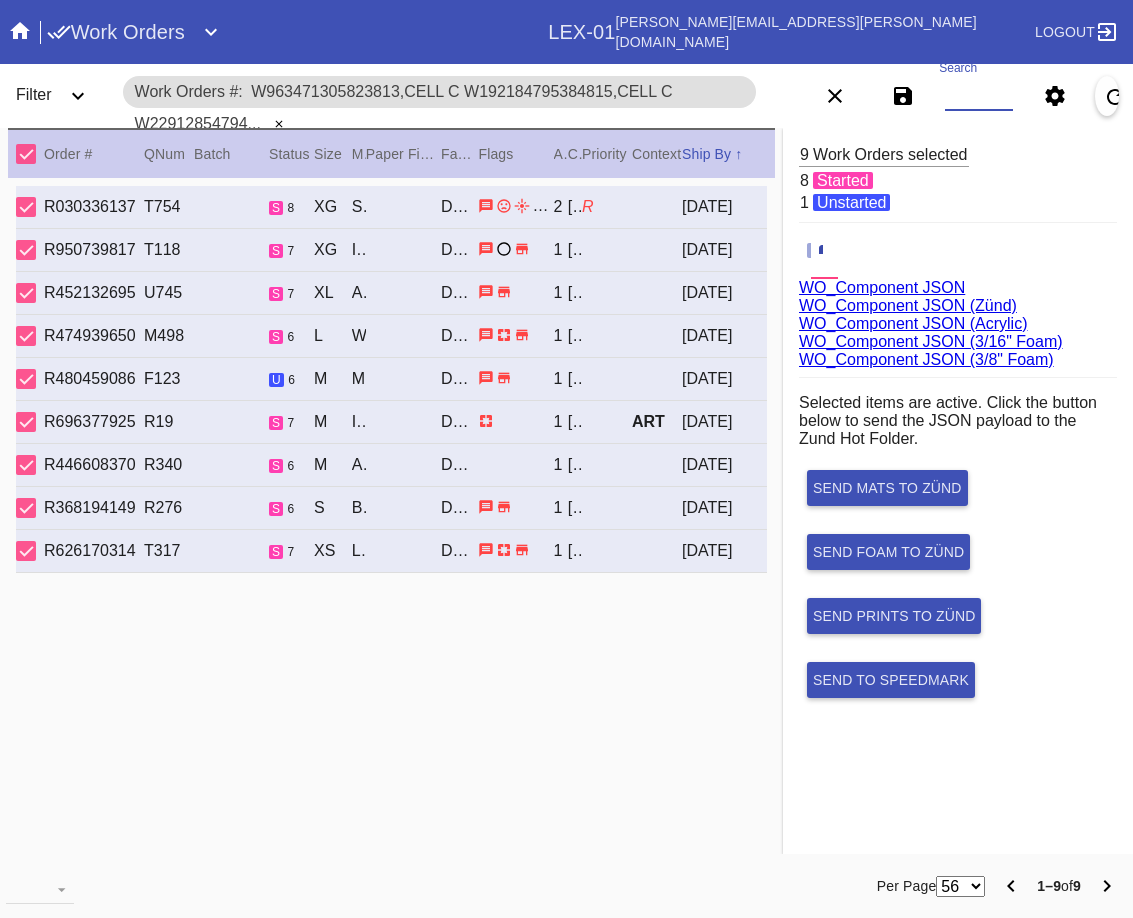 paste on "W674793651169373,Cell E W807534261840354,Cell F W899278800507085,Cell E W125105990745551,Cell F W562198260684522,Cell E W929552719485618,Cell A W461337936426315,Cell C W327881103230270,Cell C W879323400589131,Cell F W279862975246393,Cell H" 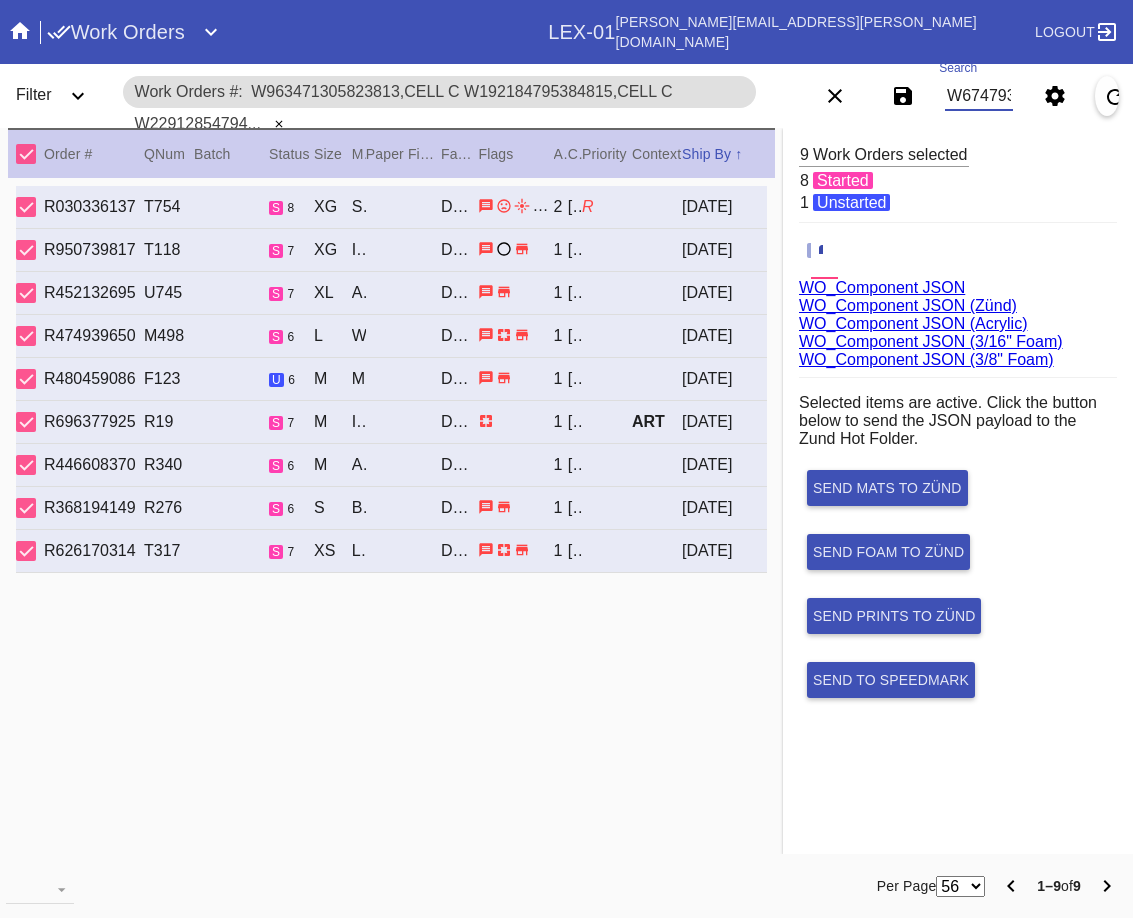 scroll, scrollTop: 0, scrollLeft: 1929, axis: horizontal 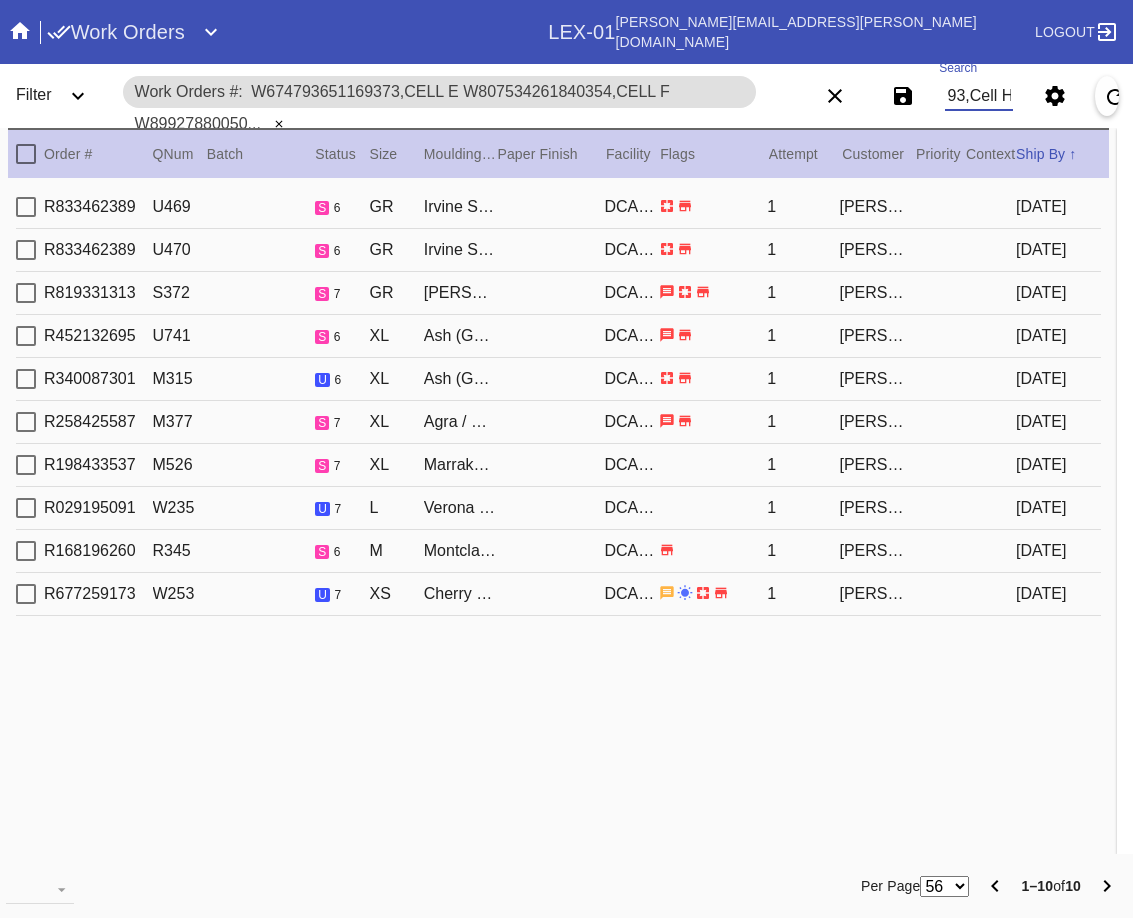type on "W674793651169373,Cell E W807534261840354,Cell F W899278800507085,Cell E W125105990745551,Cell F W562198260684522,Cell E W929552719485618,Cell A W461337936426315,Cell C W327881103230270,Cell C W879323400589131,Cell F W279862975246393,Cell H" 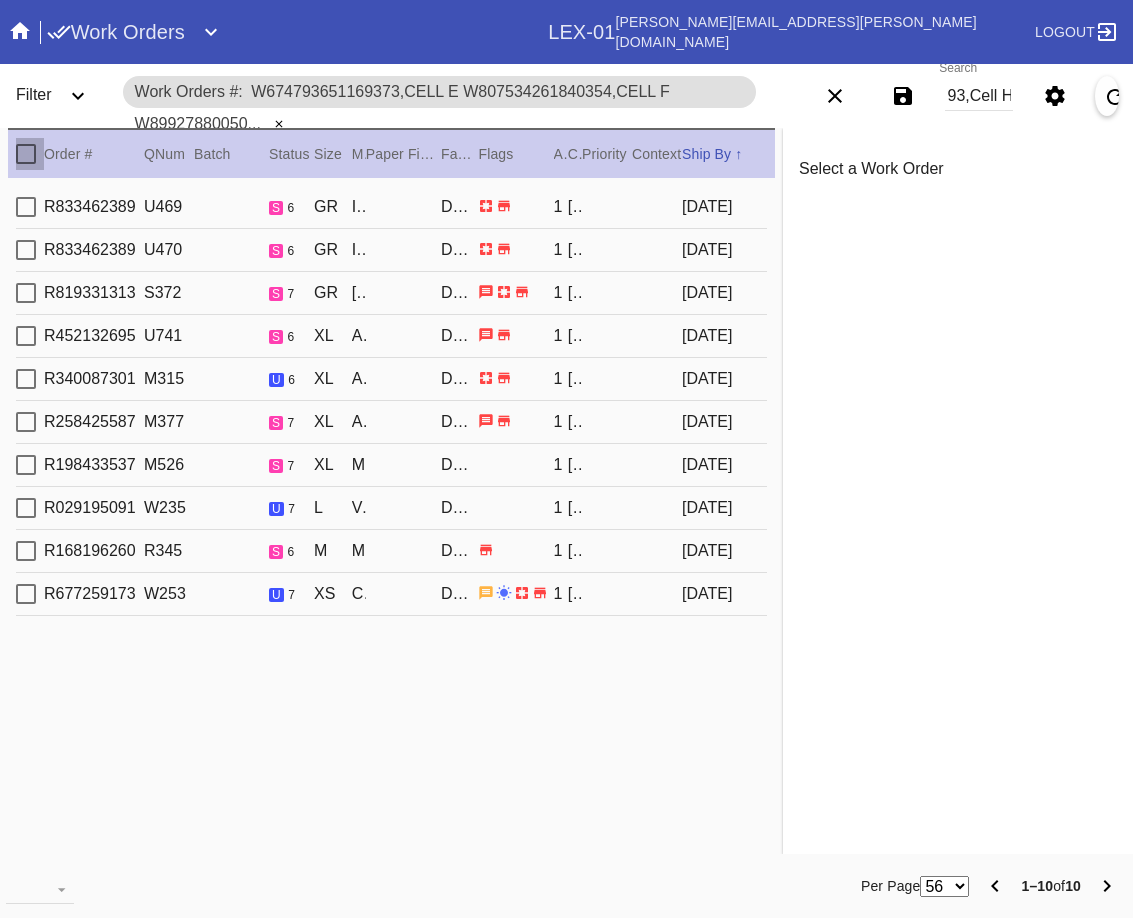 click at bounding box center [26, 154] 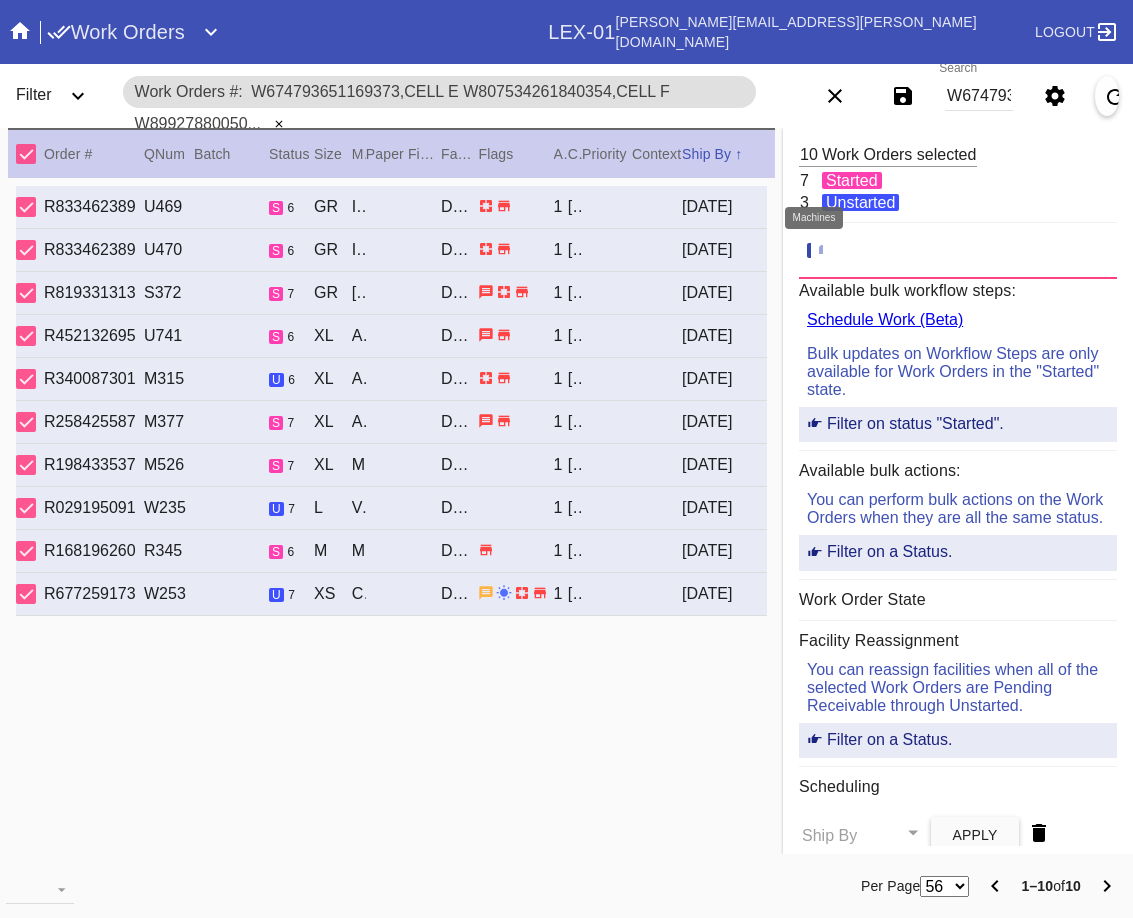 click 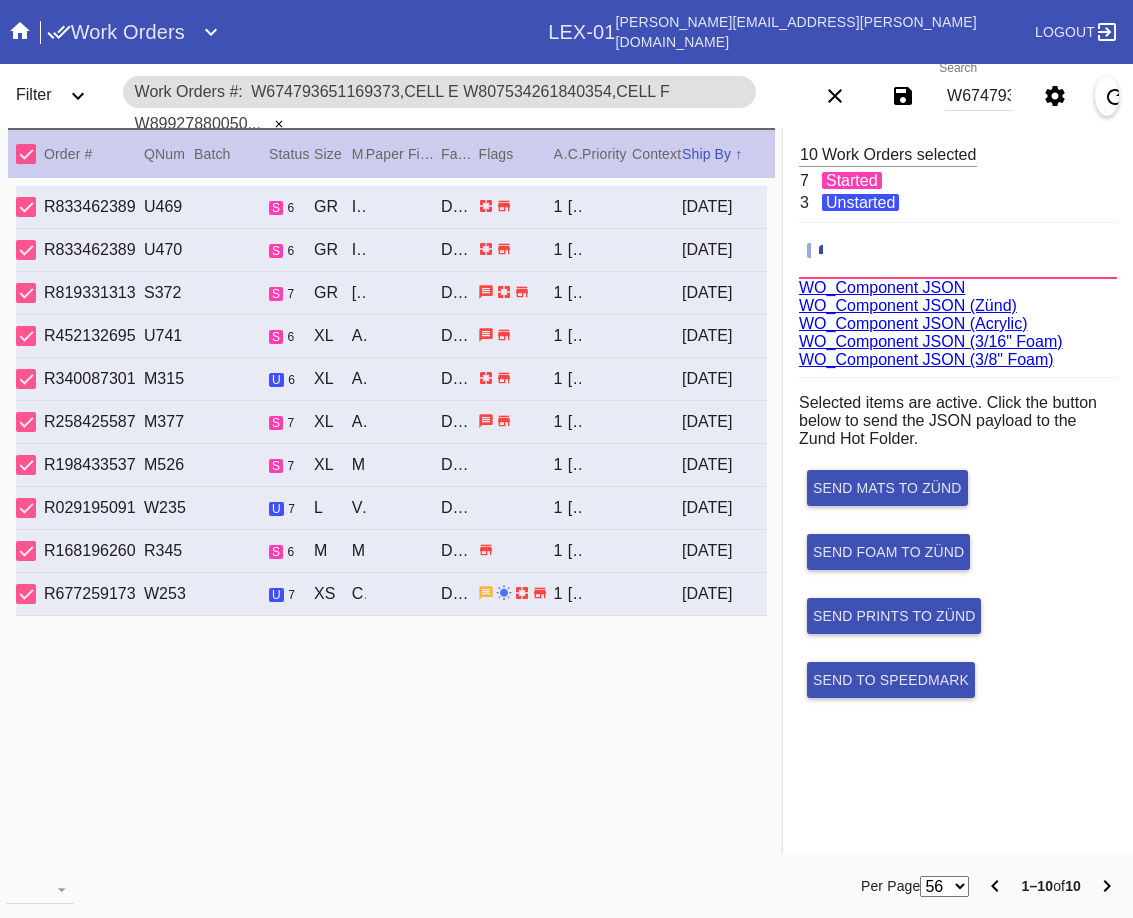 scroll, scrollTop: 75, scrollLeft: 0, axis: vertical 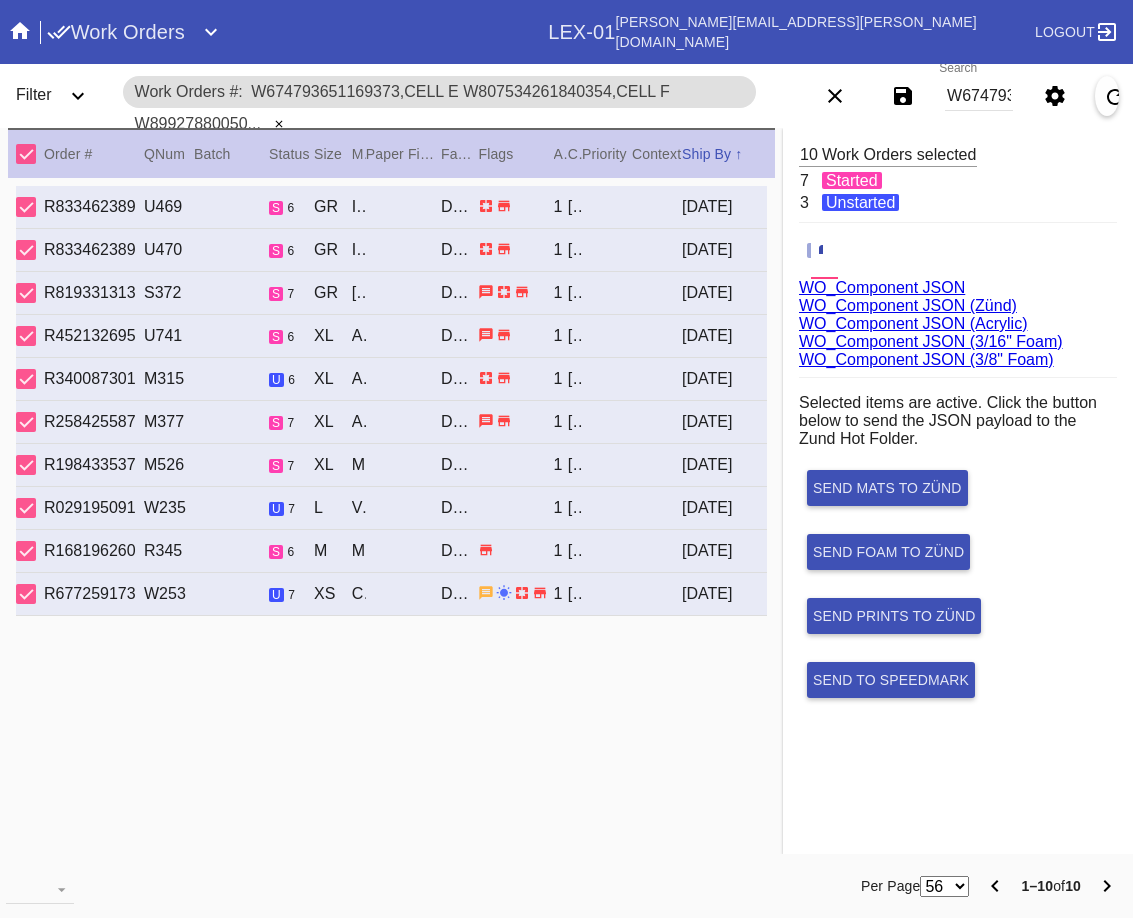 click on "WO_Component JSON (Acrylic)" at bounding box center (913, 323) 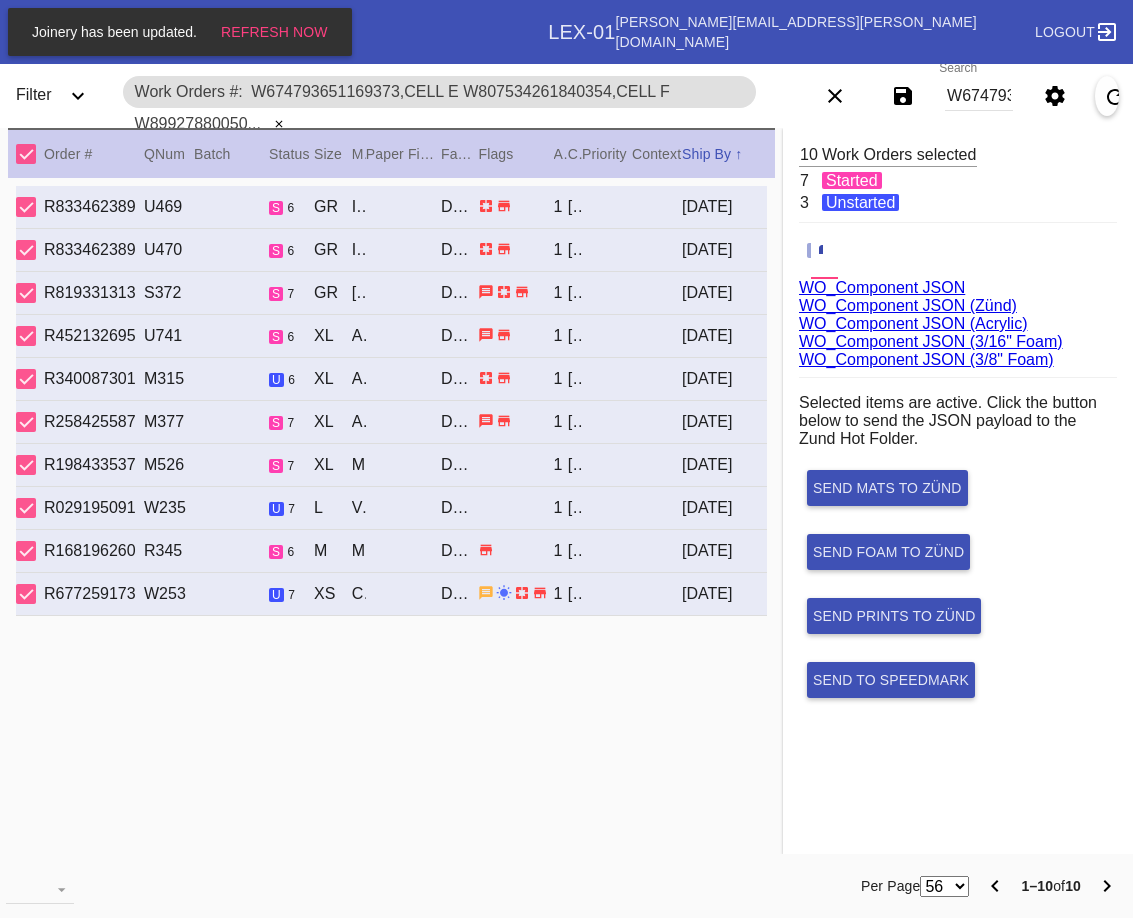 click on "W674793651169373,Cell E W807534261840354,Cell F W899278800507085,Cell E W125105990745551,Cell F W562198260684522,Cell E W929552719485618,Cell A W461337936426315,Cell C W327881103230270,Cell C W879323400589131,Cell F W279862975246393,Cell H" at bounding box center (979, 96) 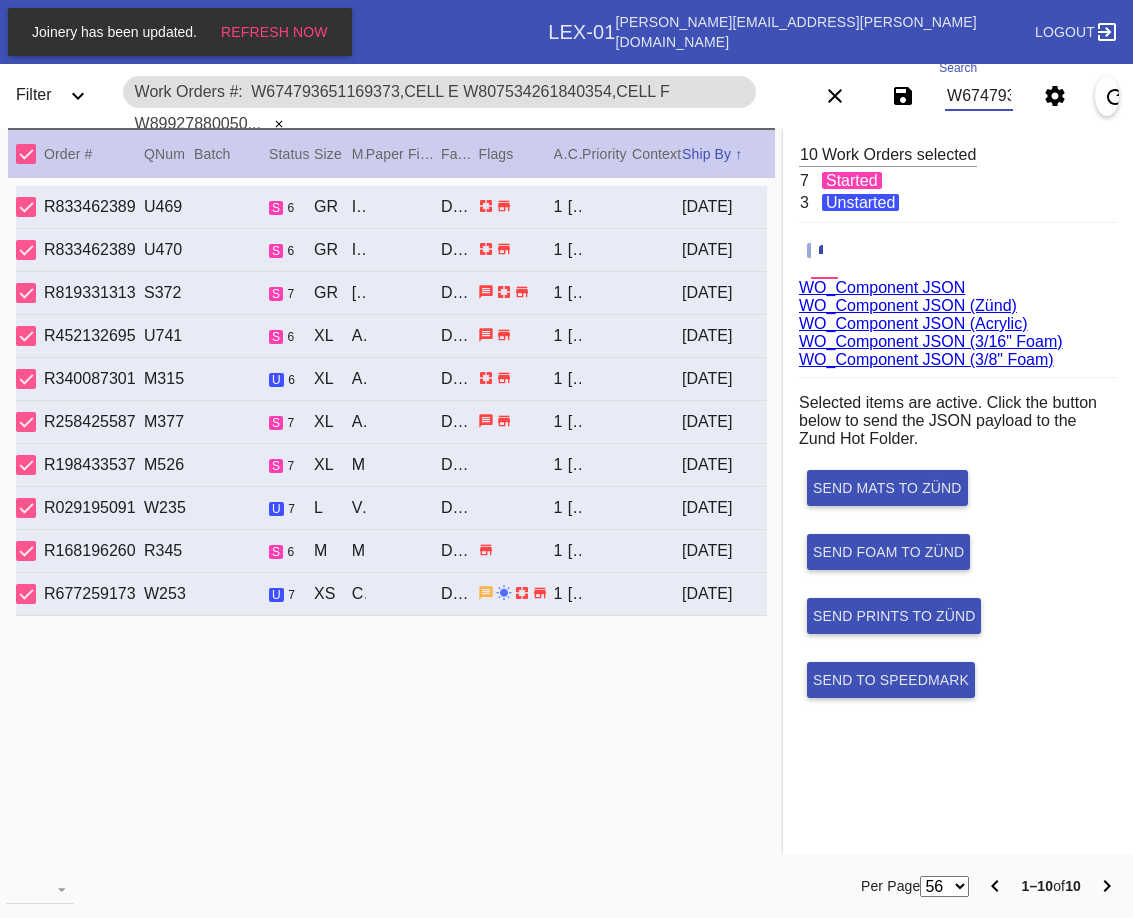 click on "W674793651169373,Cell E W807534261840354,Cell F W899278800507085,Cell E W125105990745551,Cell F W562198260684522,Cell E W929552719485618,Cell A W461337936426315,Cell C W327881103230270,Cell C W879323400589131,Cell F W279862975246393,Cell H" at bounding box center (979, 96) 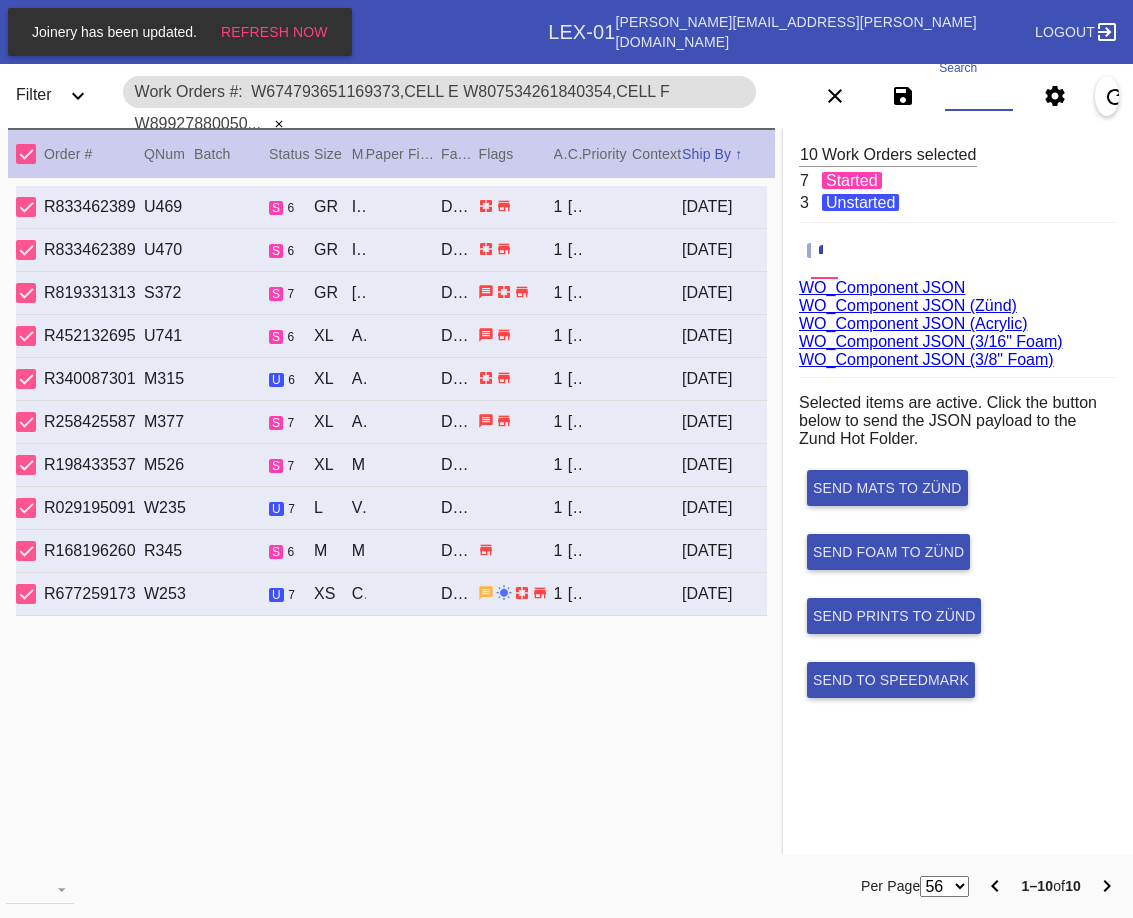 paste on "W171688000247045,Cell A W929552719485618,Cell A" 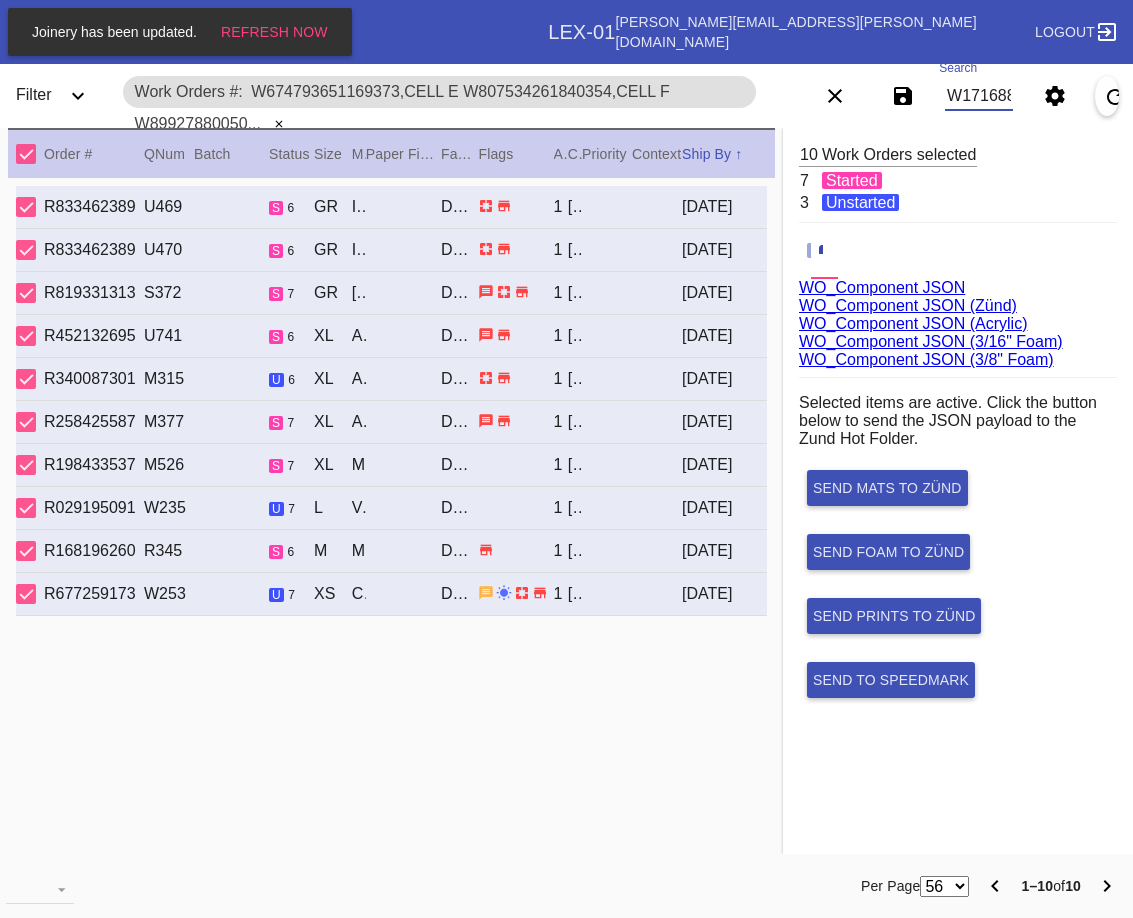 scroll, scrollTop: 0, scrollLeft: 329, axis: horizontal 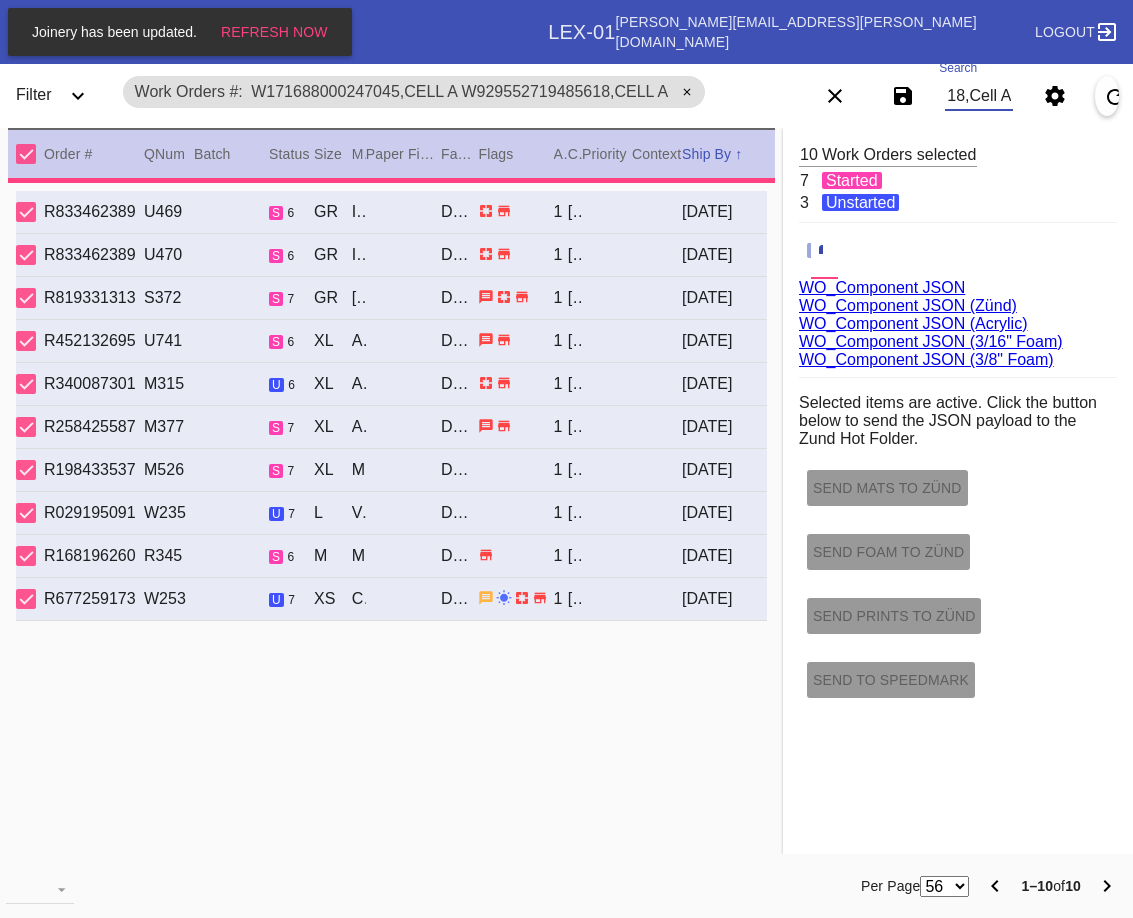 type on "PRO NOTE: frame in cherry gallery, per the store instructions. TR 7.7" 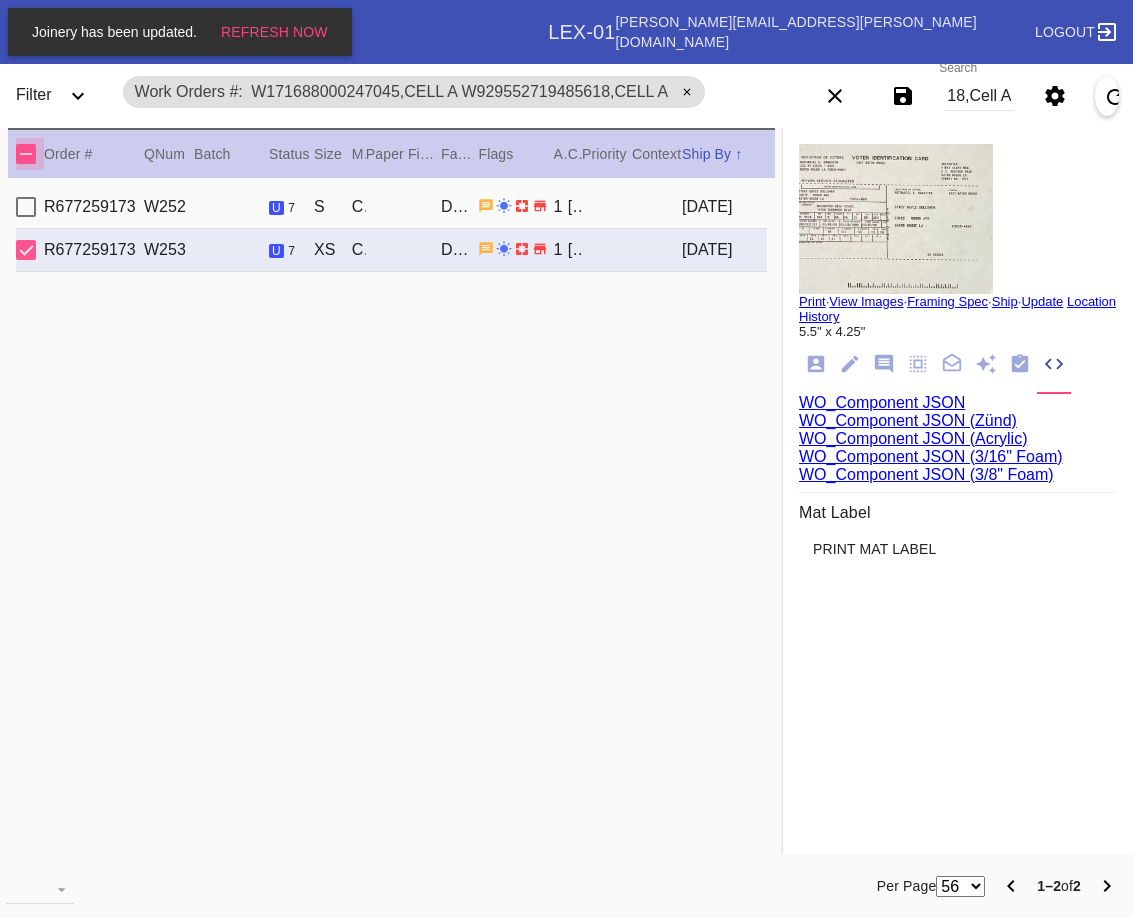 scroll, scrollTop: 0, scrollLeft: 0, axis: both 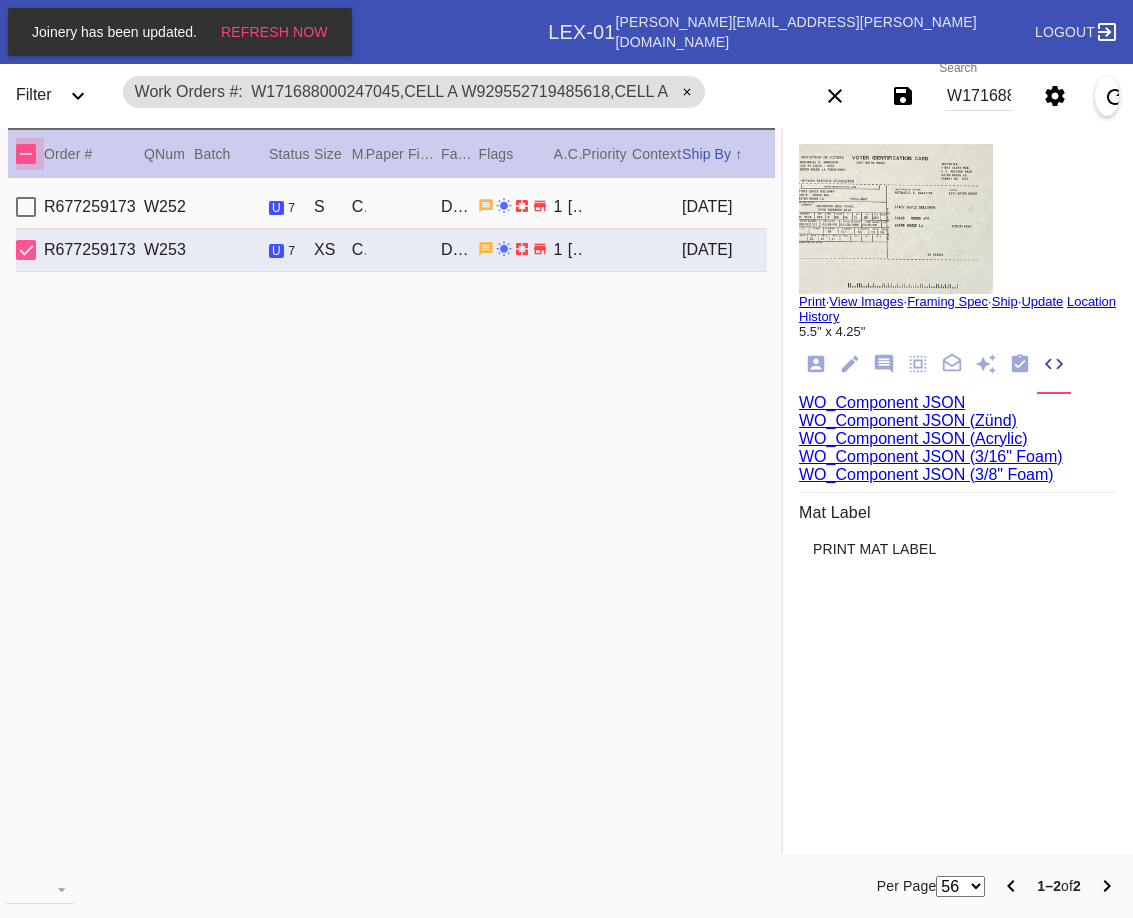 click at bounding box center [26, 154] 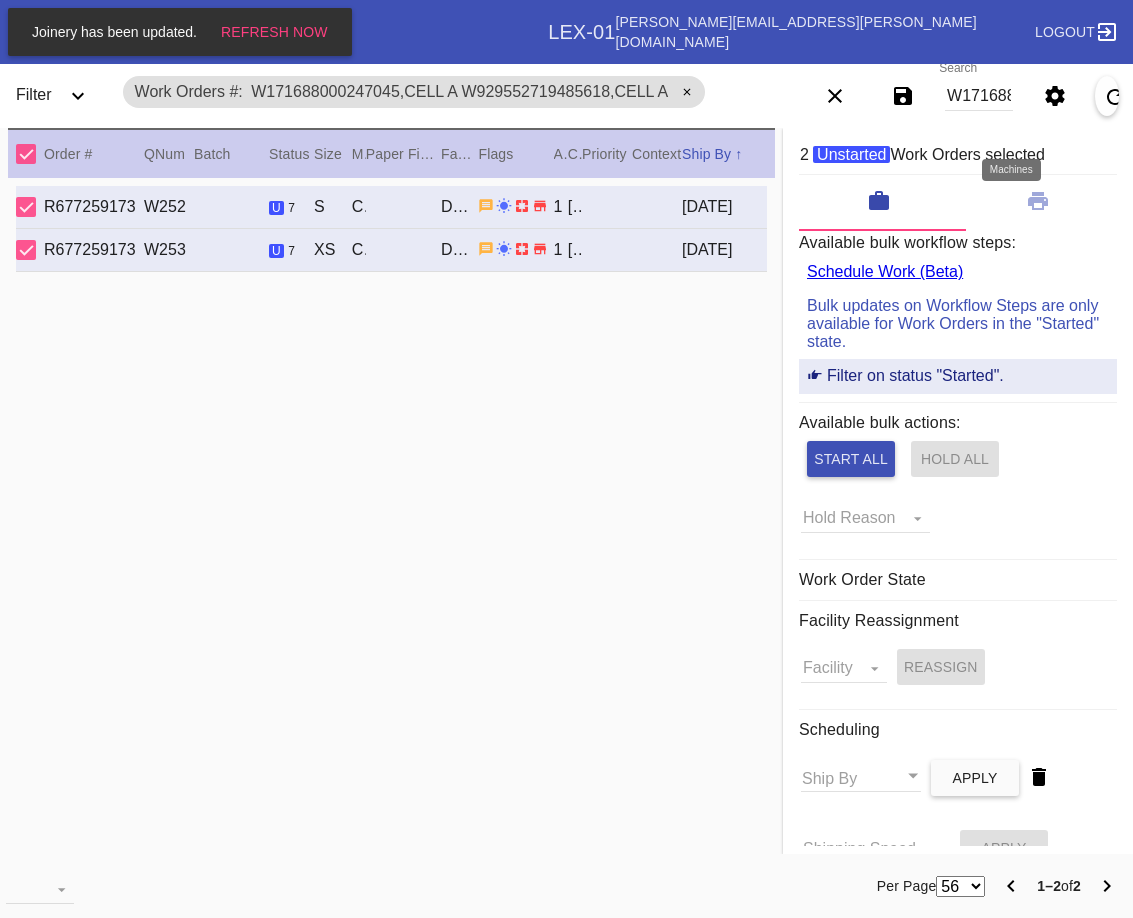 click 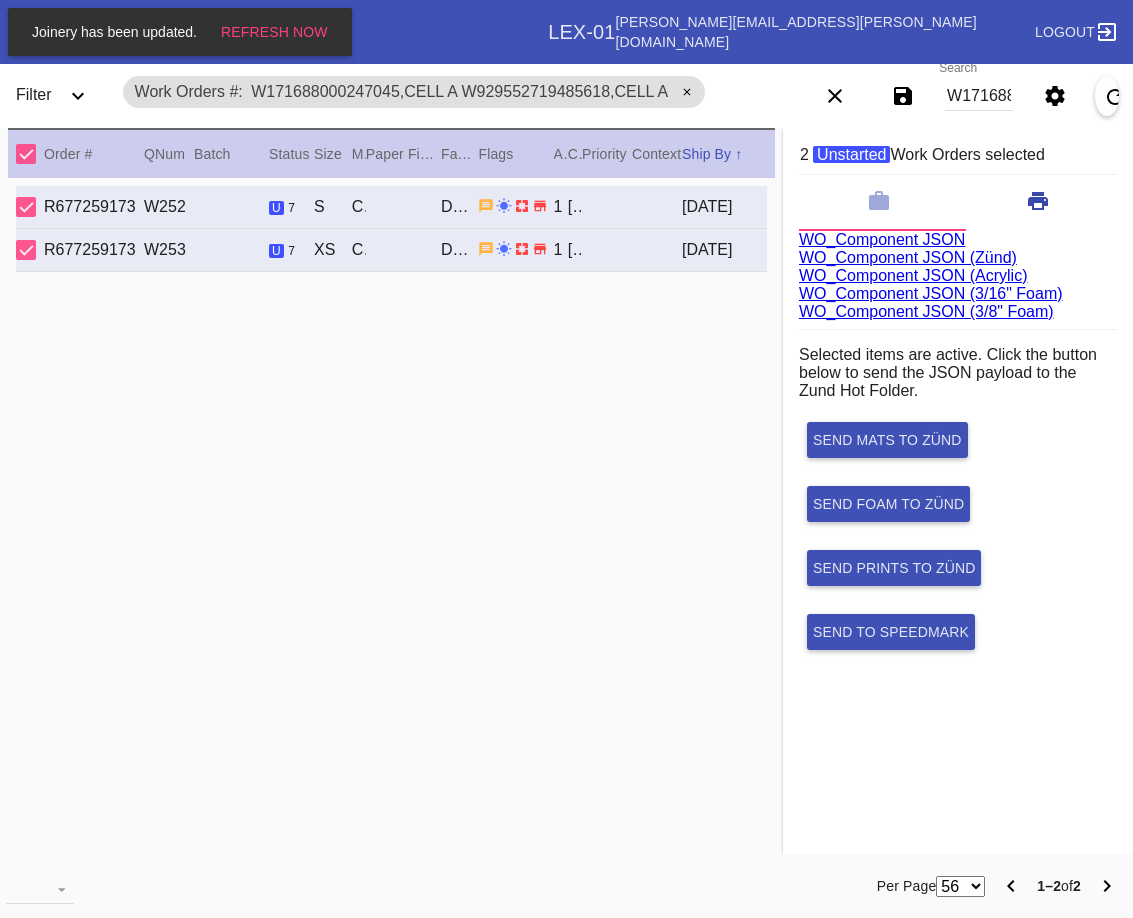 scroll, scrollTop: 75, scrollLeft: 0, axis: vertical 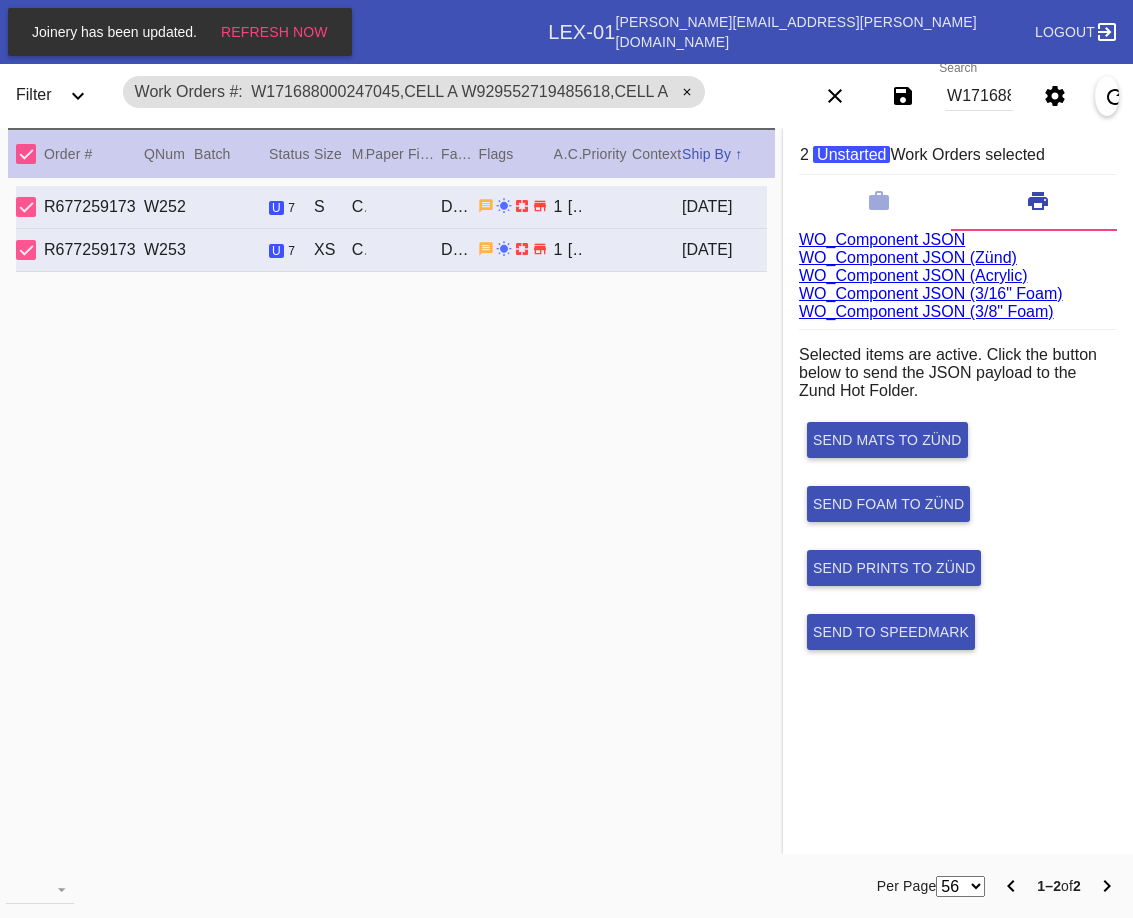 click on "WO_Component JSON (Acrylic)" at bounding box center [913, 275] 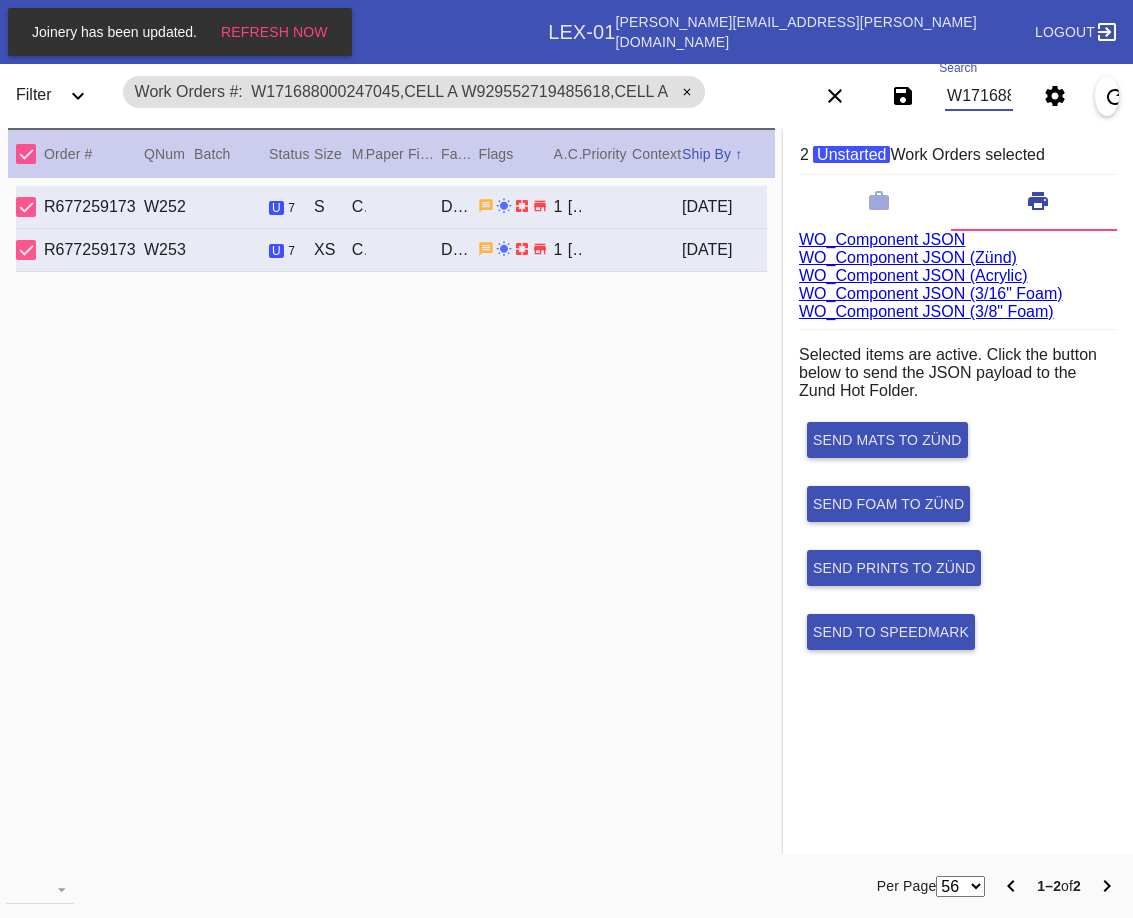 click on "W171688000247045,Cell A W929552719485618,Cell A" at bounding box center [979, 96] 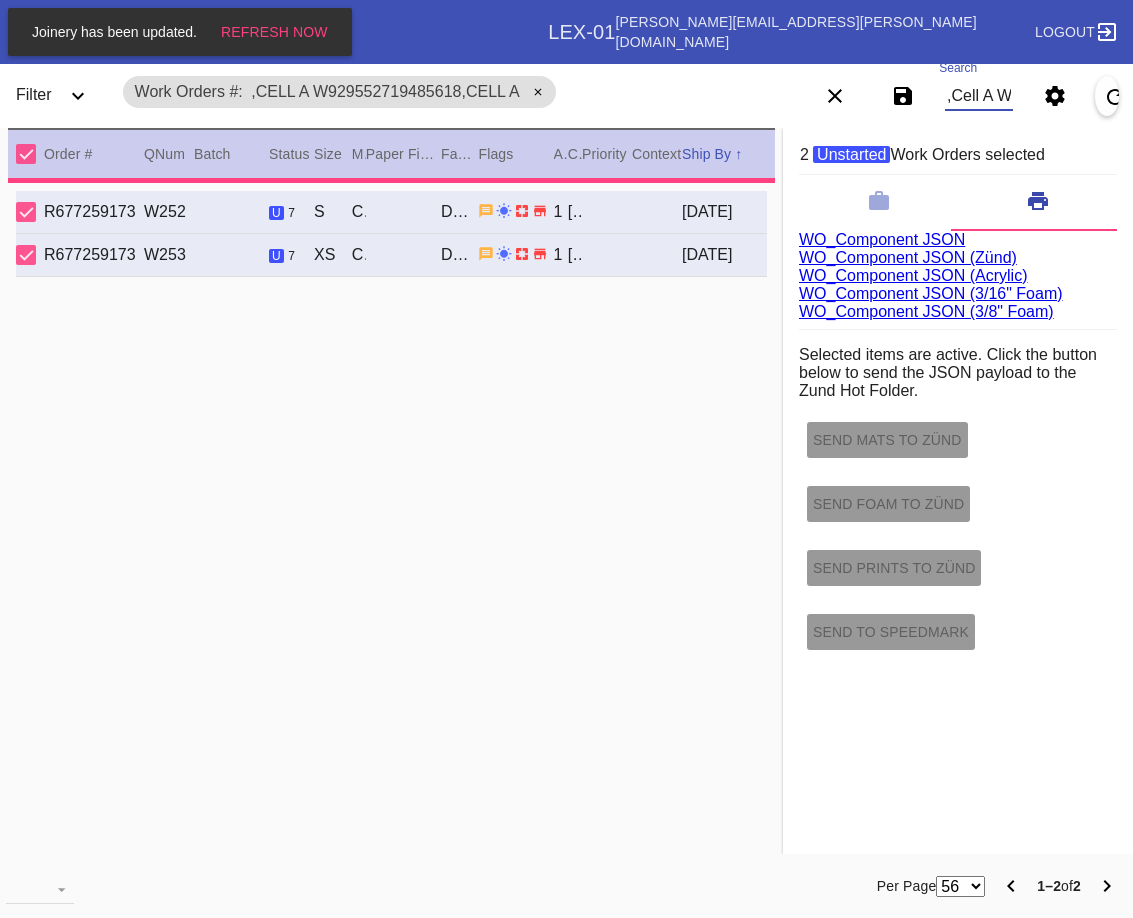 type on "PRO NOTE: frame in cherry gallery, per the store instructions. TR 7.7" 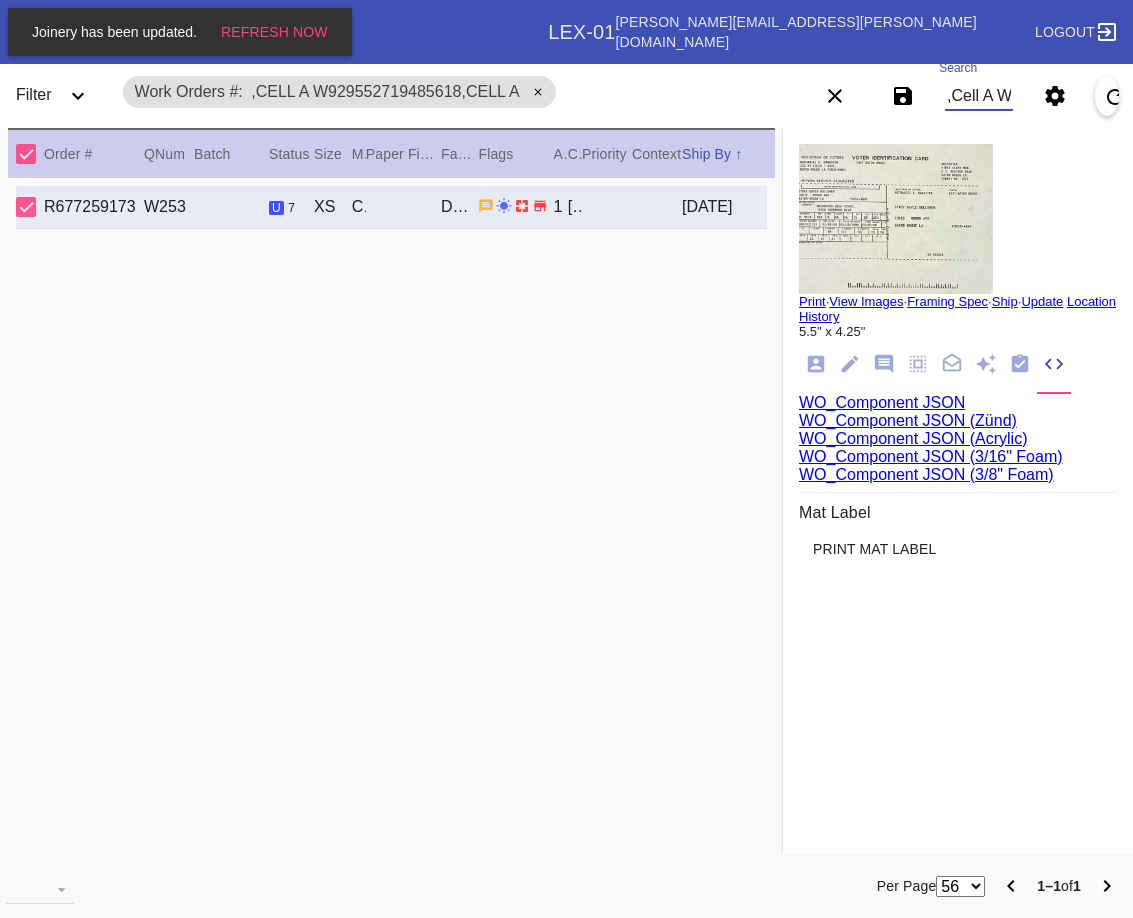 click on ",Cell A W929552719485618,Cell A" at bounding box center (979, 96) 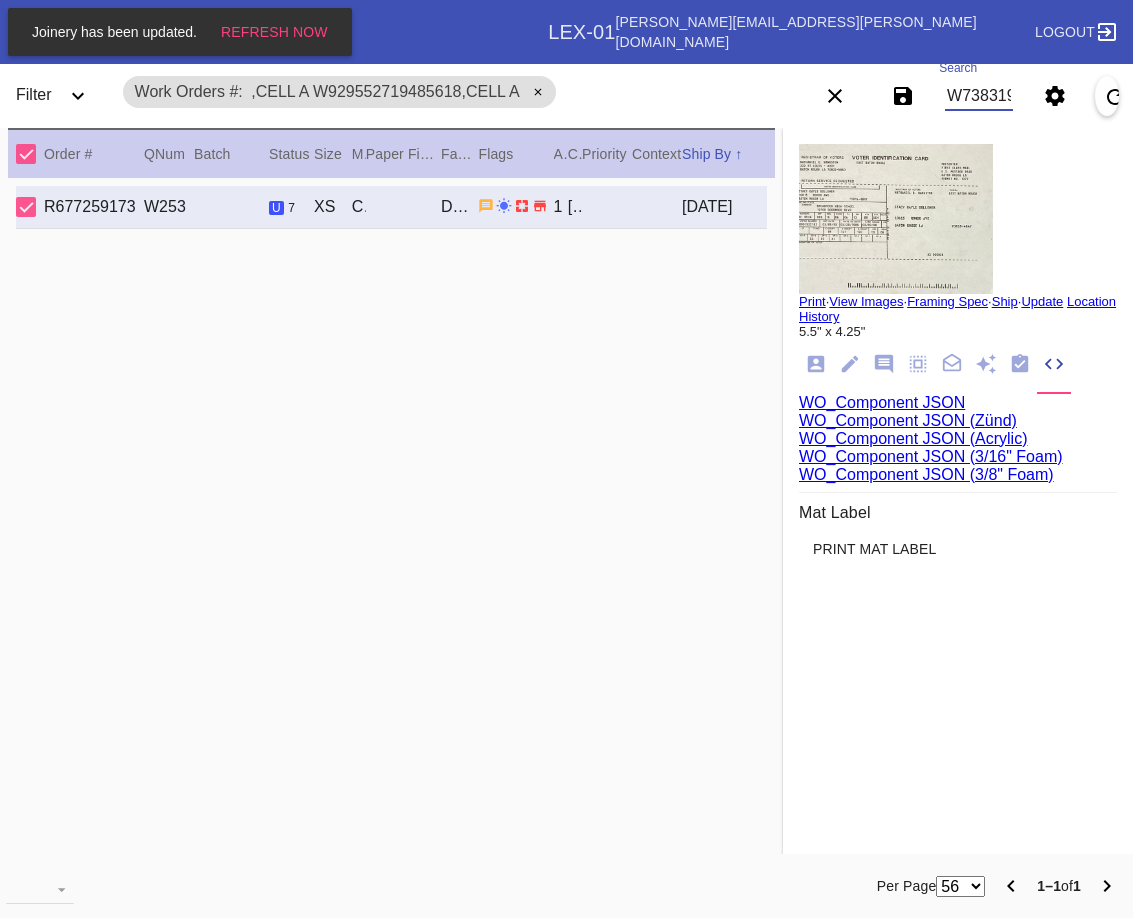scroll, scrollTop: 0, scrollLeft: 1132, axis: horizontal 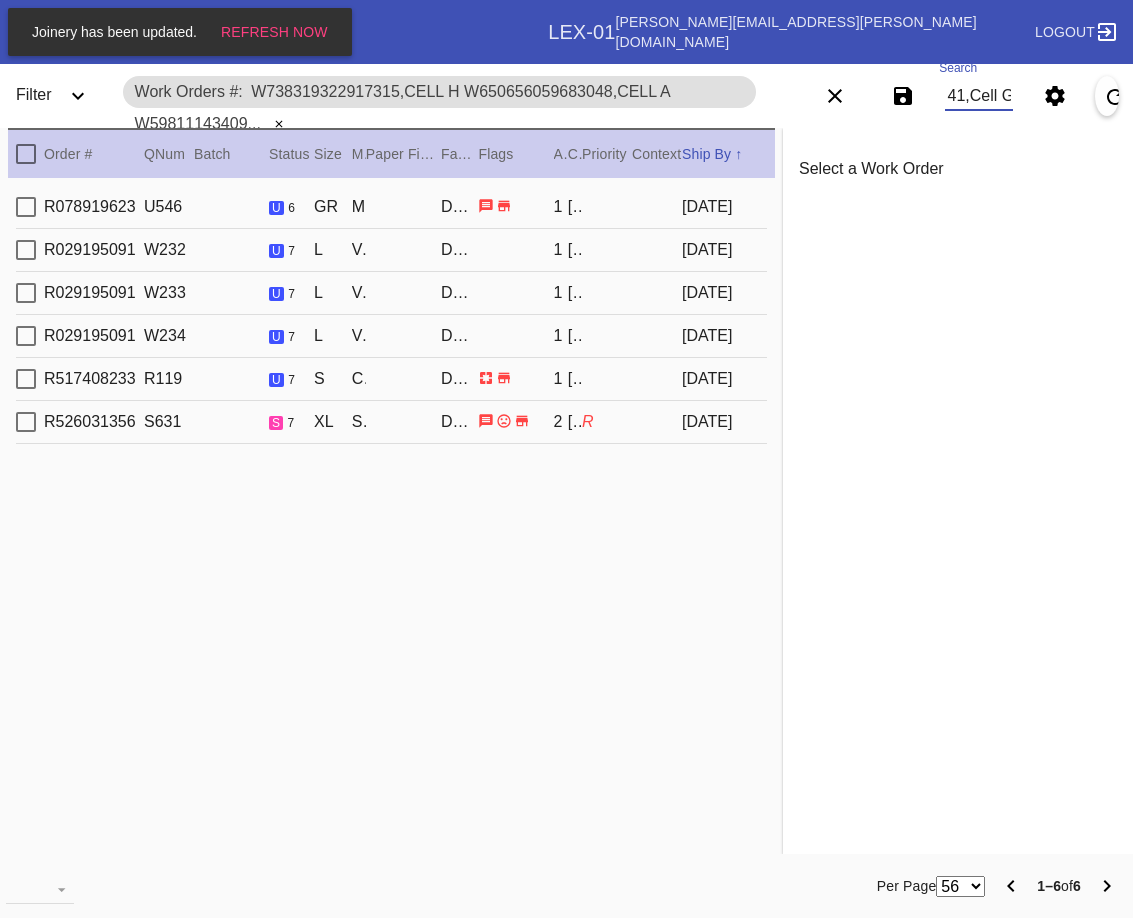 type on "W738319322917315,Cell H W650656059683048,Cell A W598111434092784,Cell H W646551055567141,Cell B W668014192747453,Cell H W639709011432641,Cell G" 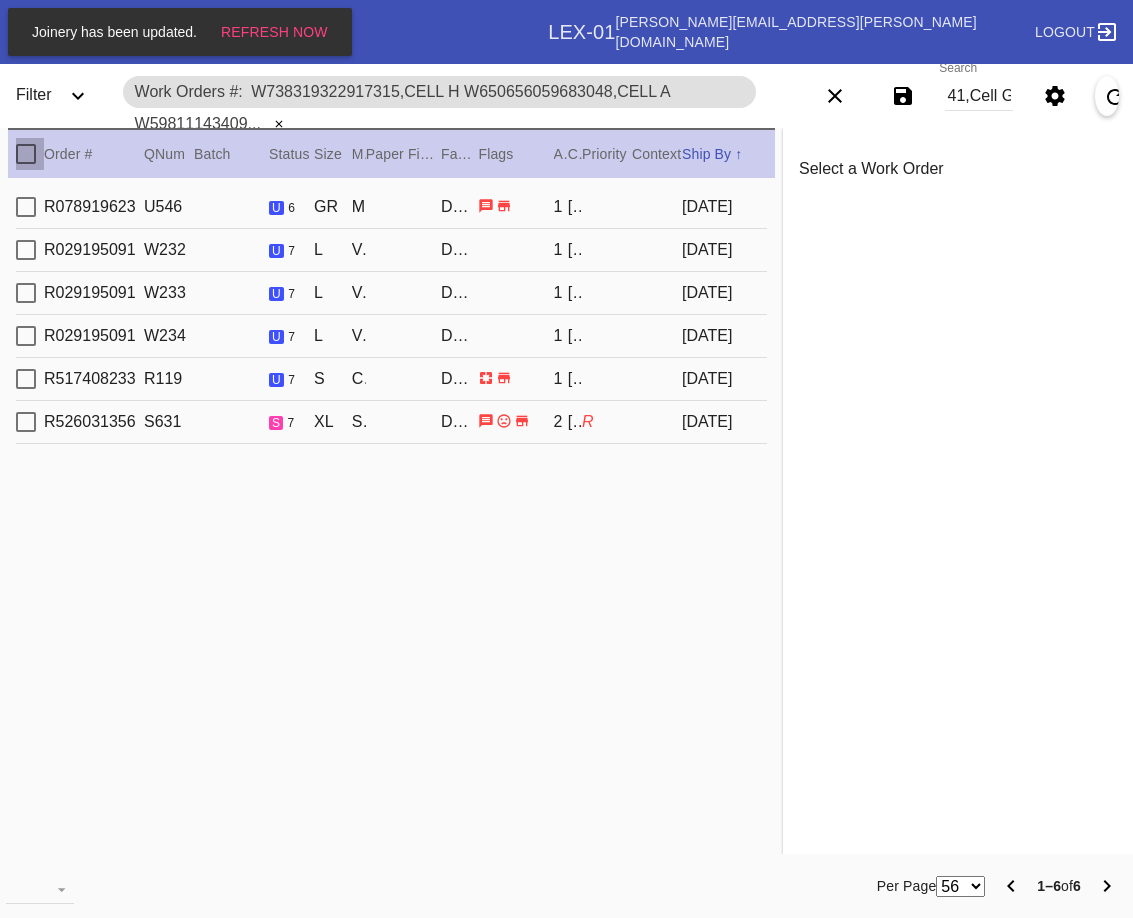 scroll, scrollTop: 0, scrollLeft: 0, axis: both 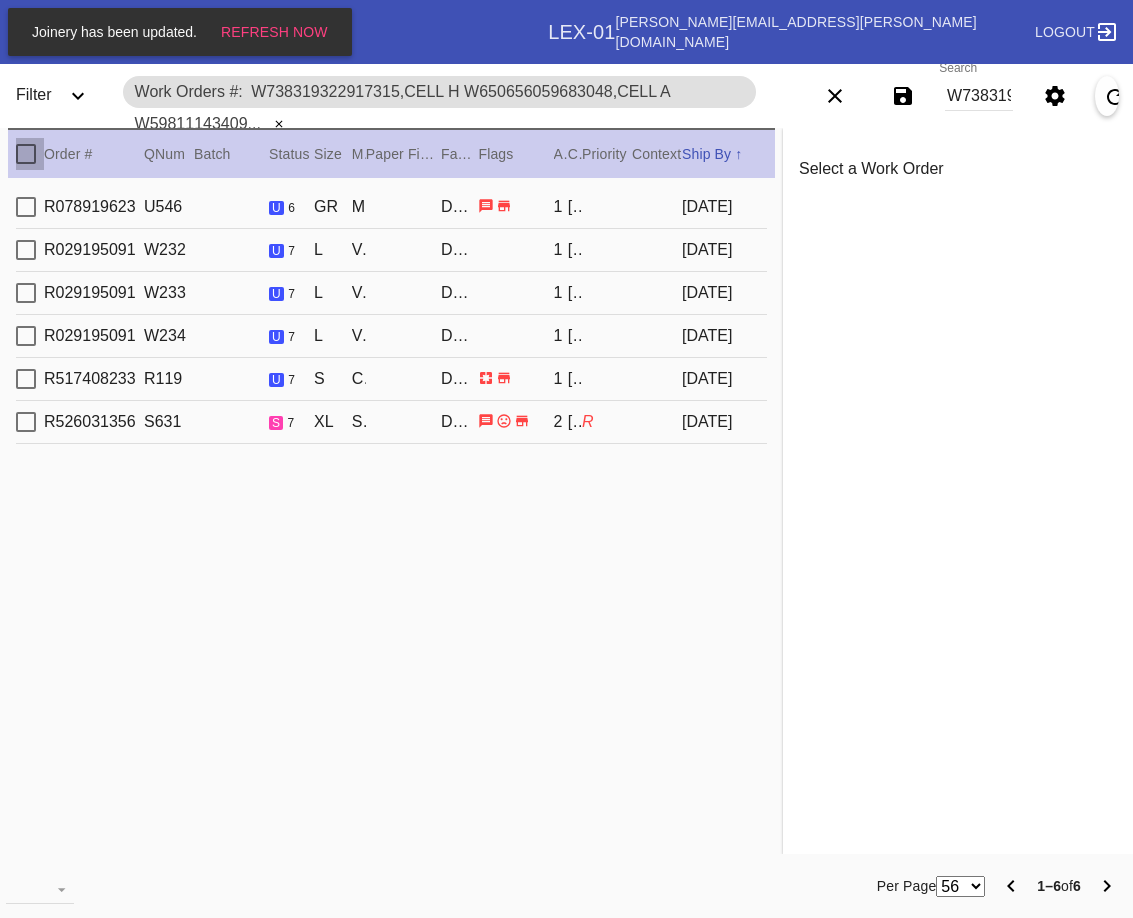 click at bounding box center (26, 154) 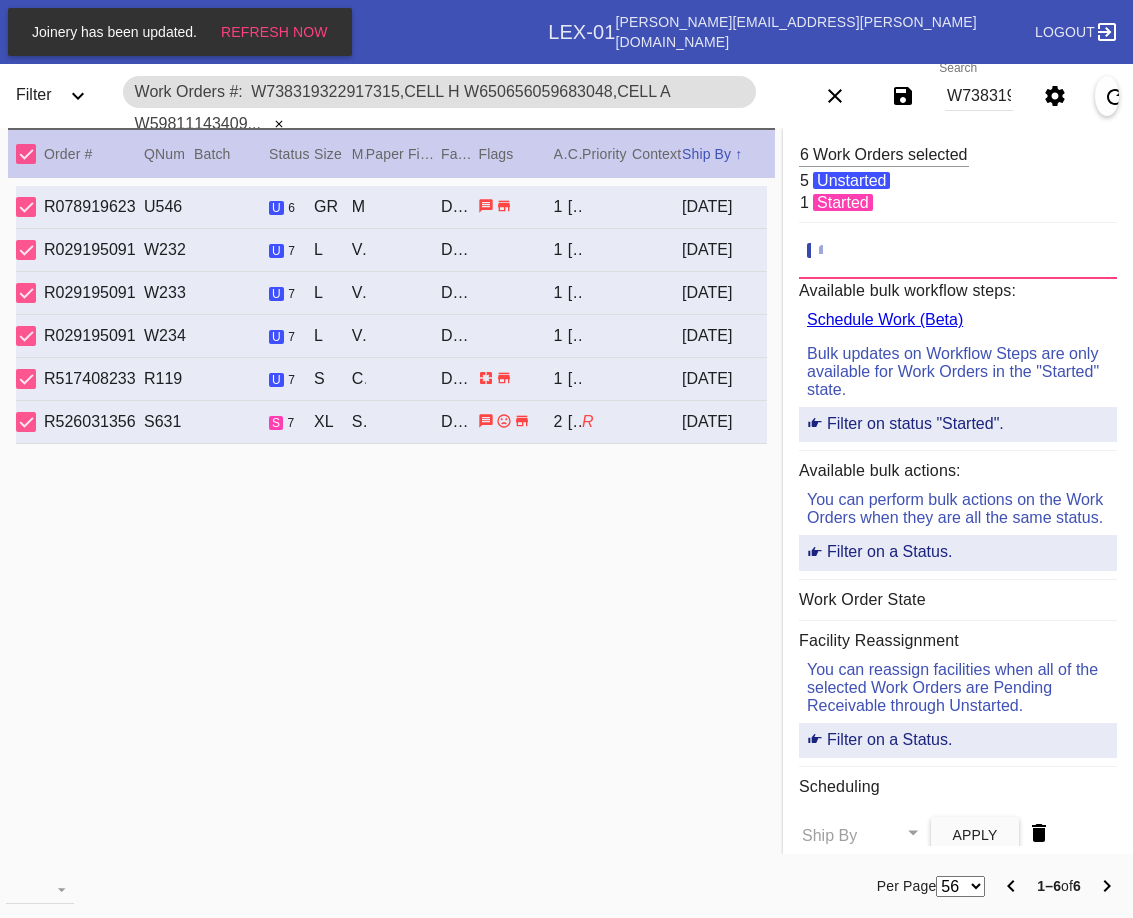 click 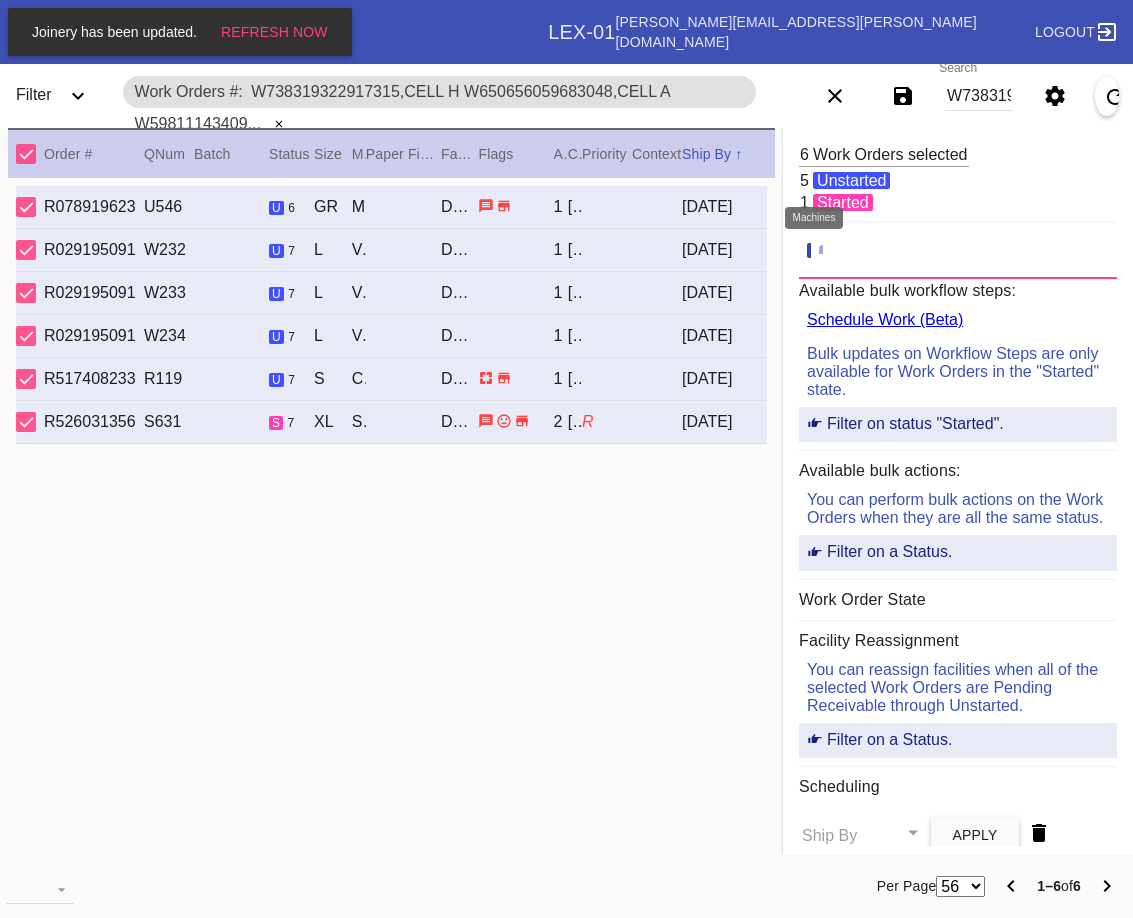 click 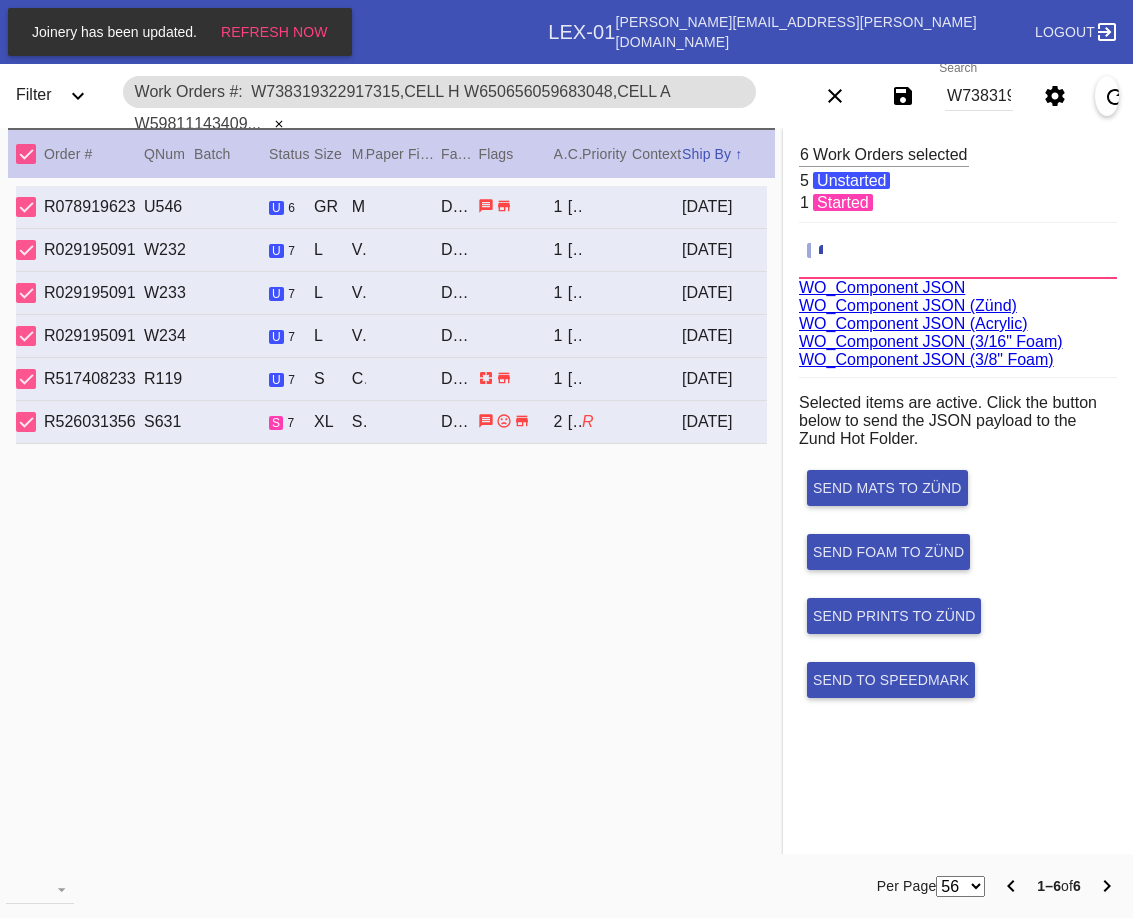 scroll, scrollTop: 75, scrollLeft: 0, axis: vertical 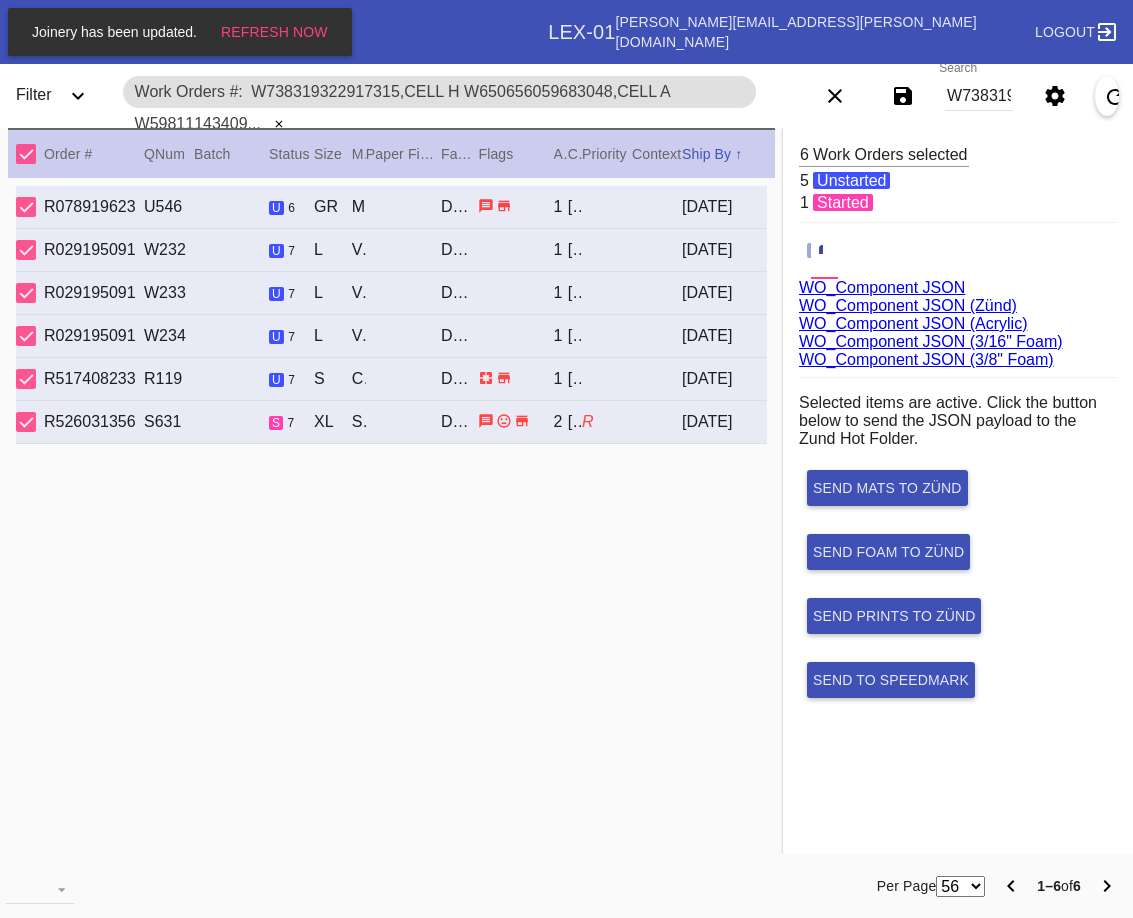 click on "WO_Component JSON (Acrylic)" at bounding box center [913, 323] 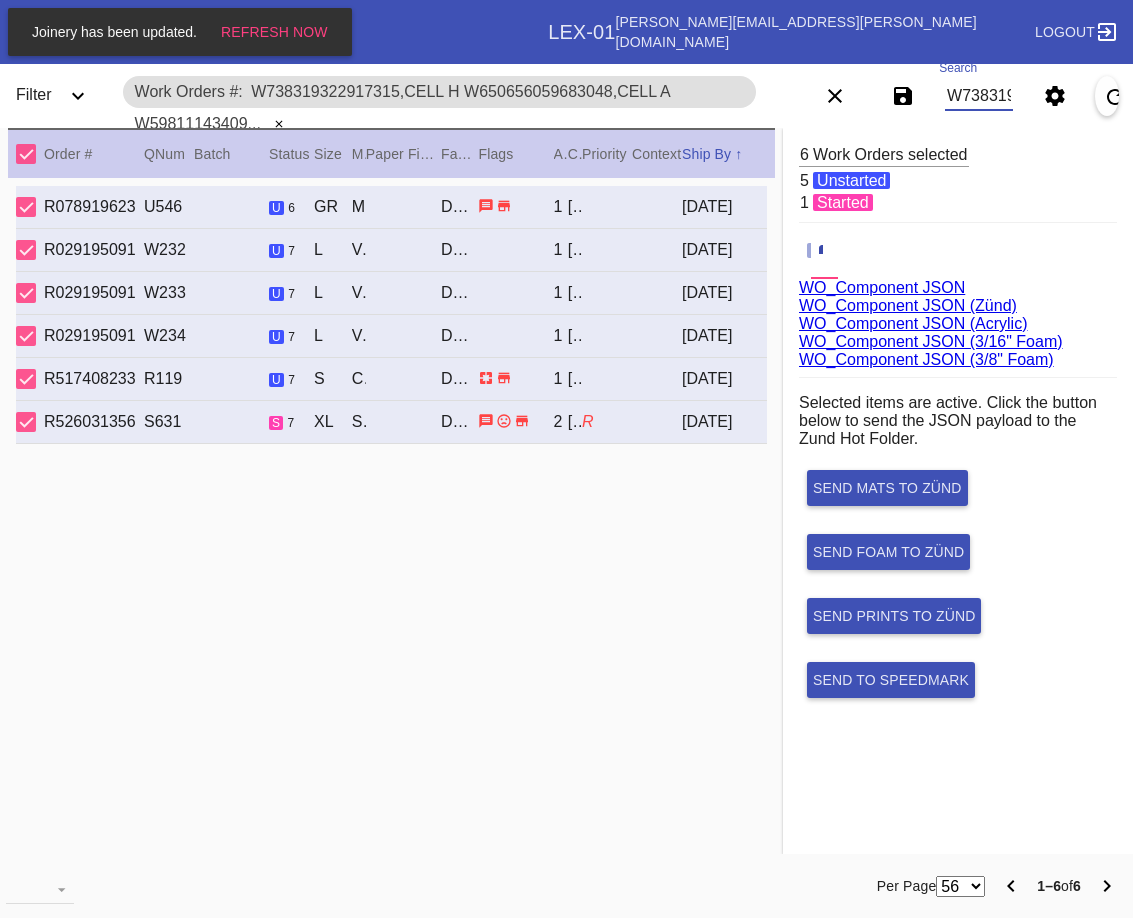 click on "W738319322917315,Cell H W650656059683048,Cell A W598111434092784,Cell H W646551055567141,Cell B W668014192747453,Cell H W639709011432641,Cell G" at bounding box center [979, 96] 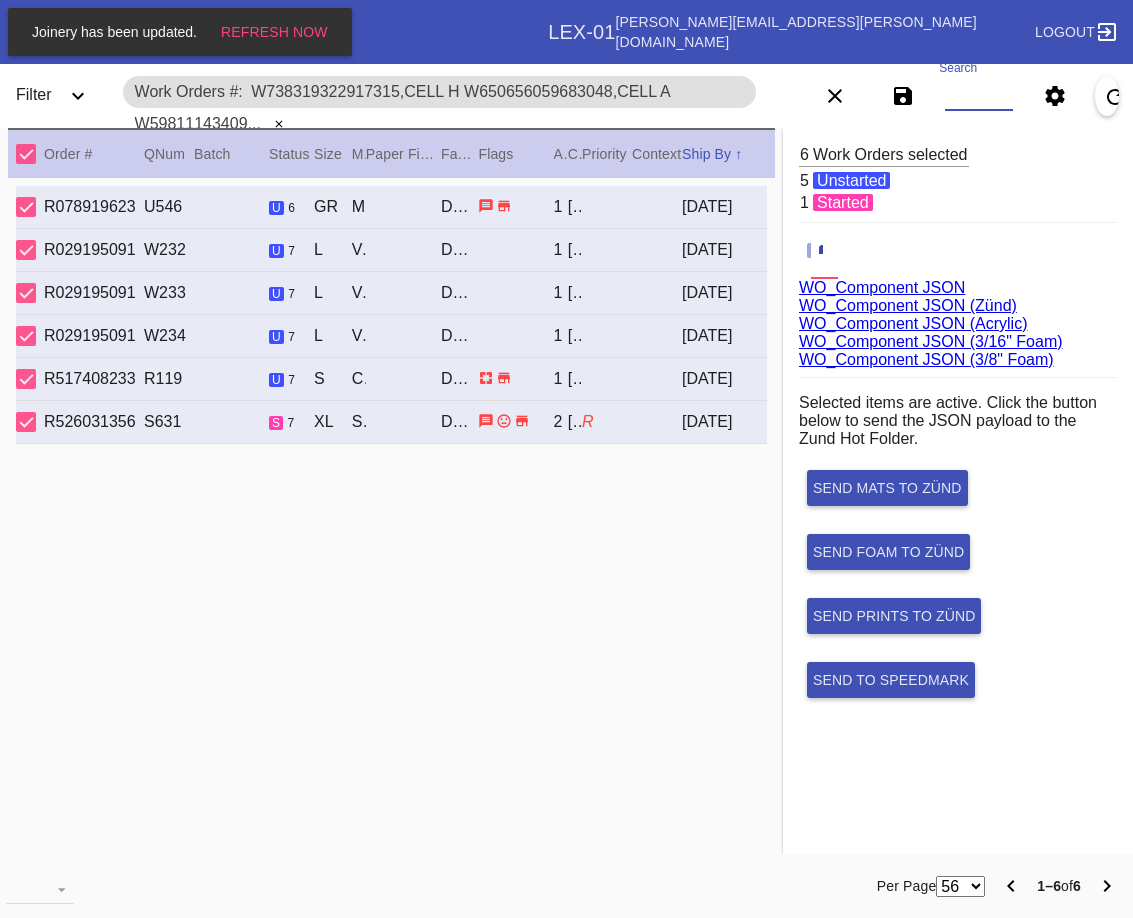 paste on "W183578211793673,Cell G W446493704169126,Cell H W689252931004986,Cell G" 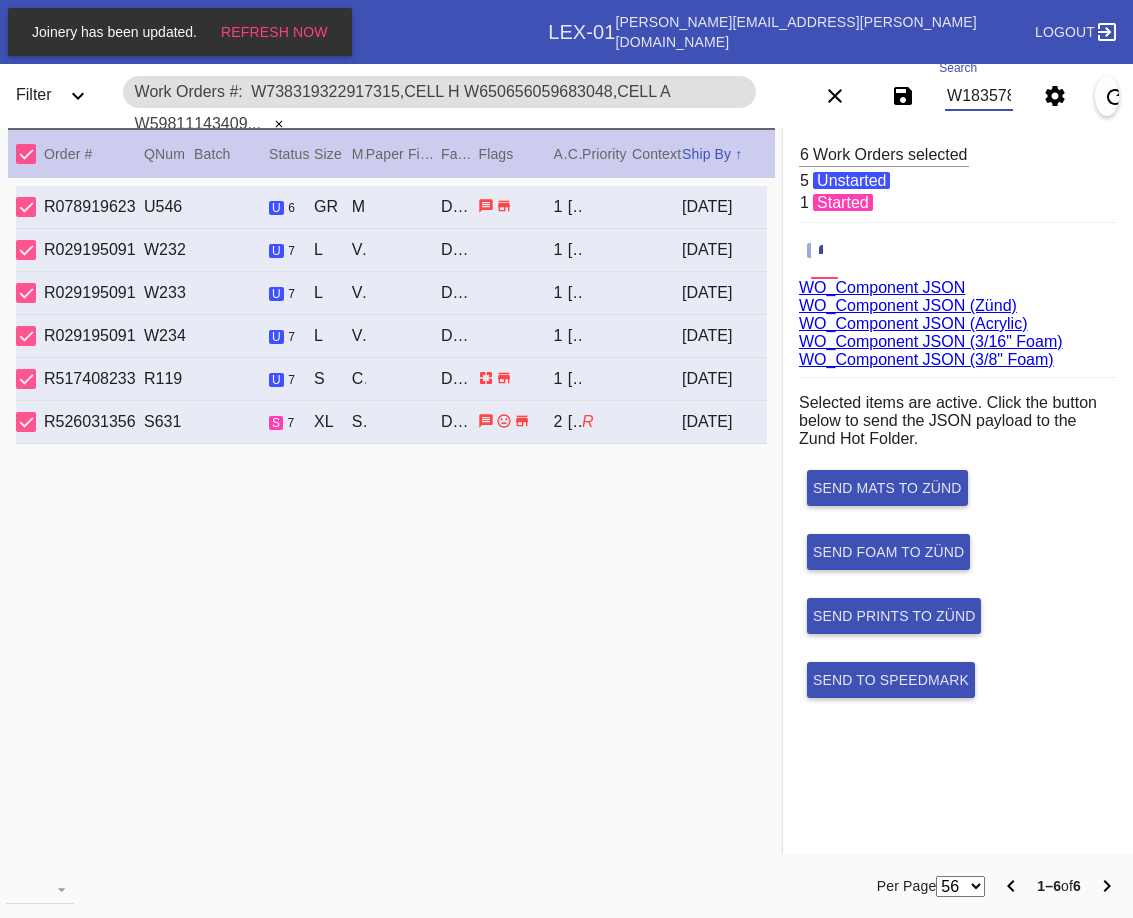 scroll, scrollTop: 0, scrollLeft: 535, axis: horizontal 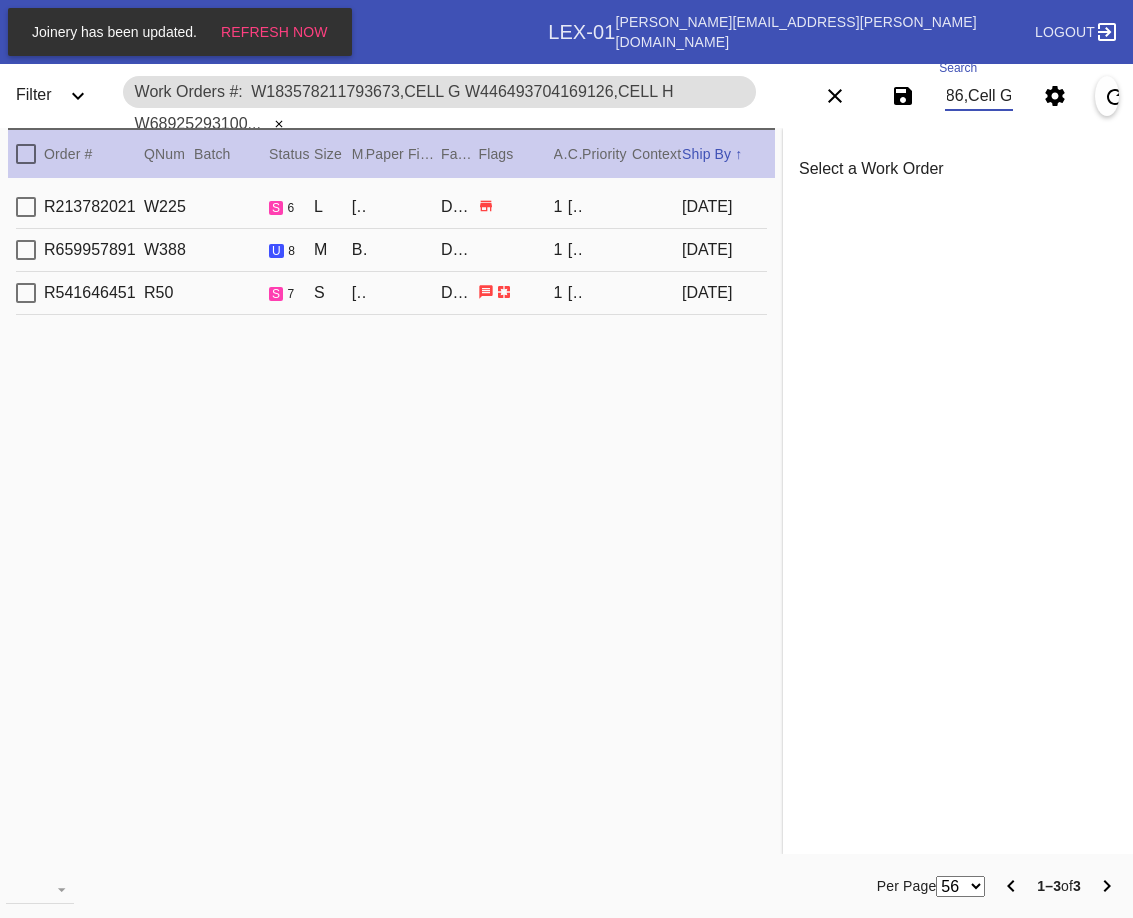 type on "W183578211793673,Cell G W446493704169126,Cell H W689252931004986,Cell G" 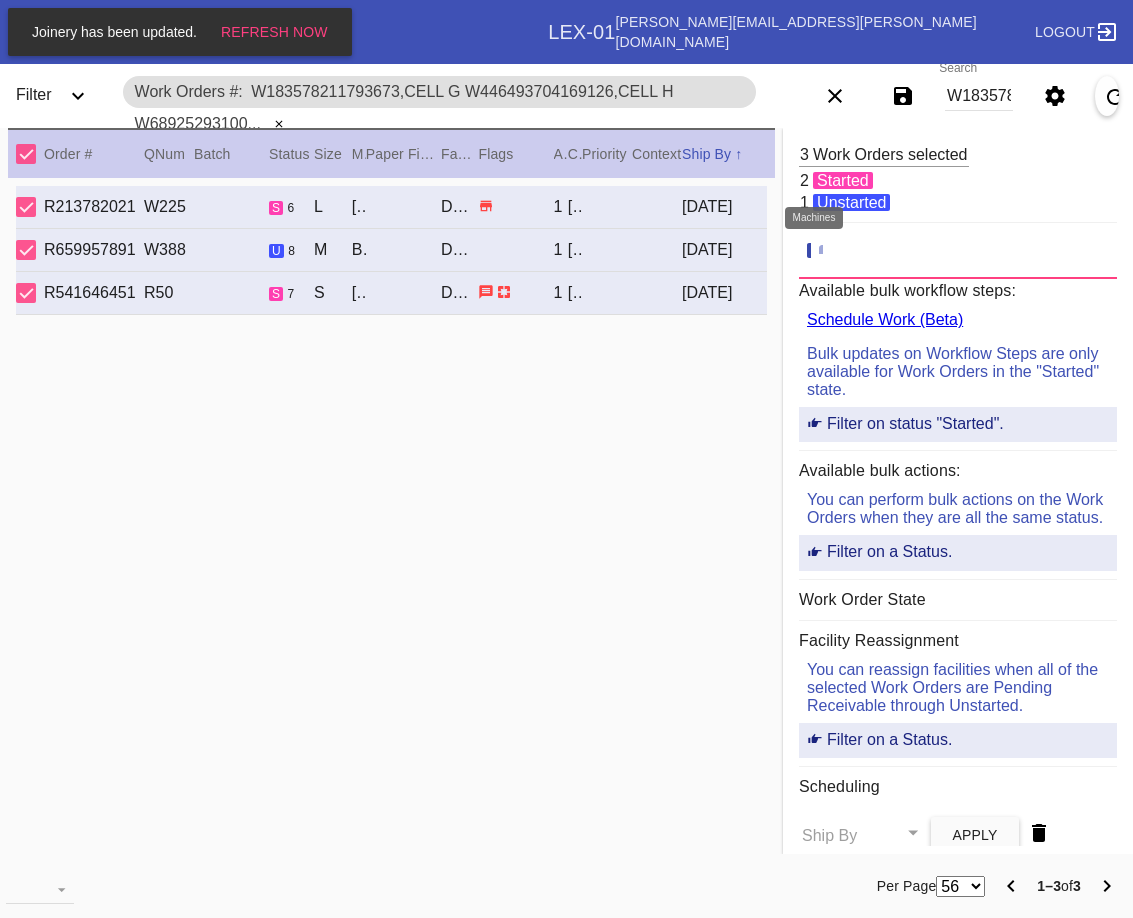 click 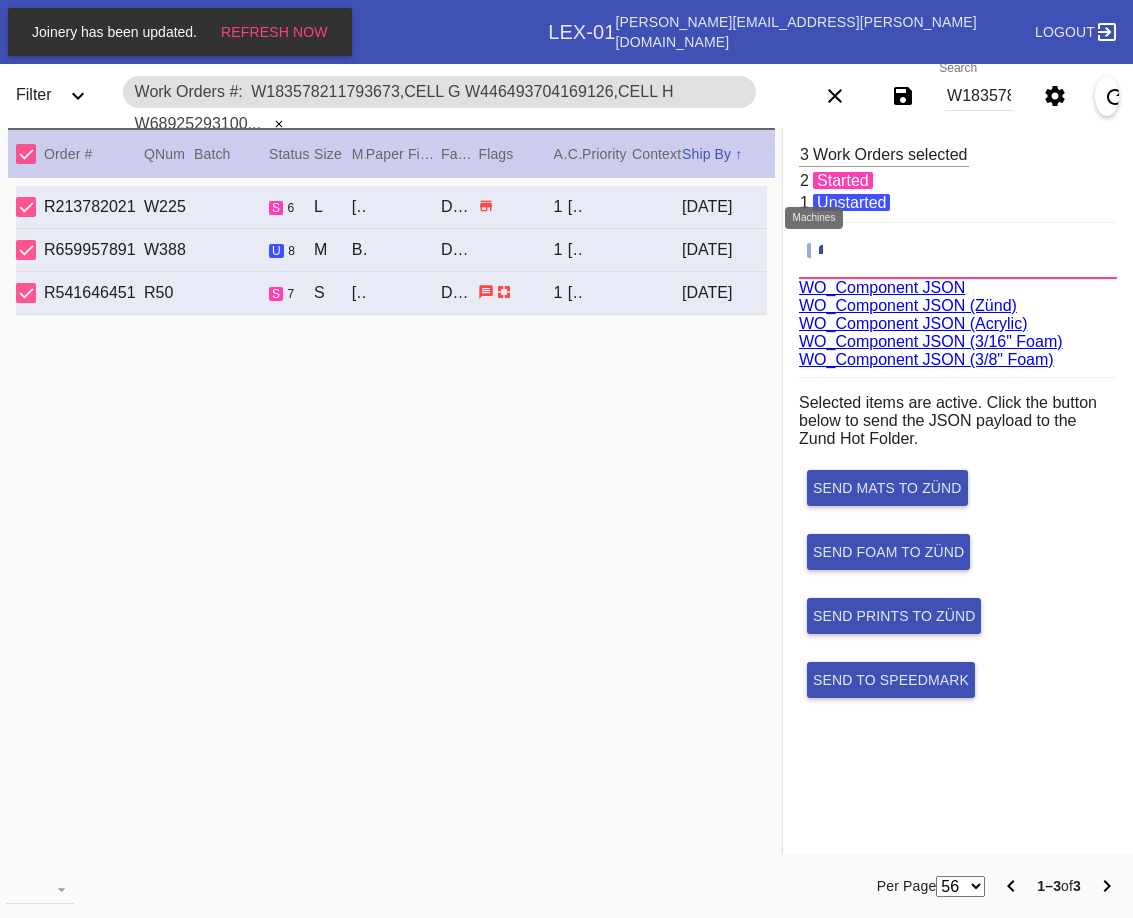 scroll, scrollTop: 75, scrollLeft: 0, axis: vertical 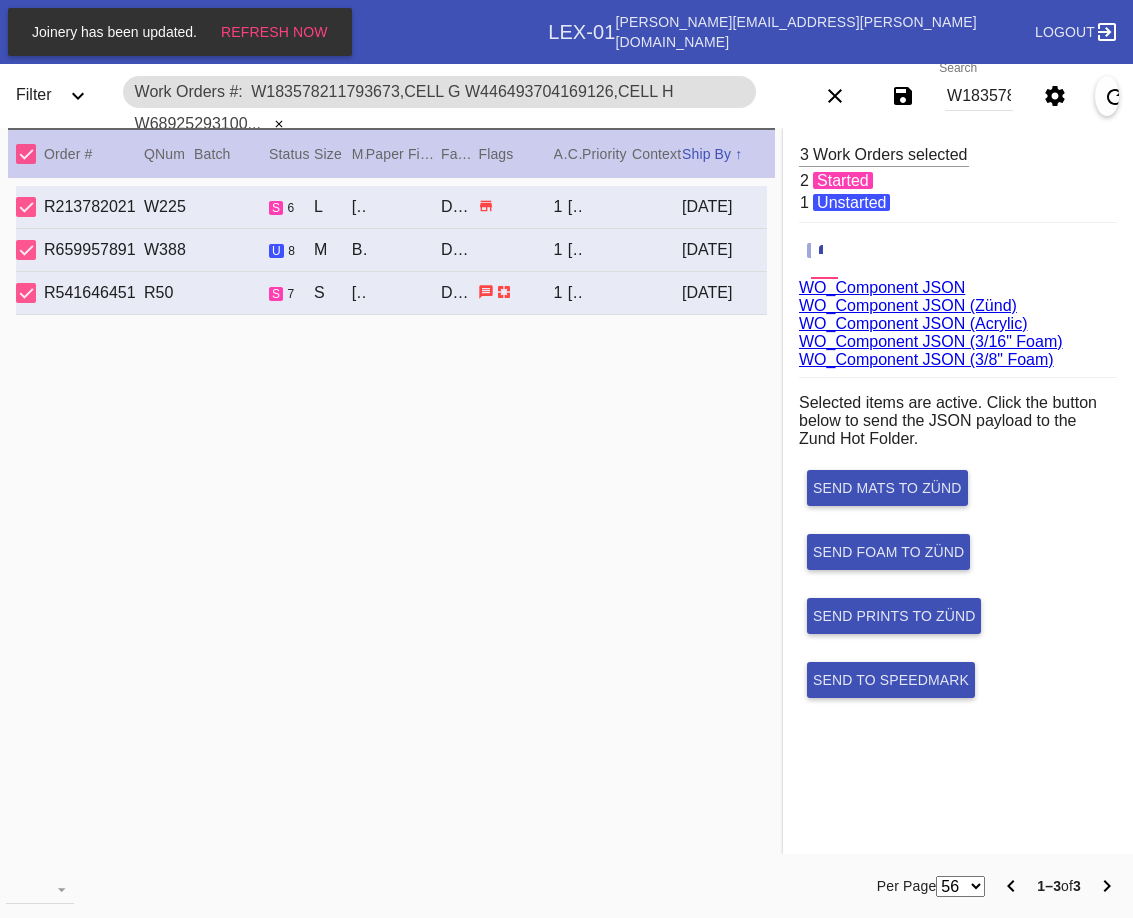 click on "WO_Component JSON (Acrylic)" at bounding box center [913, 323] 